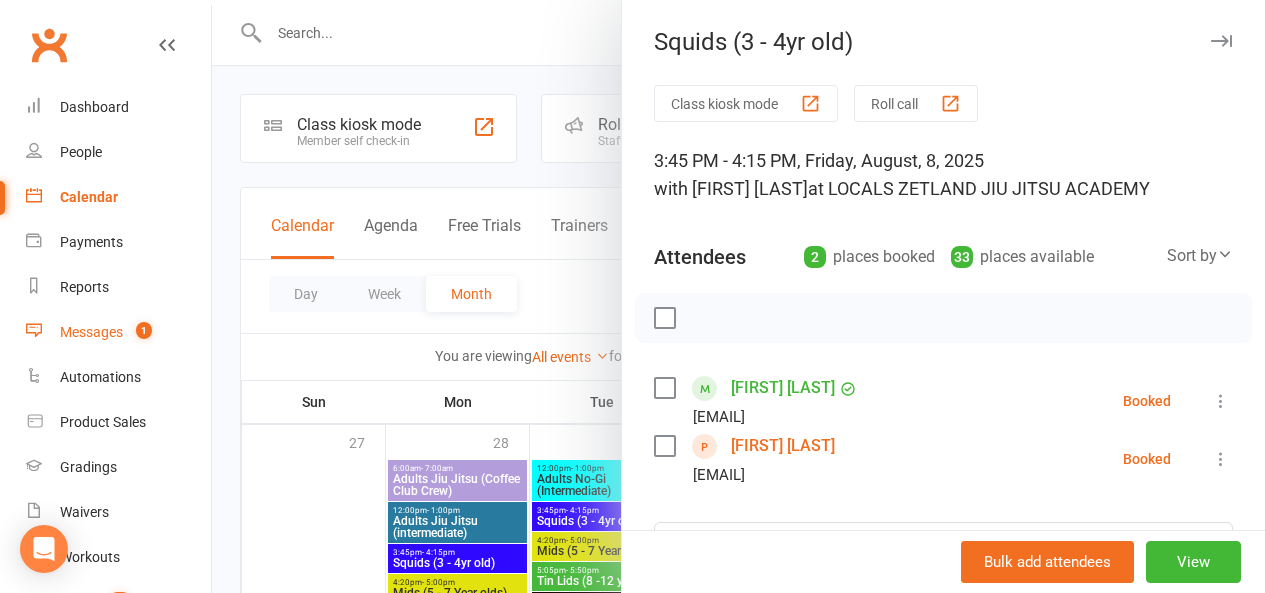 scroll, scrollTop: 400, scrollLeft: 0, axis: vertical 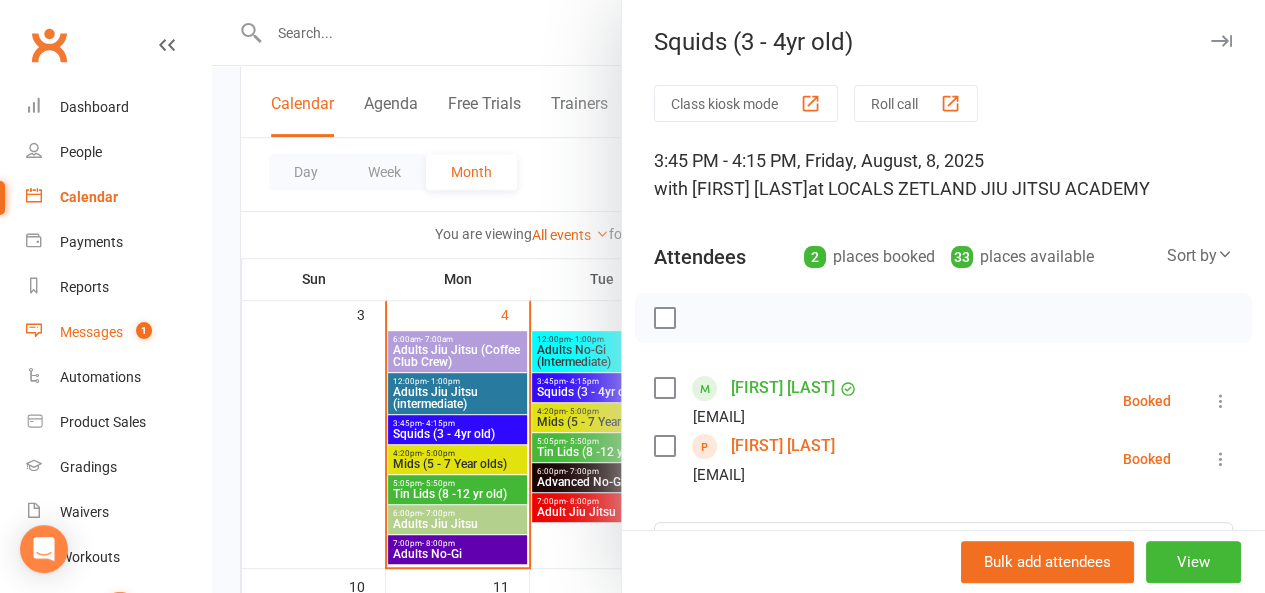 click on "Messages" at bounding box center (91, 332) 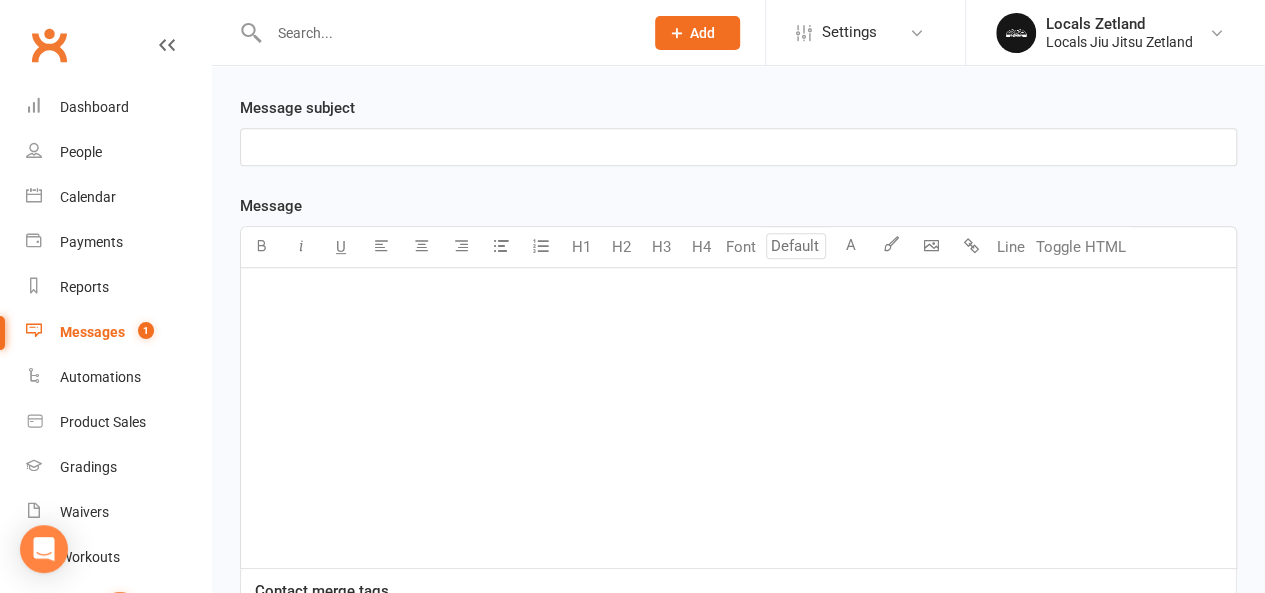scroll, scrollTop: 0, scrollLeft: 0, axis: both 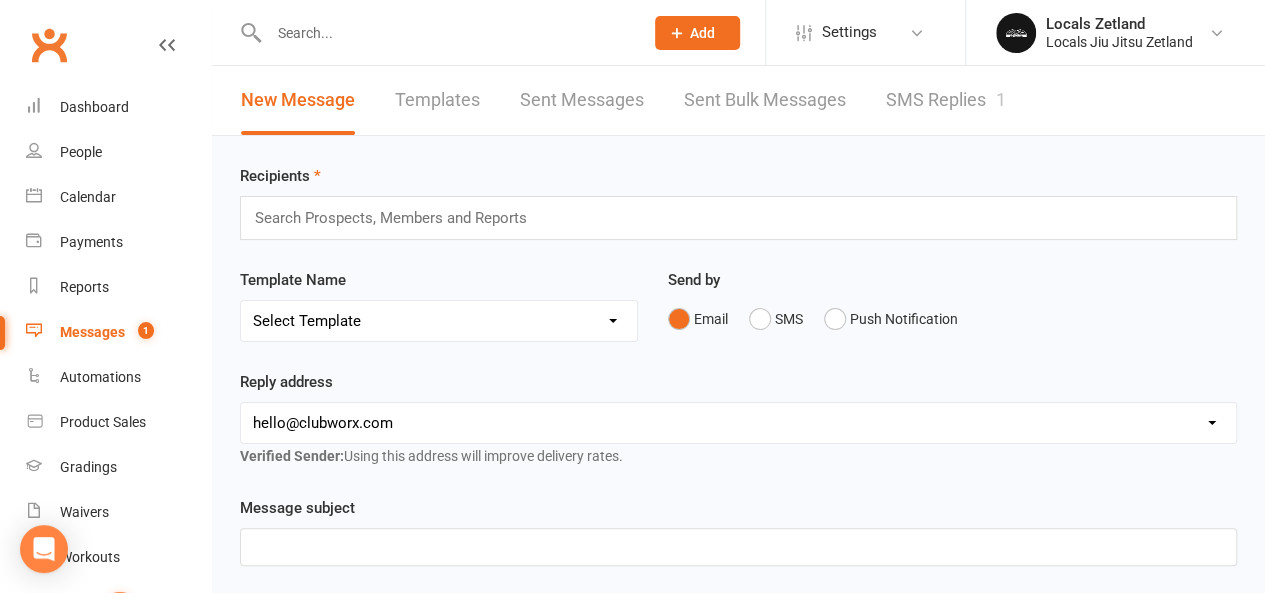 click on "SMS Replies  1" at bounding box center [946, 100] 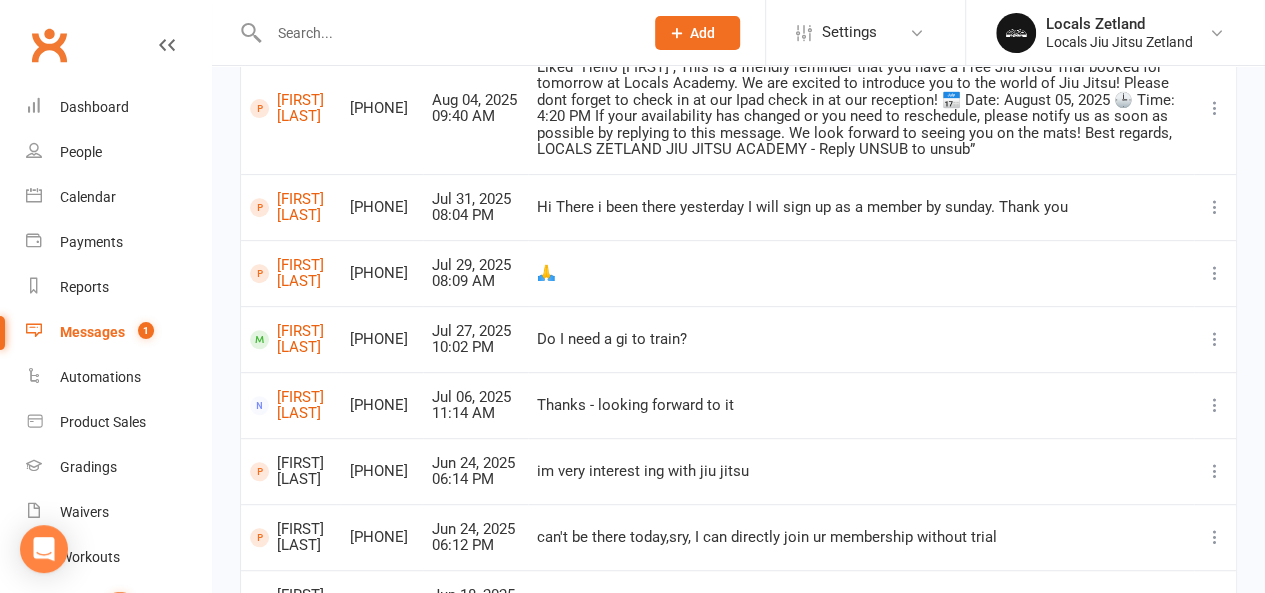 scroll, scrollTop: 0, scrollLeft: 0, axis: both 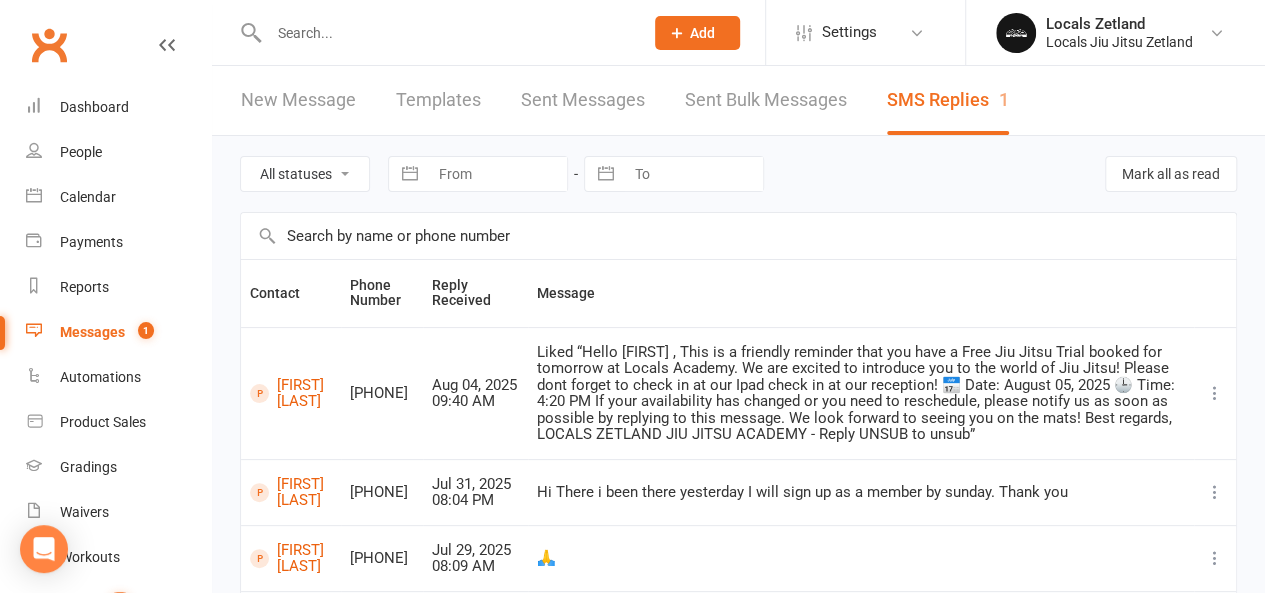 click at bounding box center (1215, 393) 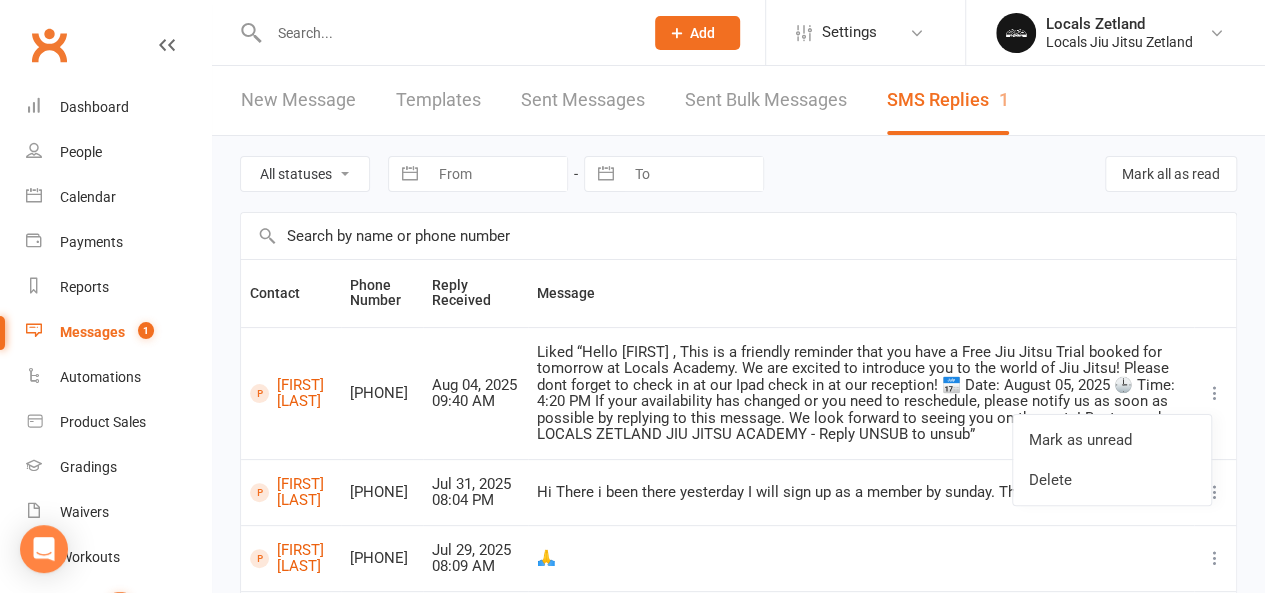 click on "Liked “Hello [FIRST] ,
This is a friendly reminder that you have a Free Jiu Jitsu Trial booked for tomorrow at Locals Academy. We are excited to introduce you to the world of Jiu Jitsu!
Please dont forget to check in at our Ipad check in at our reception!
📅 Date: August 05, 2025
🕒 Time:  4:20 PM
If your availability has changed or you need to reschedule, please notify us as soon as possible by replying to this message.
We look forward to seeing you on the mats!
Best regards,
LOCALS ZETLAND JIU JITSU ACADEMY - Reply UNSUB to unsub”" at bounding box center [861, 393] 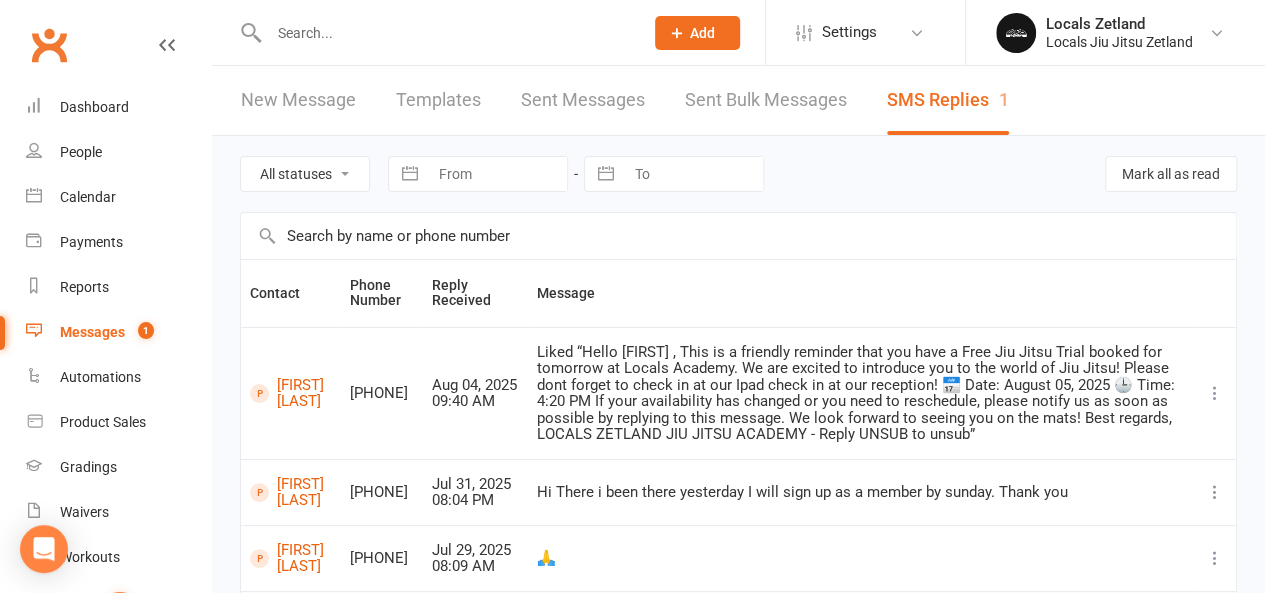 click on "[PHONE]" at bounding box center [382, 393] 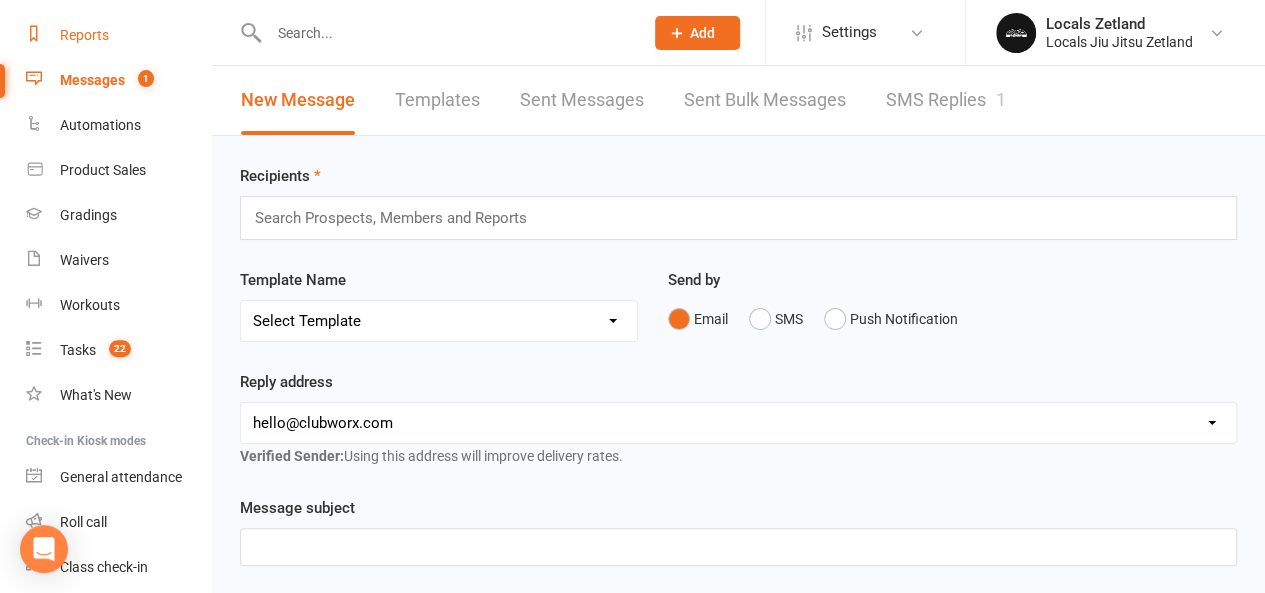 scroll, scrollTop: 323, scrollLeft: 0, axis: vertical 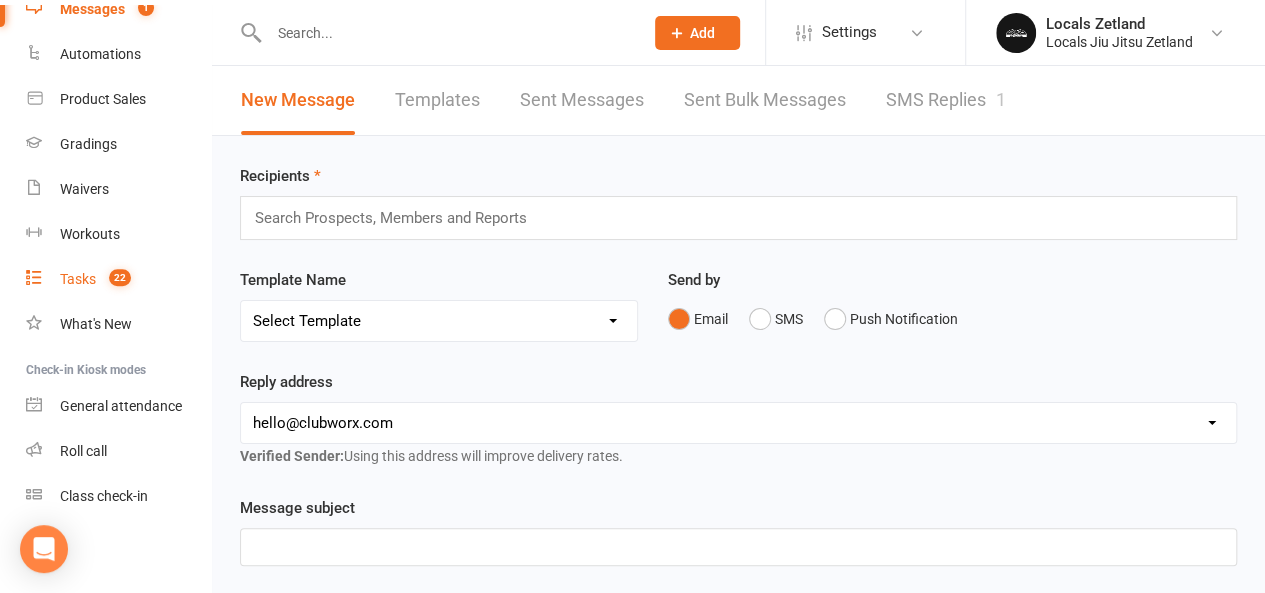 click on "22" at bounding box center (115, 279) 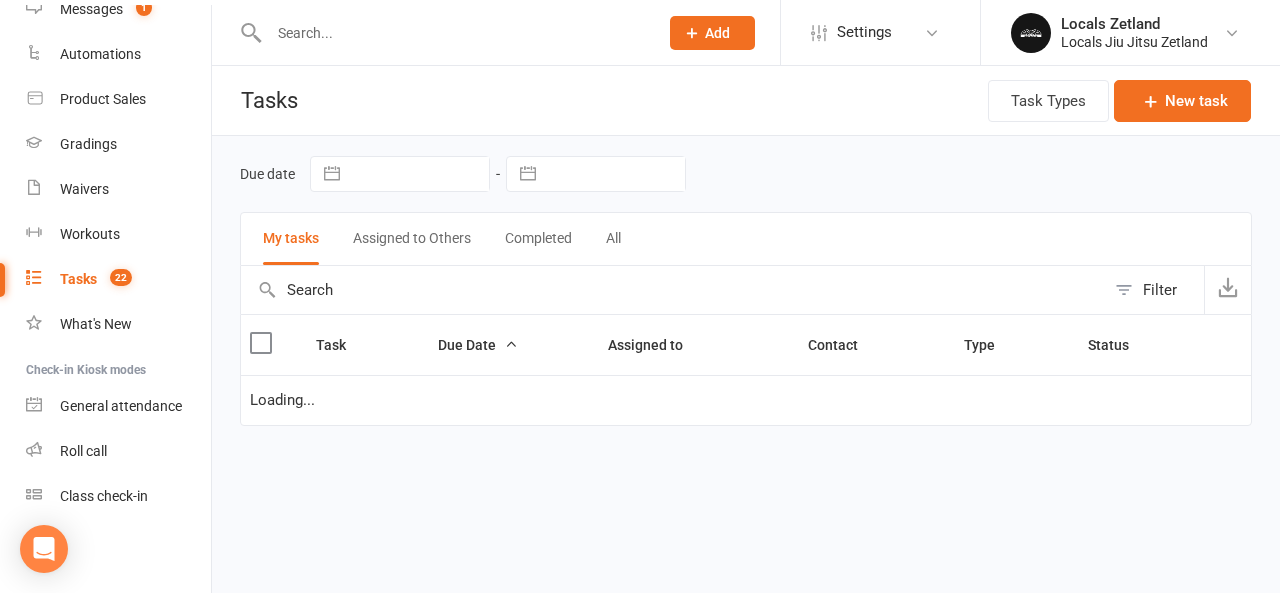 select on "waiting" 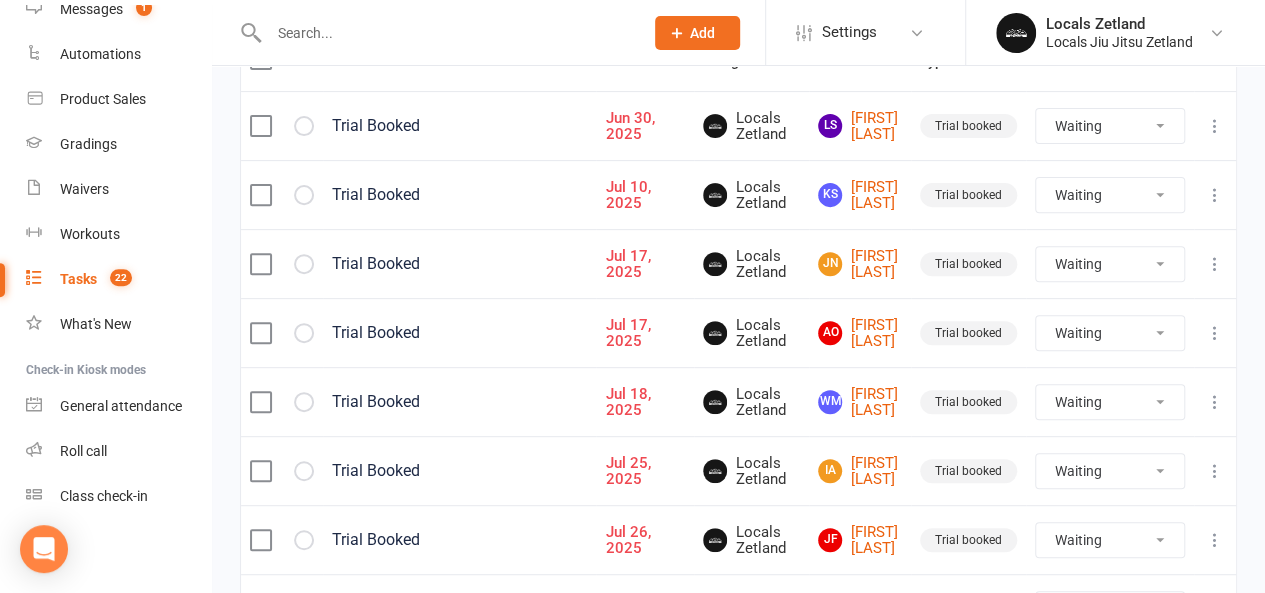 scroll, scrollTop: 283, scrollLeft: 0, axis: vertical 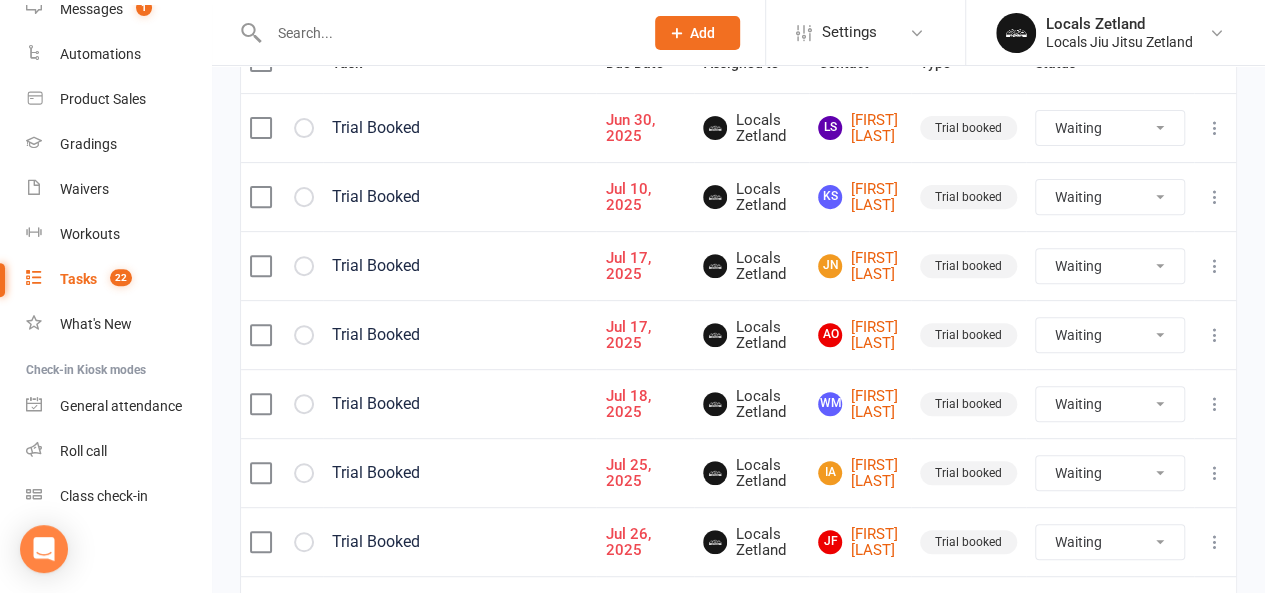 click at bounding box center [260, 335] 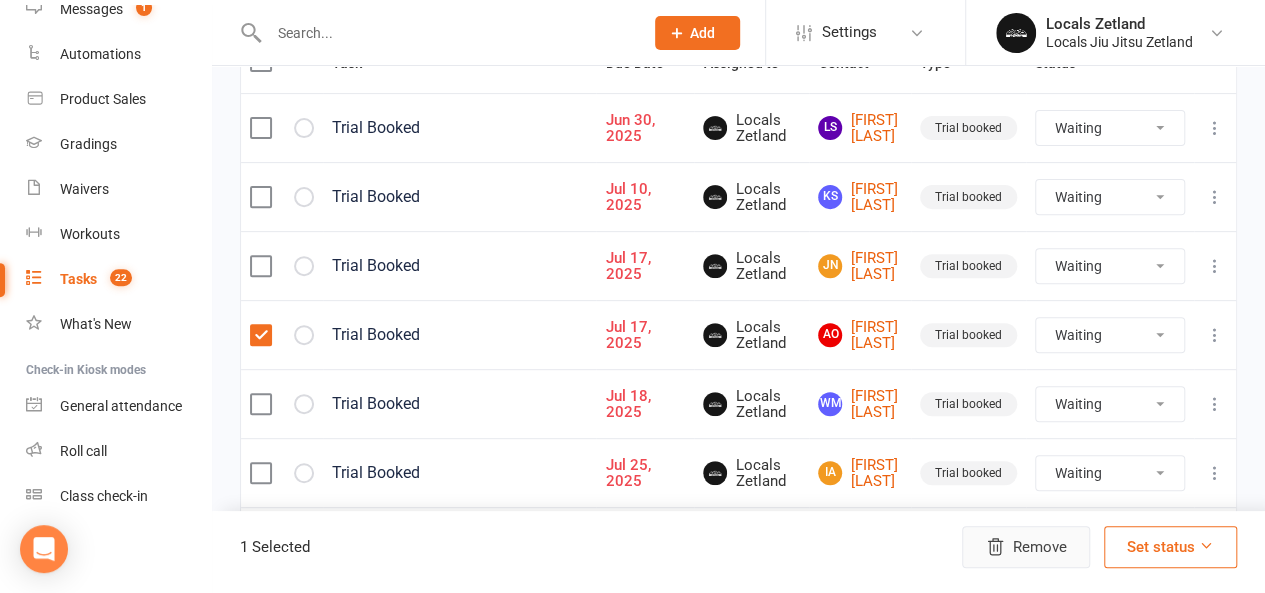 click on "Remove" at bounding box center [1026, 547] 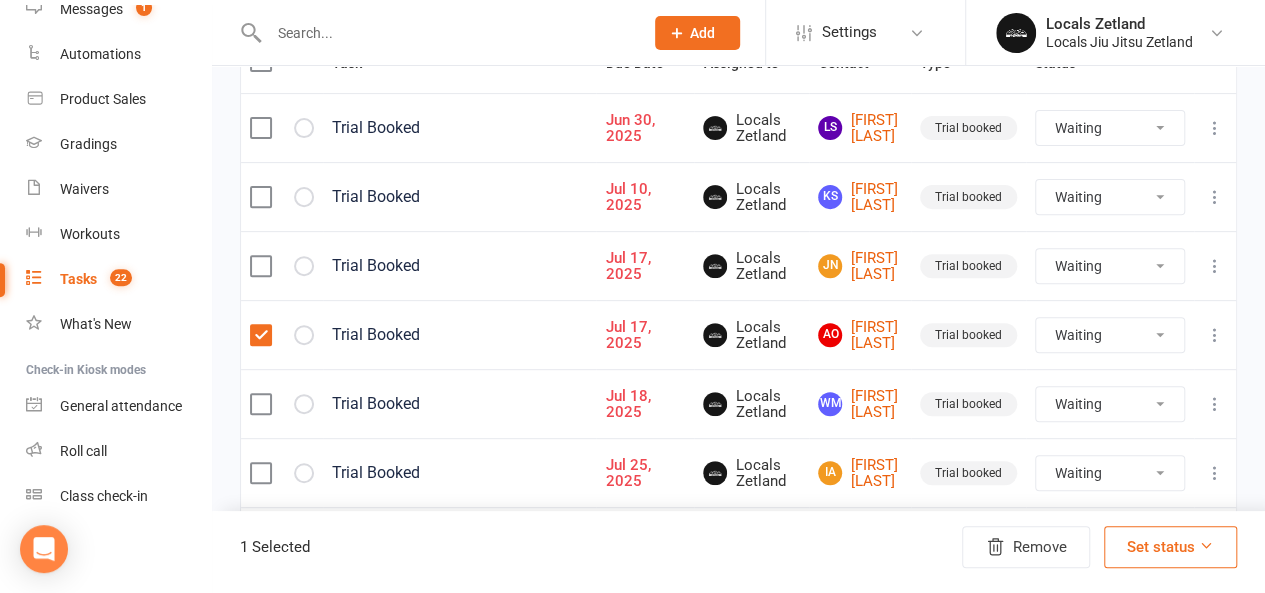 select on "waiting" 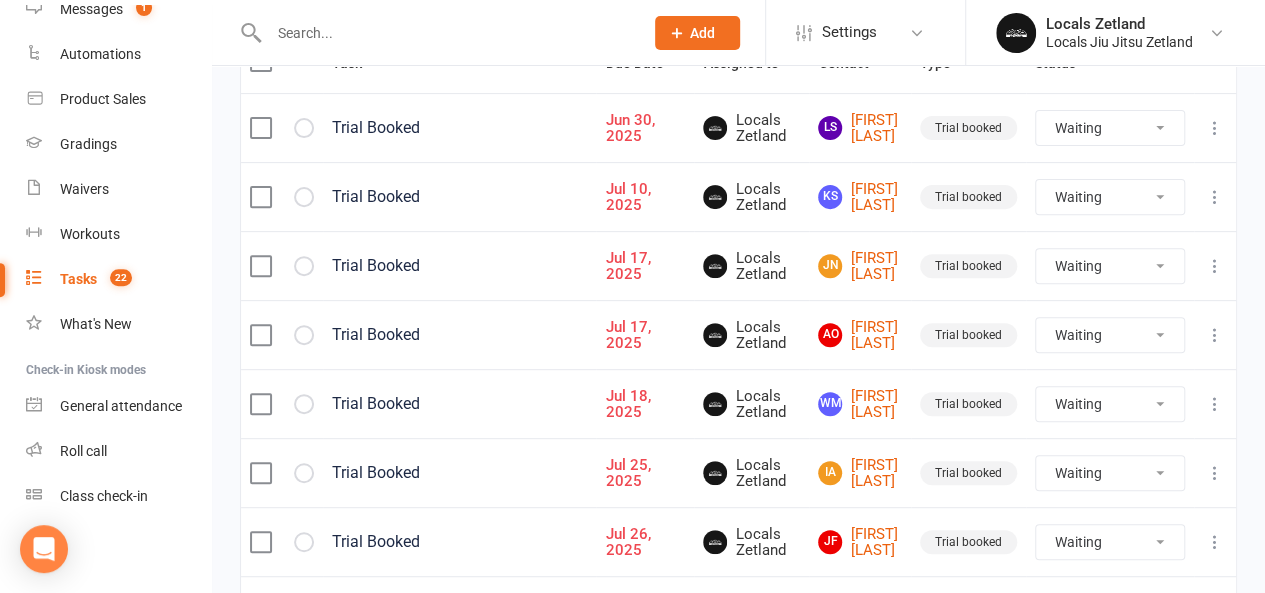 select on "waiting" 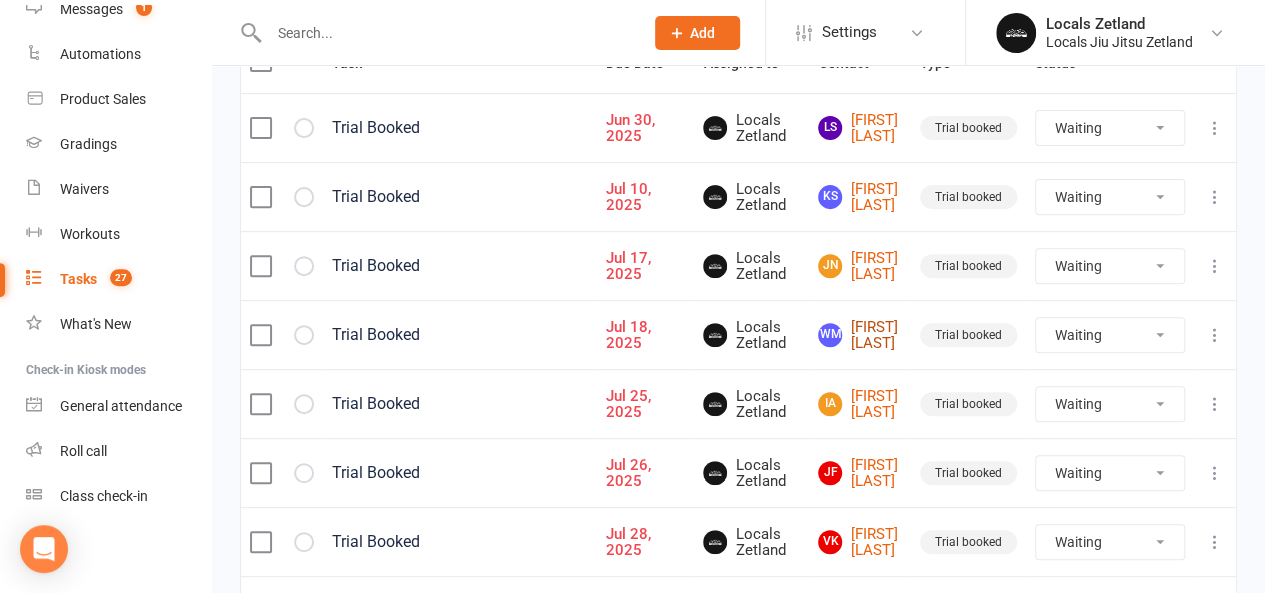 click on "[INITIALS] [FIRST] [LAST]" at bounding box center [860, 335] 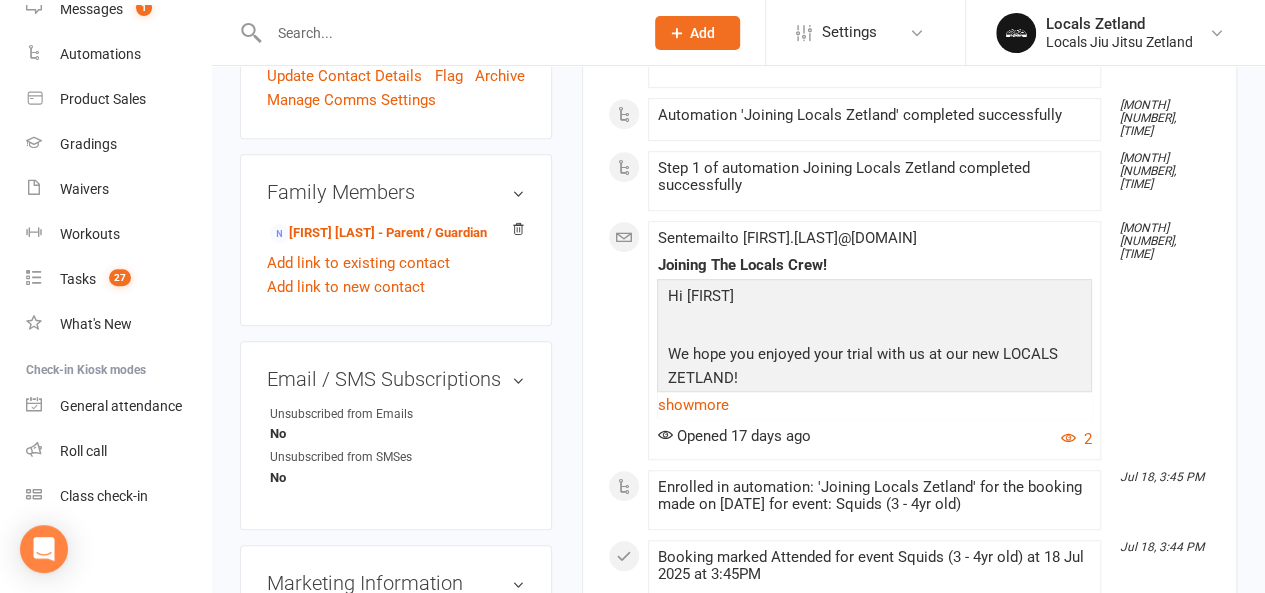 scroll, scrollTop: 0, scrollLeft: 0, axis: both 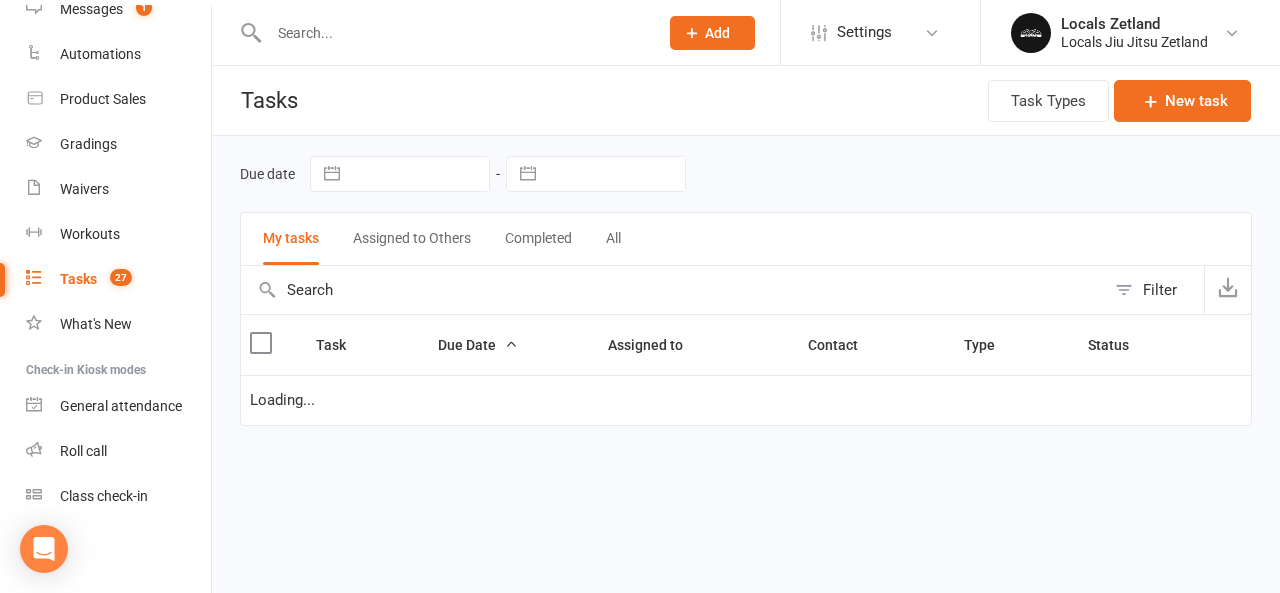 select on "waiting" 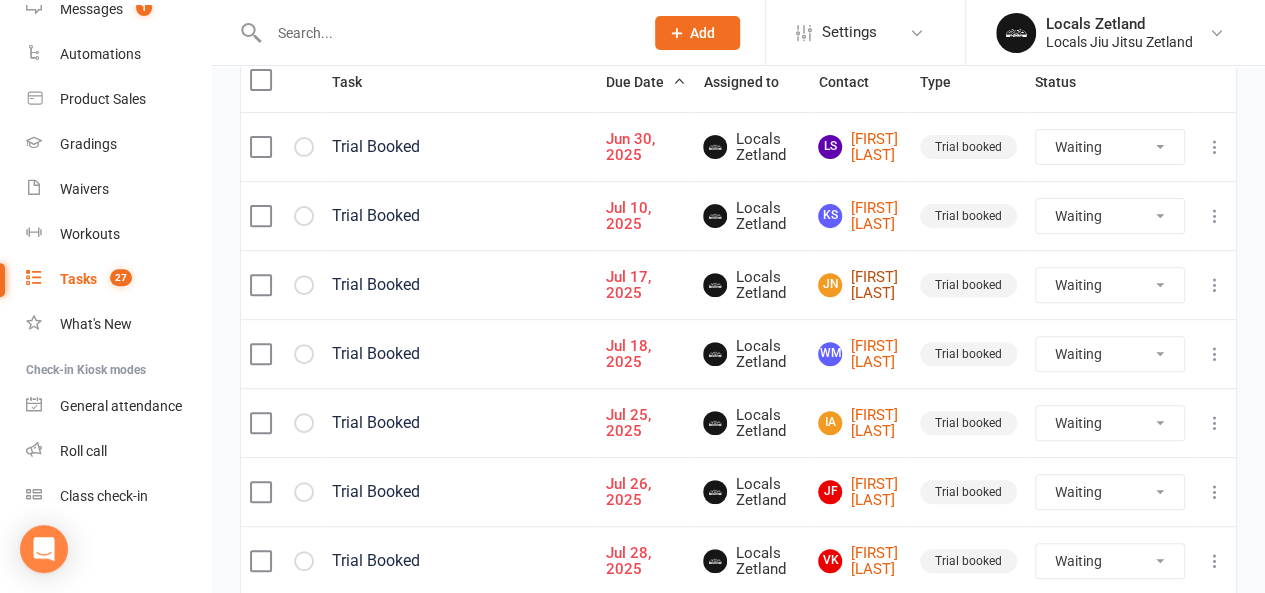 scroll, scrollTop: 265, scrollLeft: 0, axis: vertical 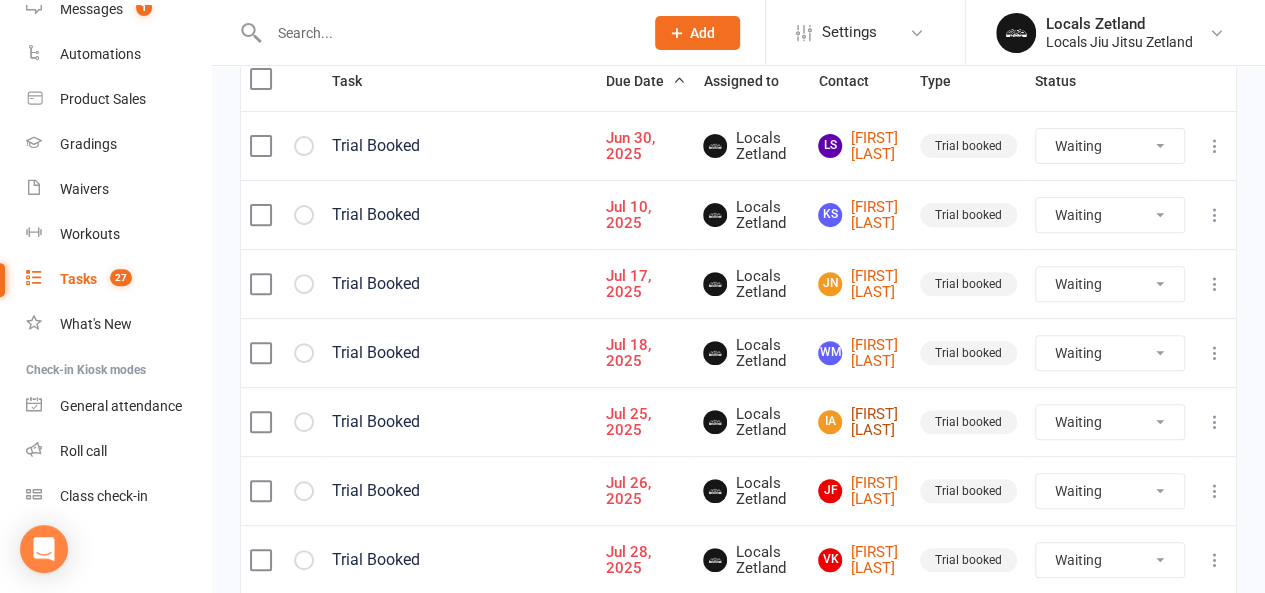 click on "[INITIALS] [LAST]" at bounding box center (860, 422) 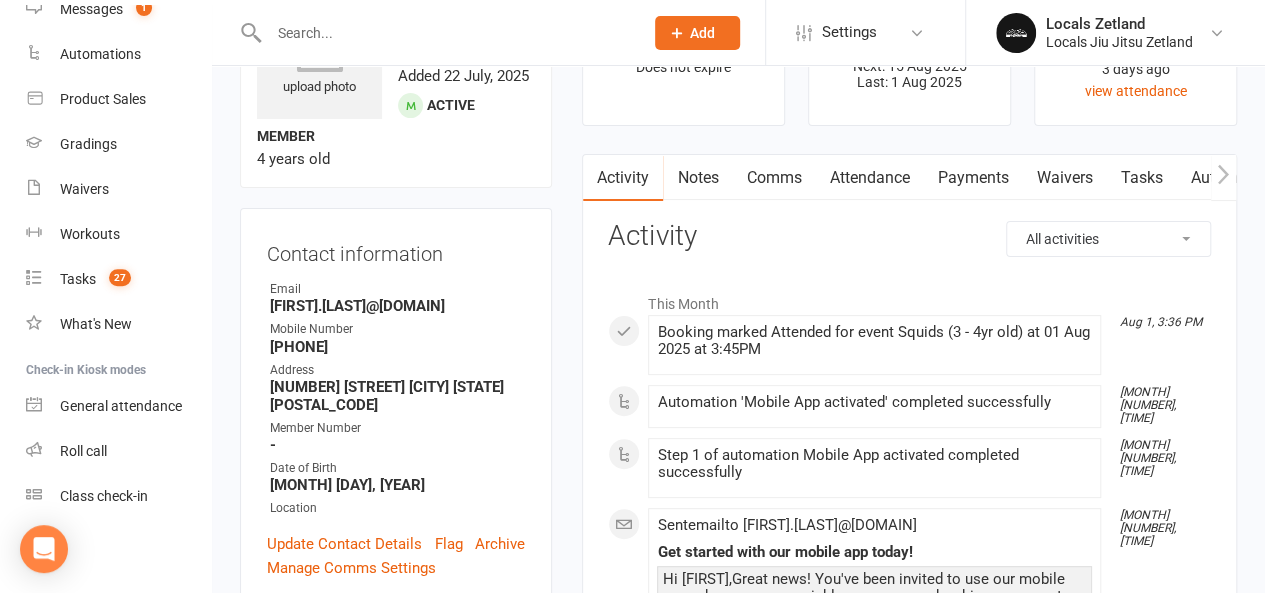 scroll, scrollTop: 116, scrollLeft: 0, axis: vertical 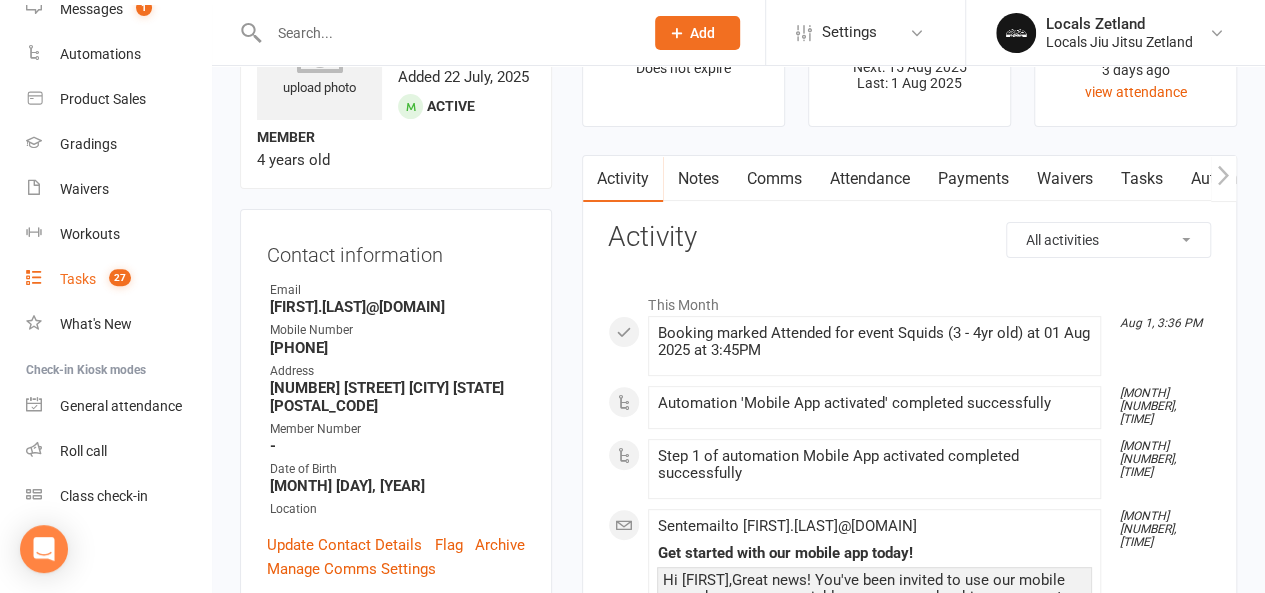 click on "Tasks   27" at bounding box center (118, 279) 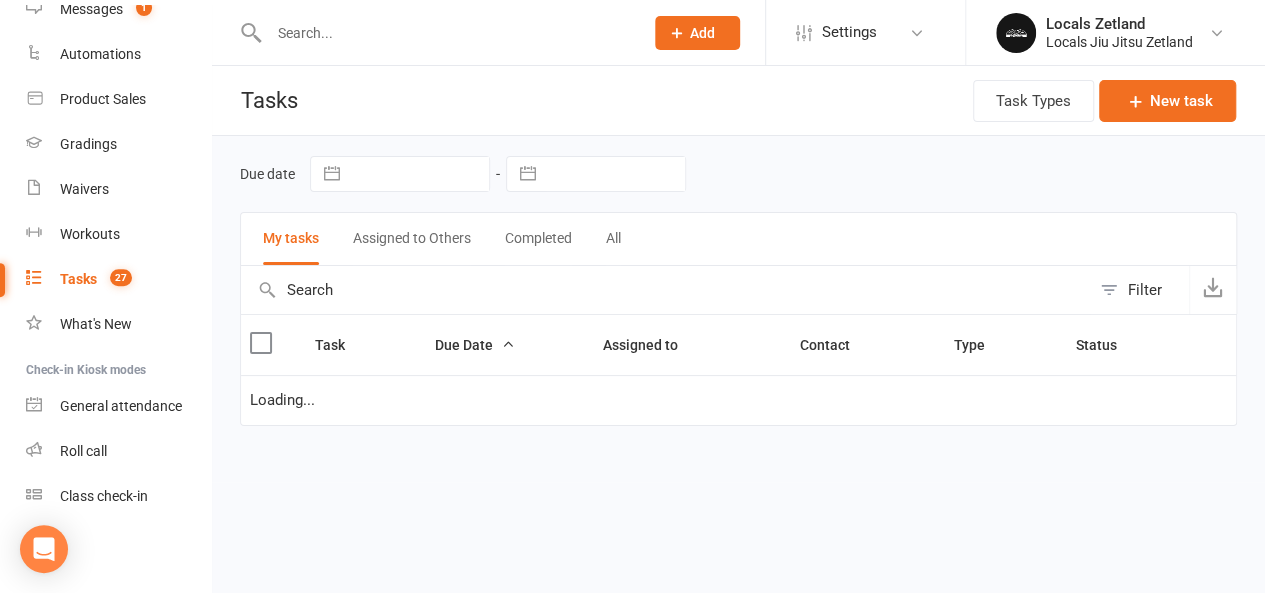 scroll, scrollTop: 0, scrollLeft: 0, axis: both 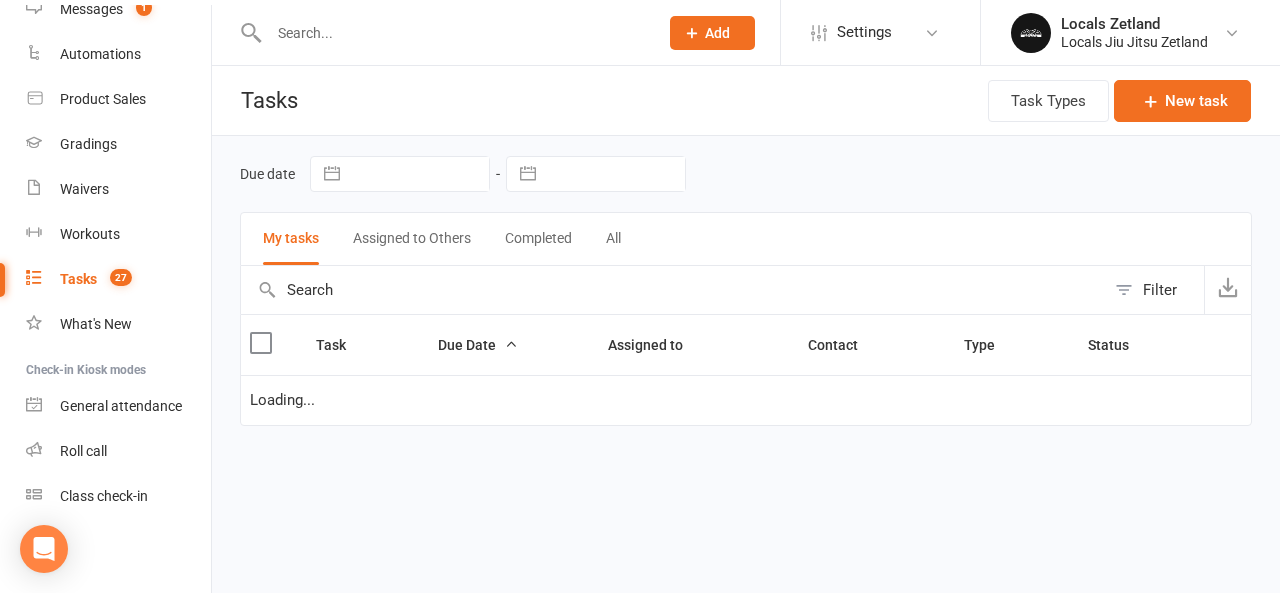 select on "waiting" 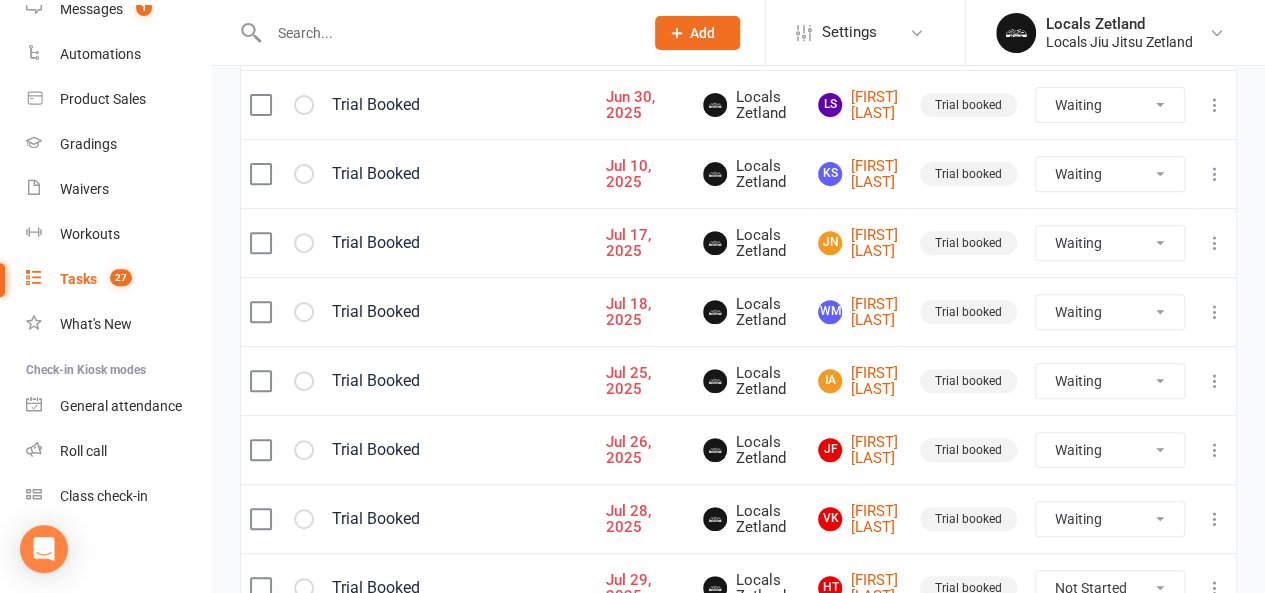 scroll, scrollTop: 305, scrollLeft: 0, axis: vertical 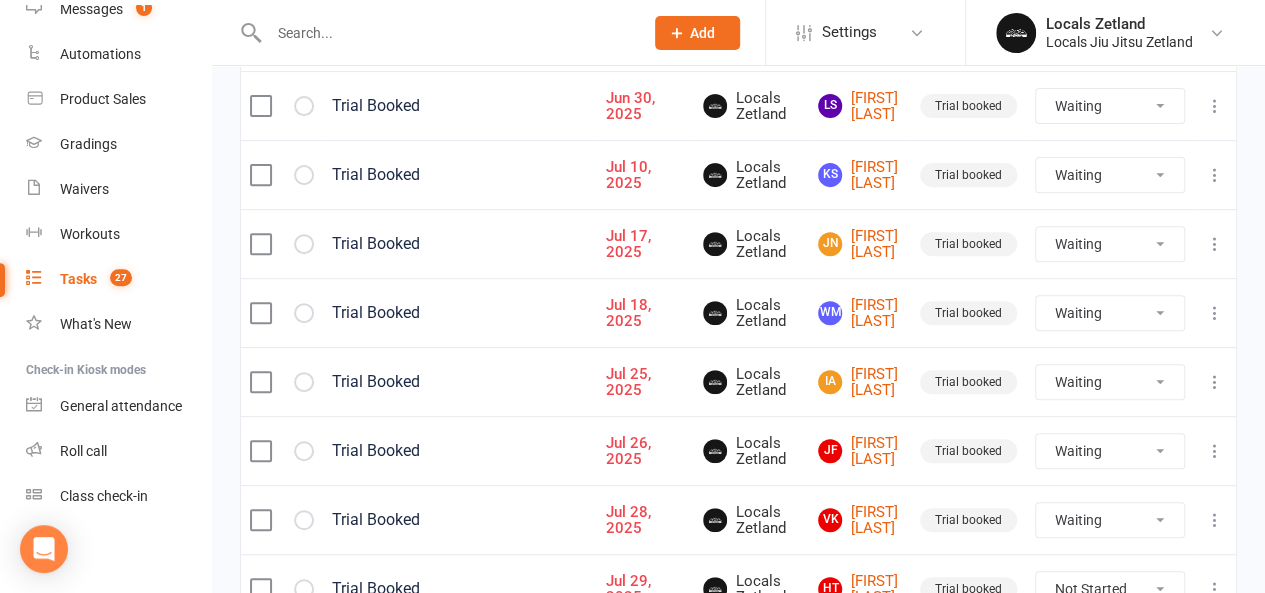 click at bounding box center (1215, 382) 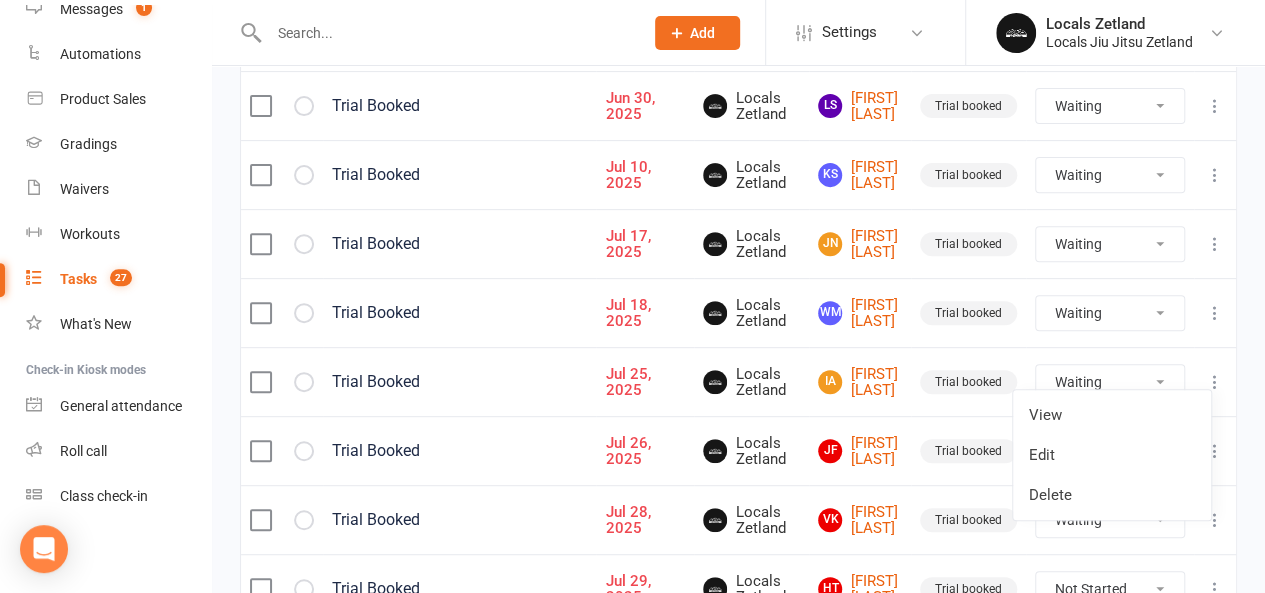 click on "Not Started In Progress Waiting Complete" at bounding box center (1110, 382) 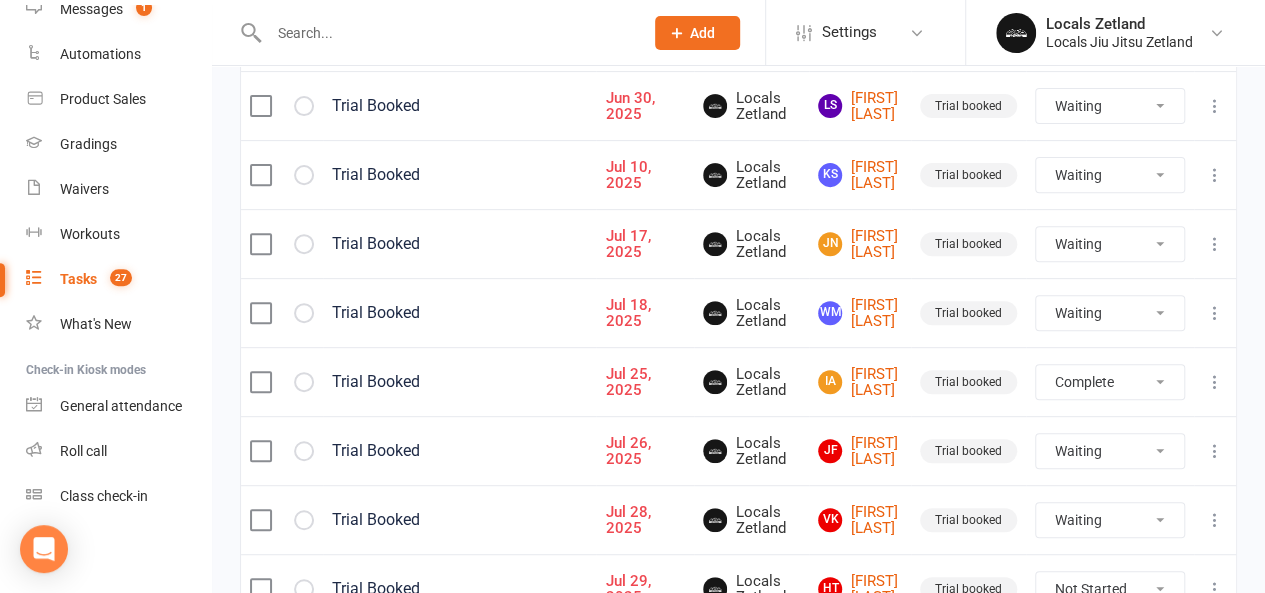 click on "Not Started In Progress Waiting Complete" at bounding box center [1110, 382] 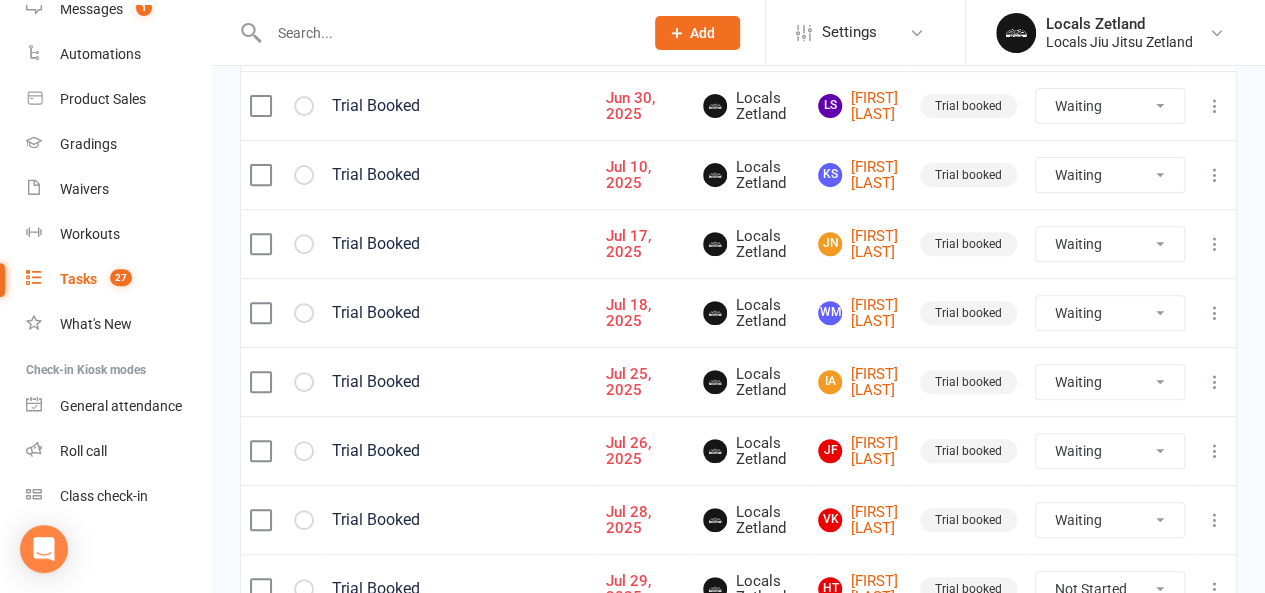 select on "waiting" 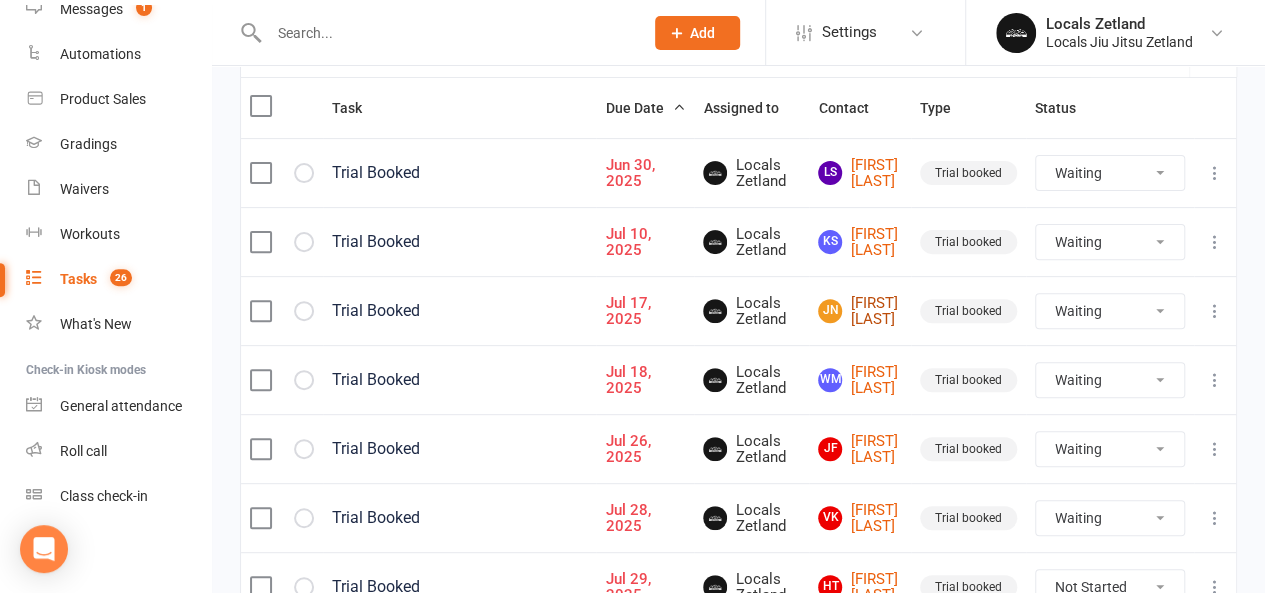 scroll, scrollTop: 237, scrollLeft: 0, axis: vertical 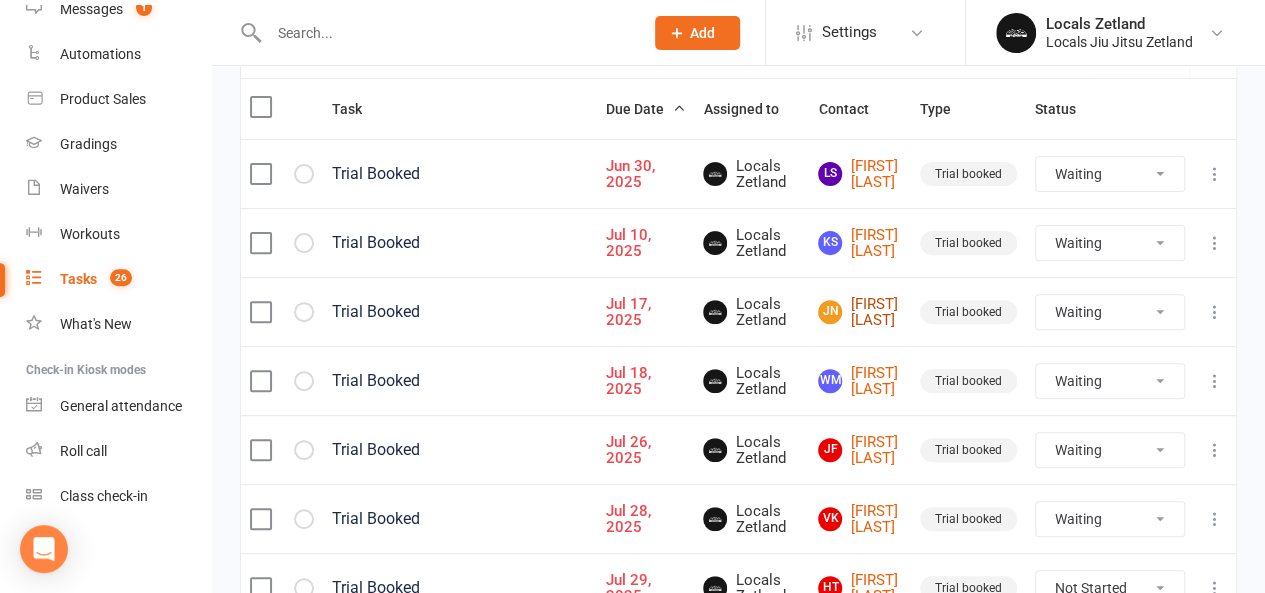 click on "JN [FIRST] [LAST]" at bounding box center [860, 312] 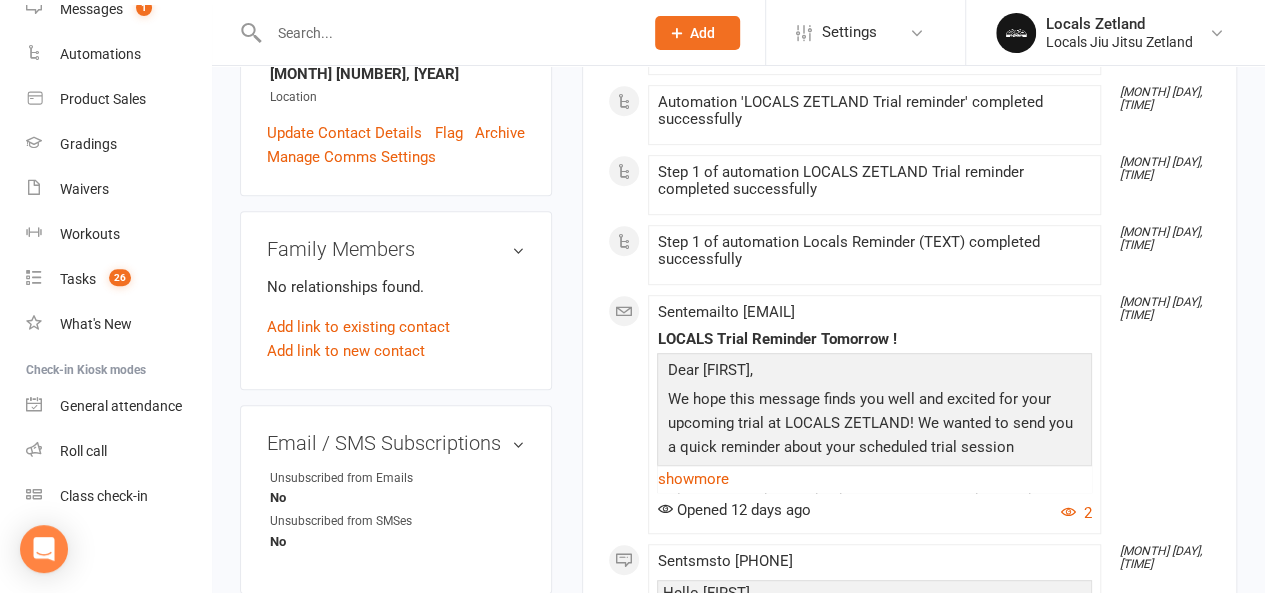 scroll, scrollTop: 0, scrollLeft: 0, axis: both 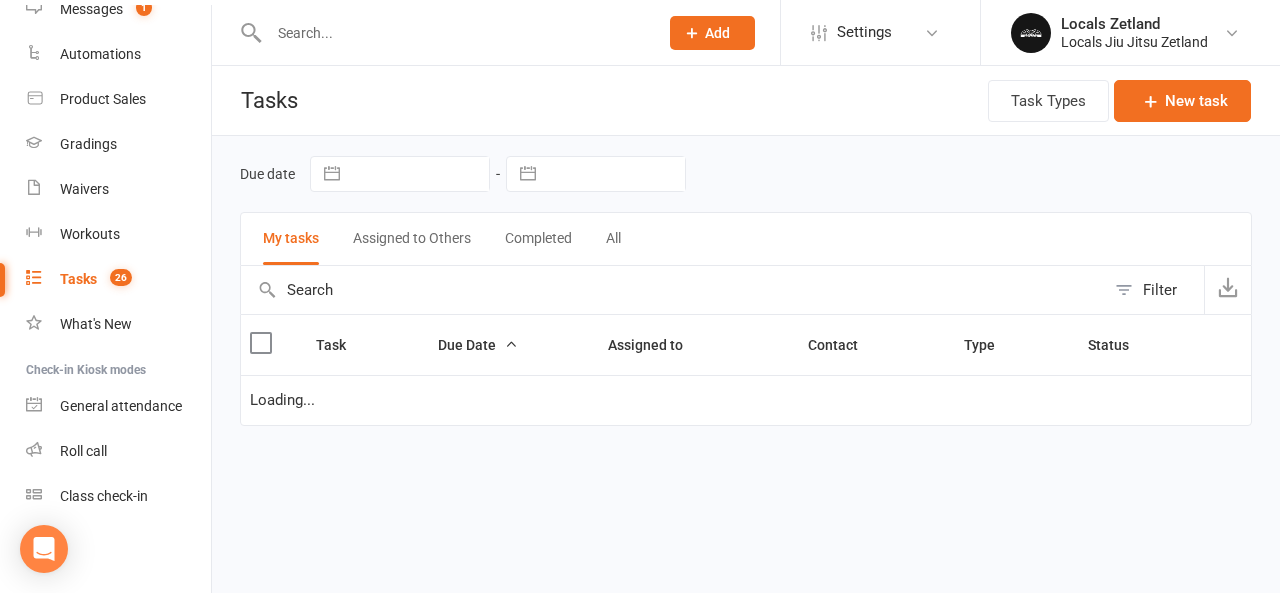 select on "waiting" 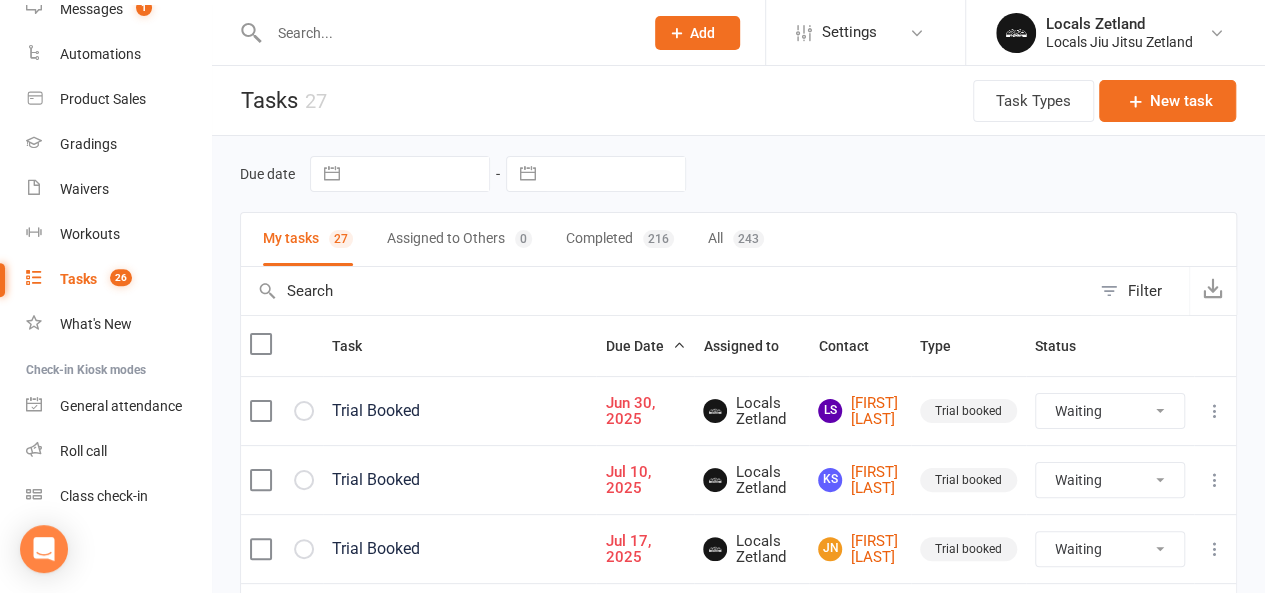 click at bounding box center [446, 33] 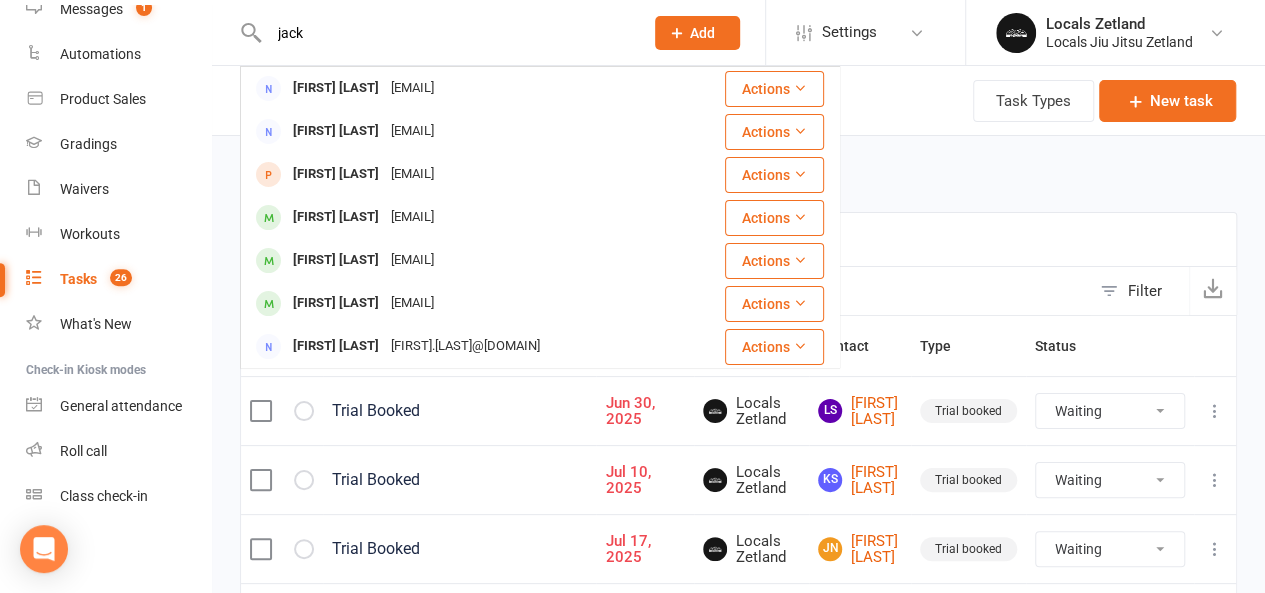 type on "jack" 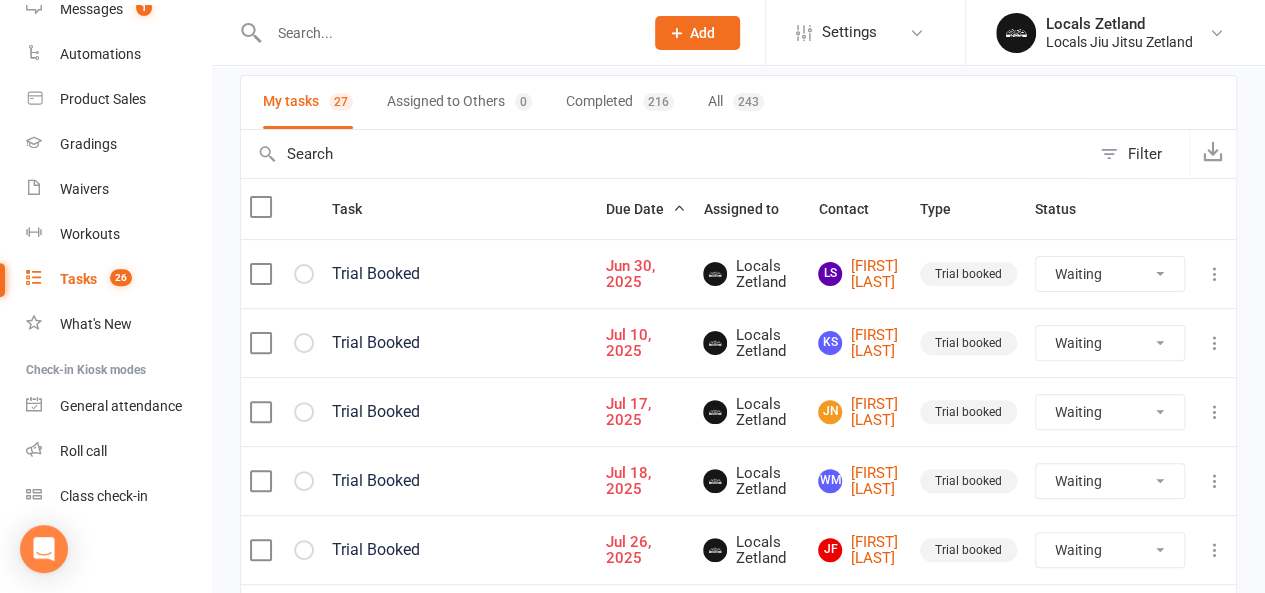 scroll, scrollTop: 136, scrollLeft: 0, axis: vertical 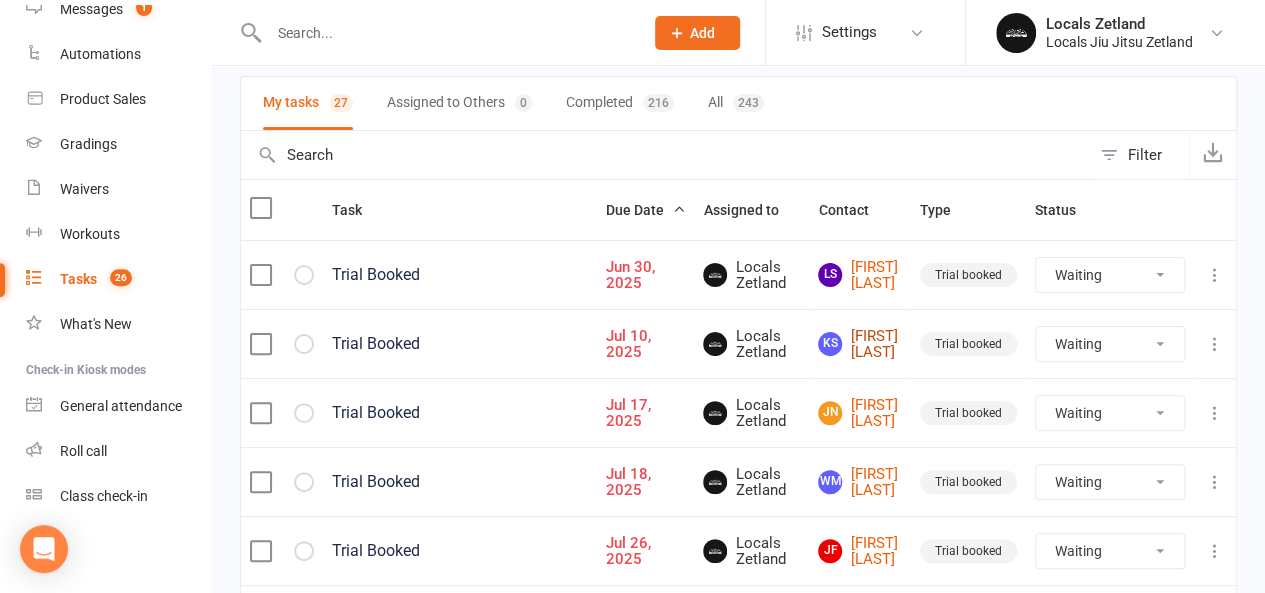 click on "KS [FIRST] [LAST]" at bounding box center (860, 344) 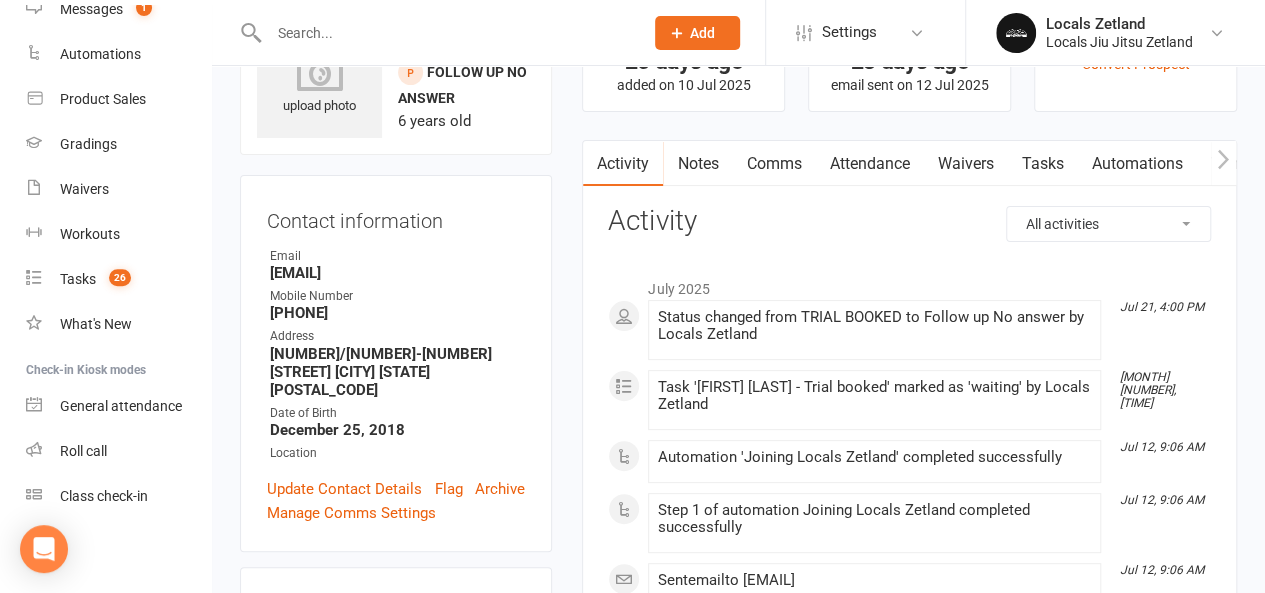 scroll, scrollTop: 0, scrollLeft: 0, axis: both 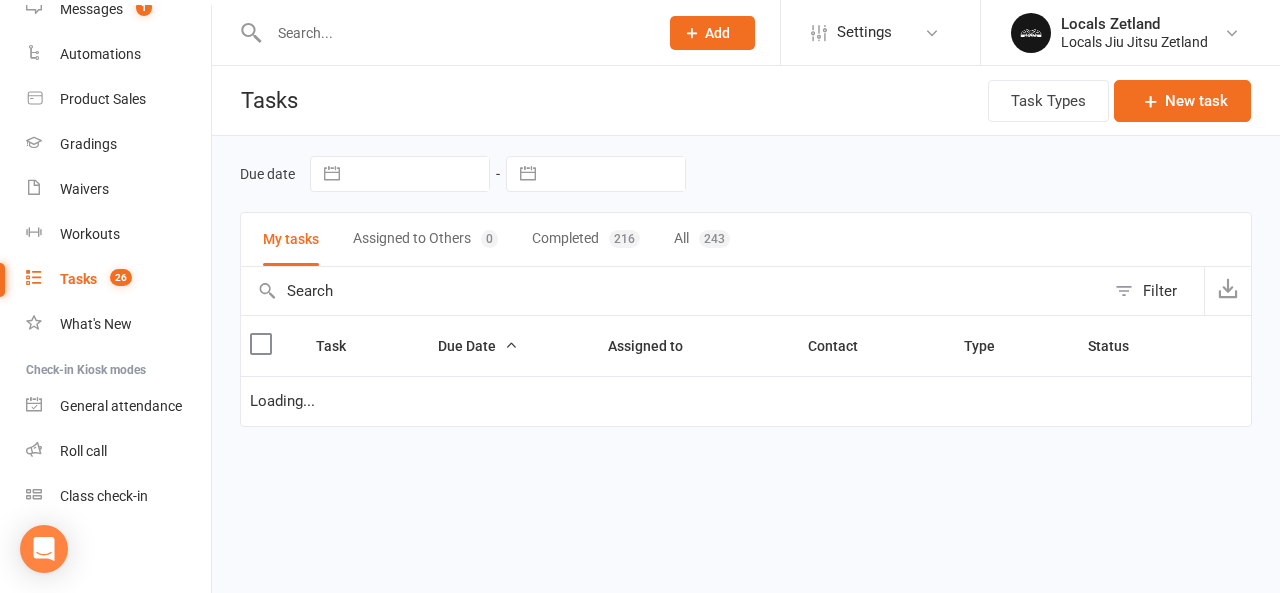 select on "waiting" 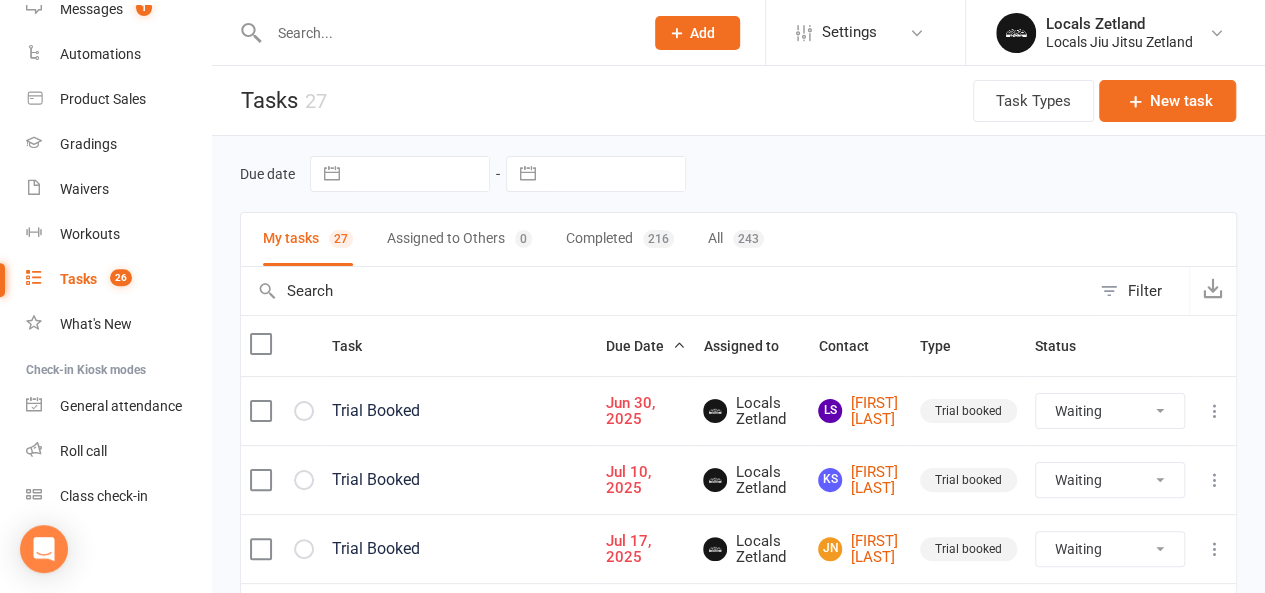 click at bounding box center [260, 480] 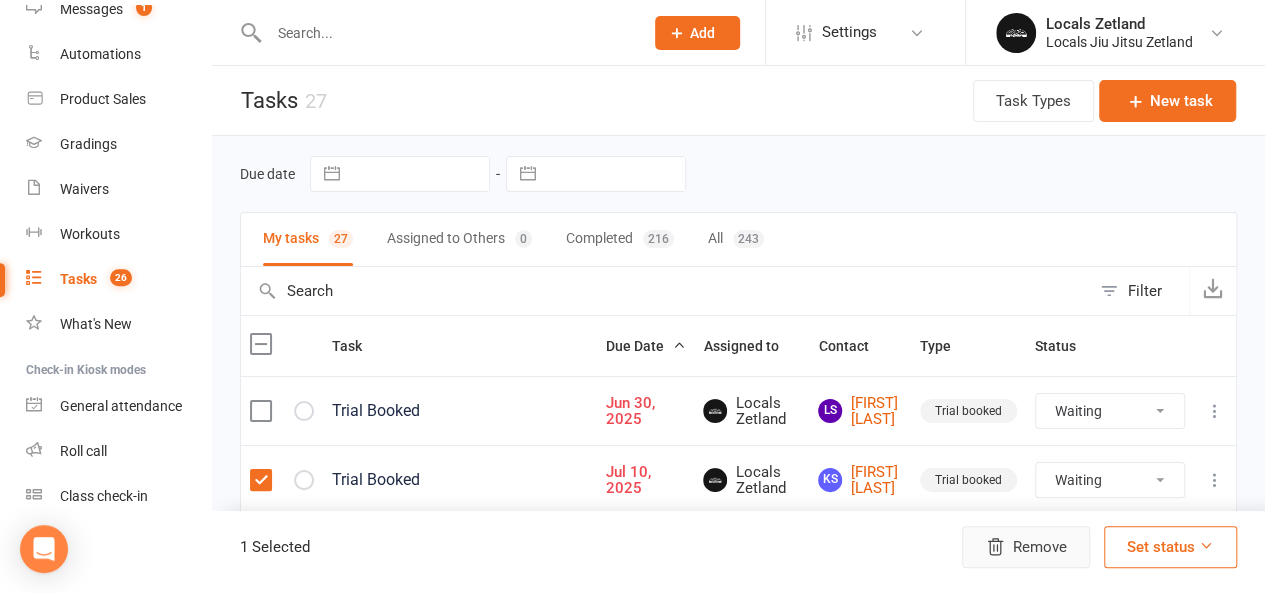 click on "Remove" at bounding box center (1026, 547) 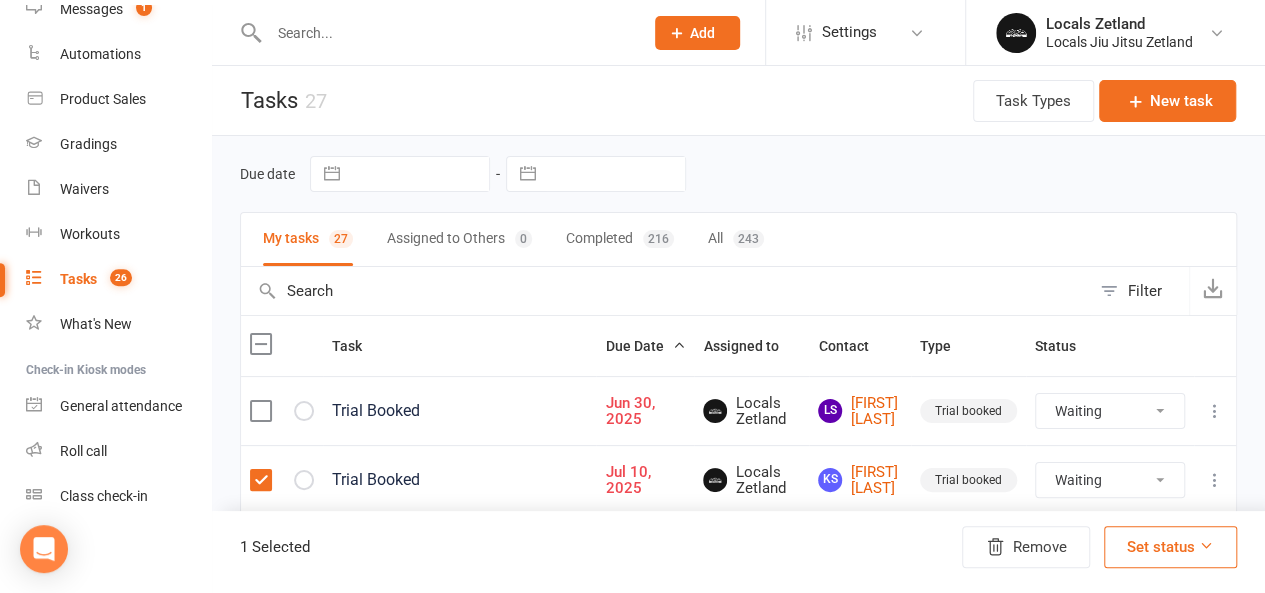 select on "waiting" 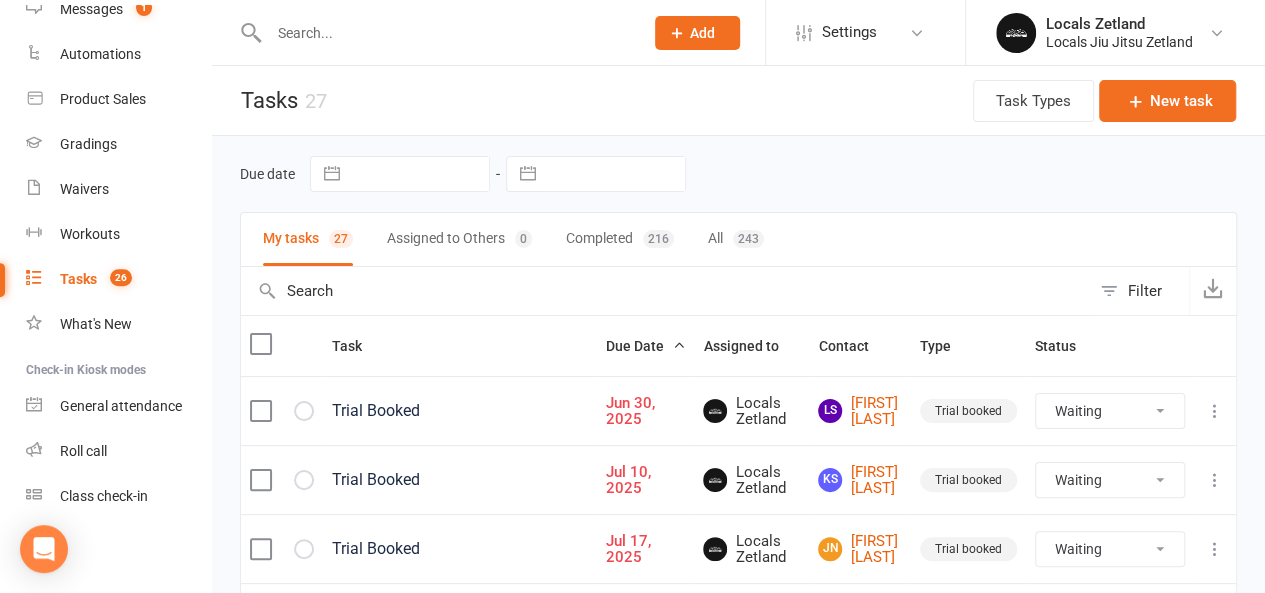 select on "waiting" 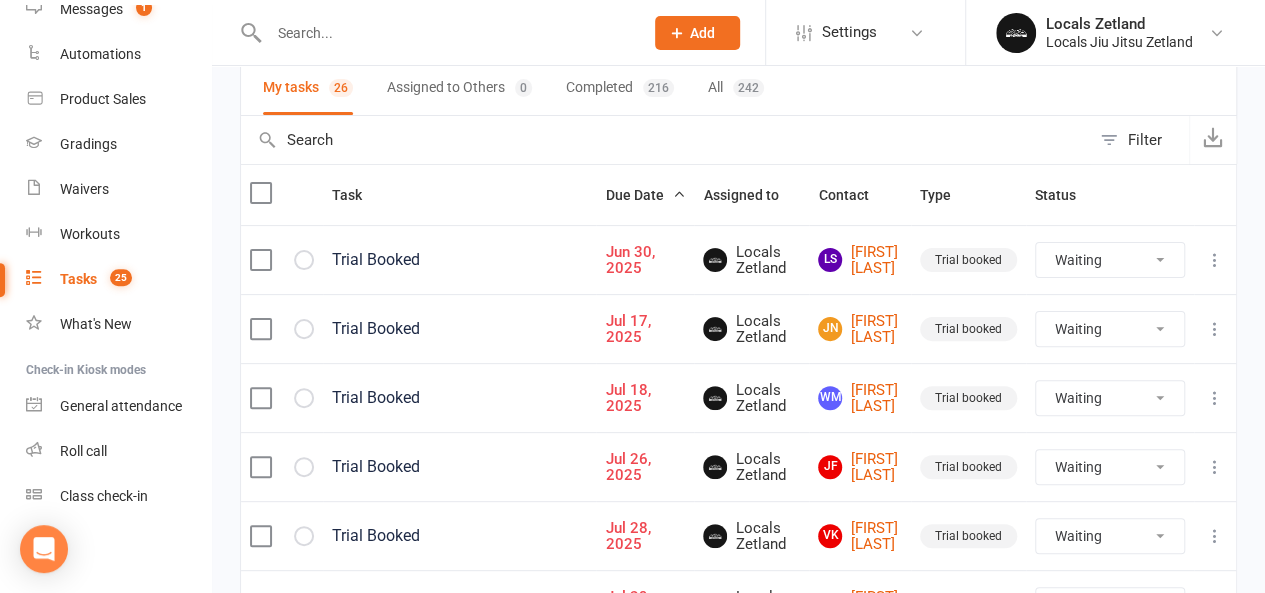 scroll, scrollTop: 152, scrollLeft: 0, axis: vertical 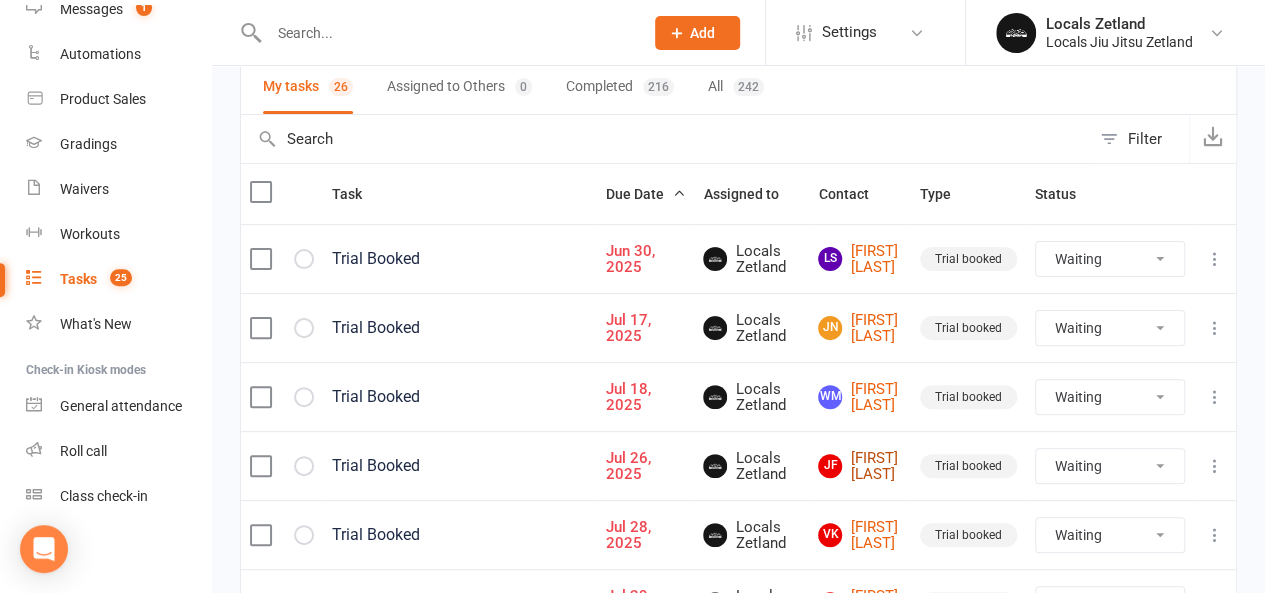 click on "JF [FIRST] [LAST]" at bounding box center [860, 466] 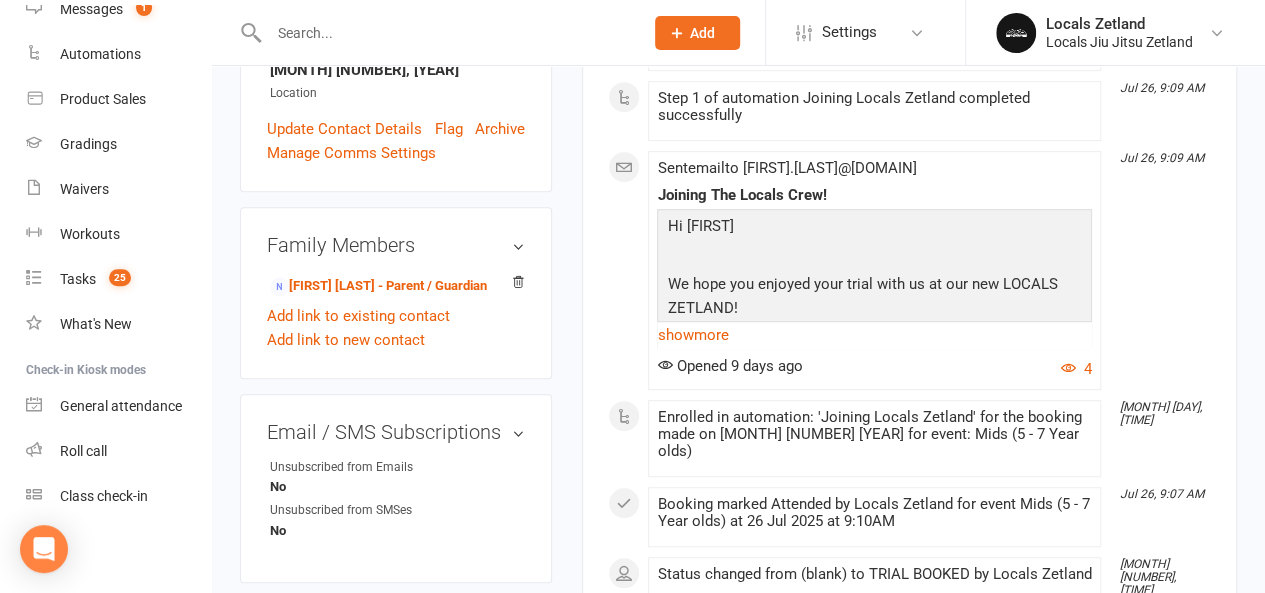 scroll, scrollTop: 438, scrollLeft: 0, axis: vertical 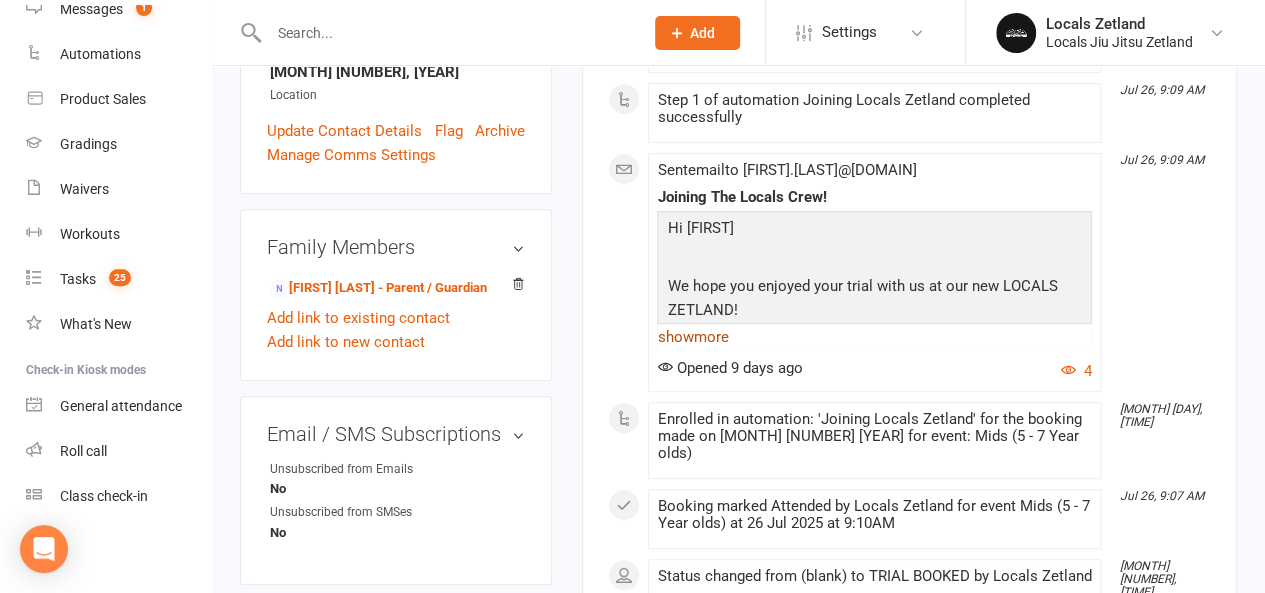 click on "show  more" at bounding box center (874, 337) 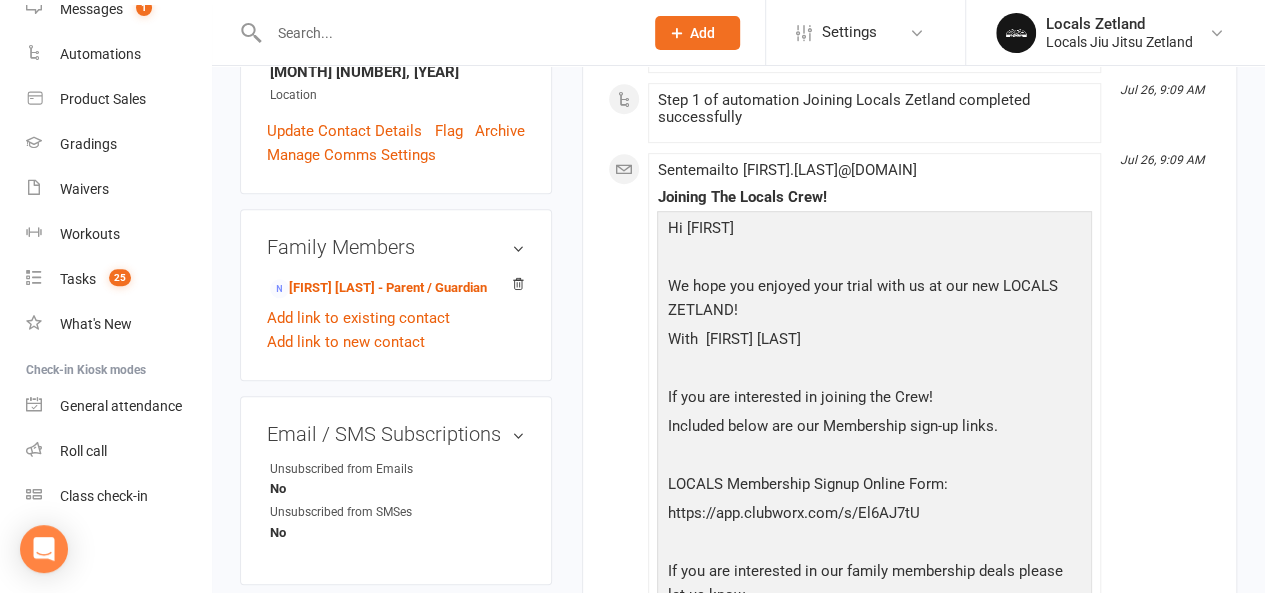 scroll, scrollTop: 0, scrollLeft: 0, axis: both 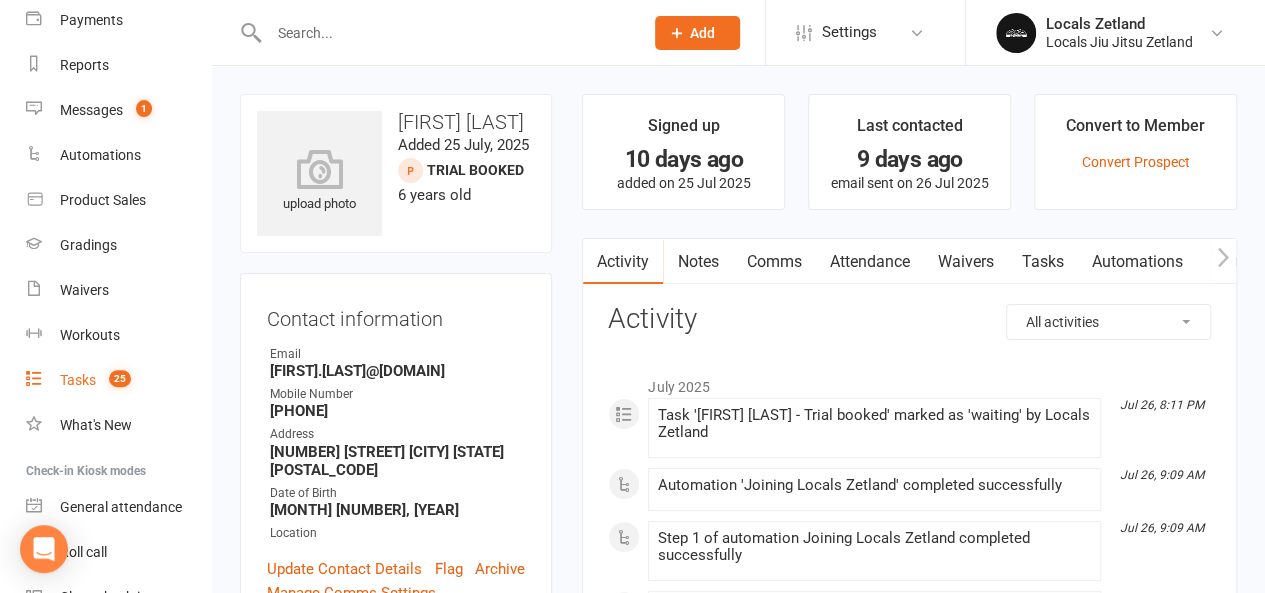 click on "Tasks" at bounding box center (78, 380) 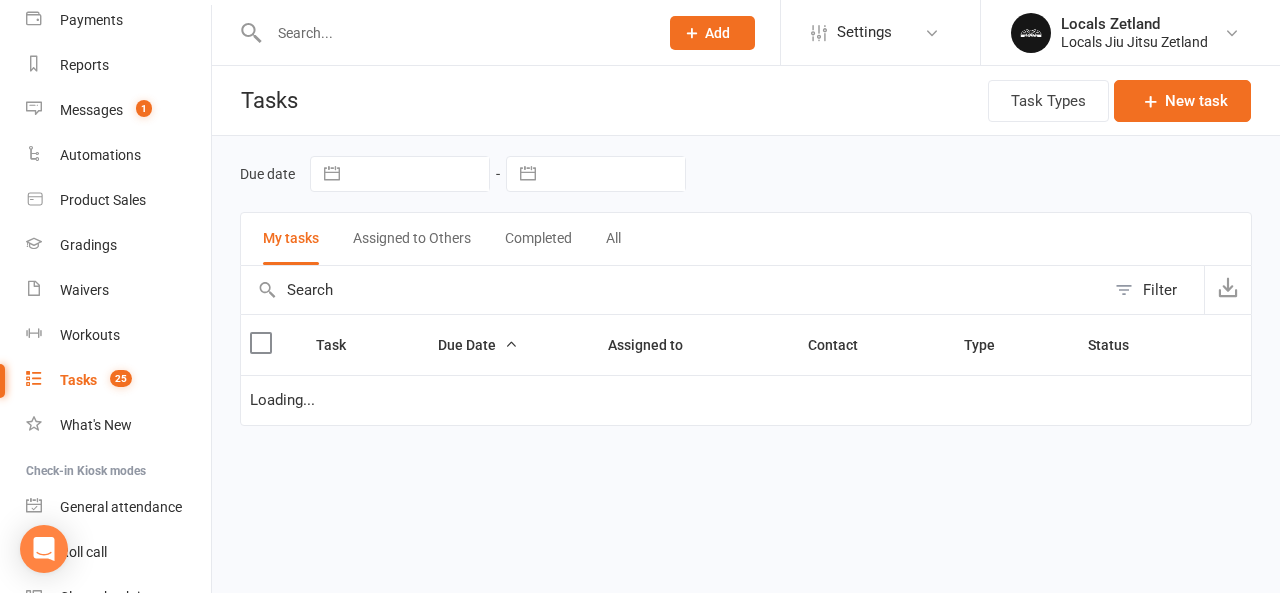 select on "waiting" 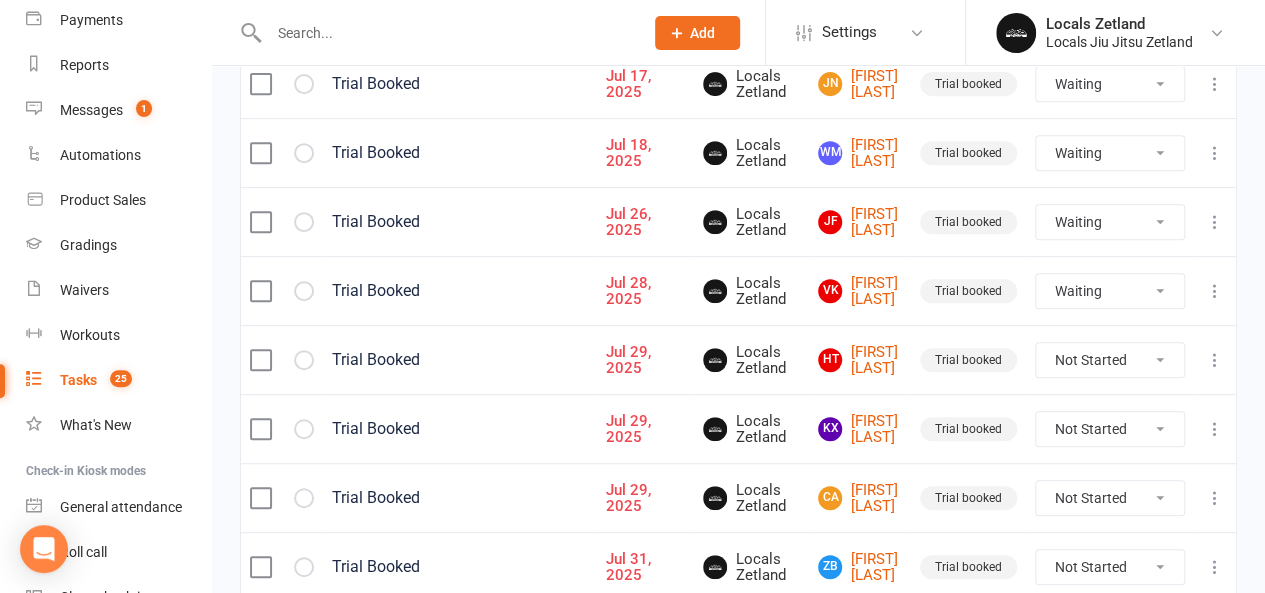 scroll, scrollTop: 397, scrollLeft: 0, axis: vertical 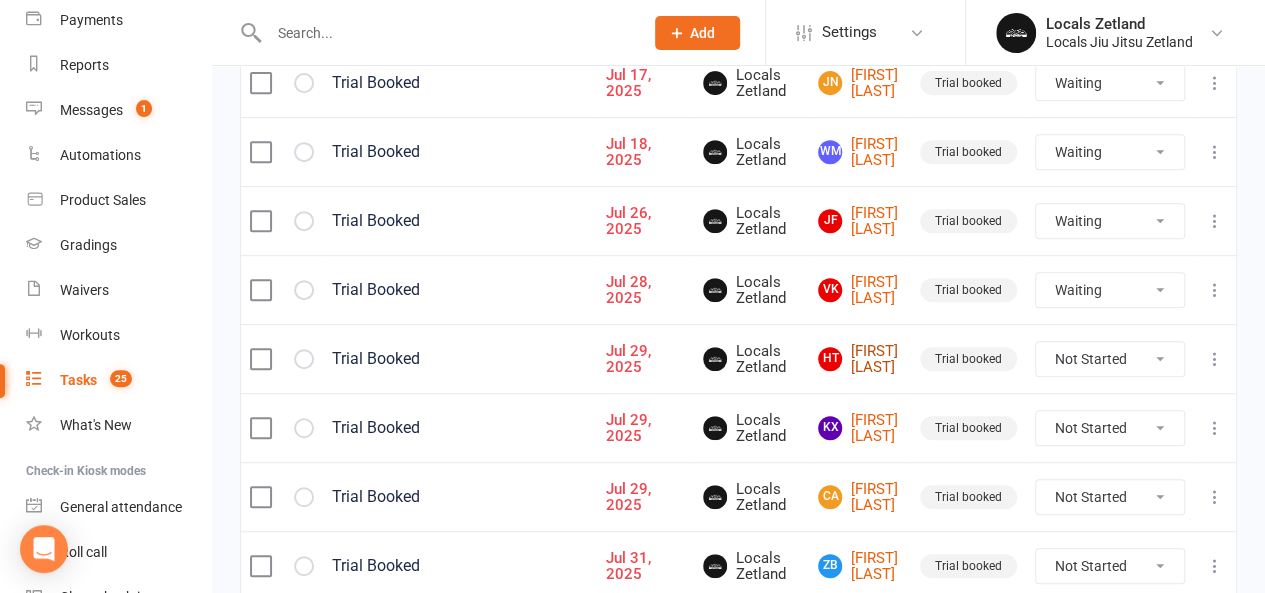 click on "[FIRST] [LAST]" at bounding box center [860, 359] 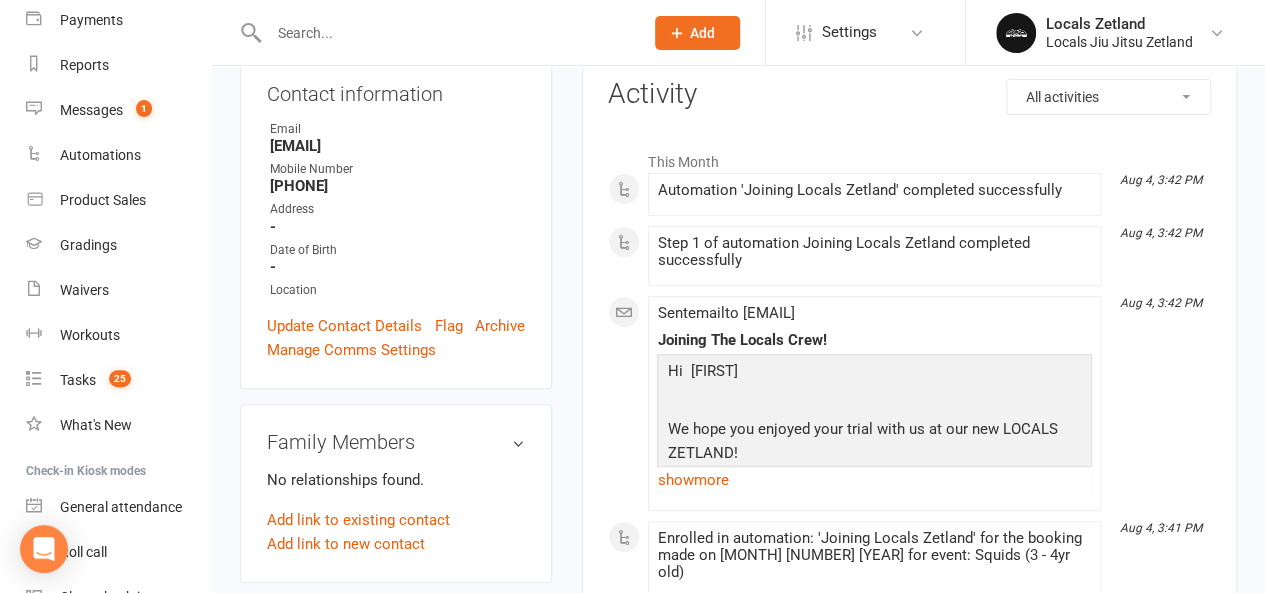 scroll, scrollTop: 224, scrollLeft: 0, axis: vertical 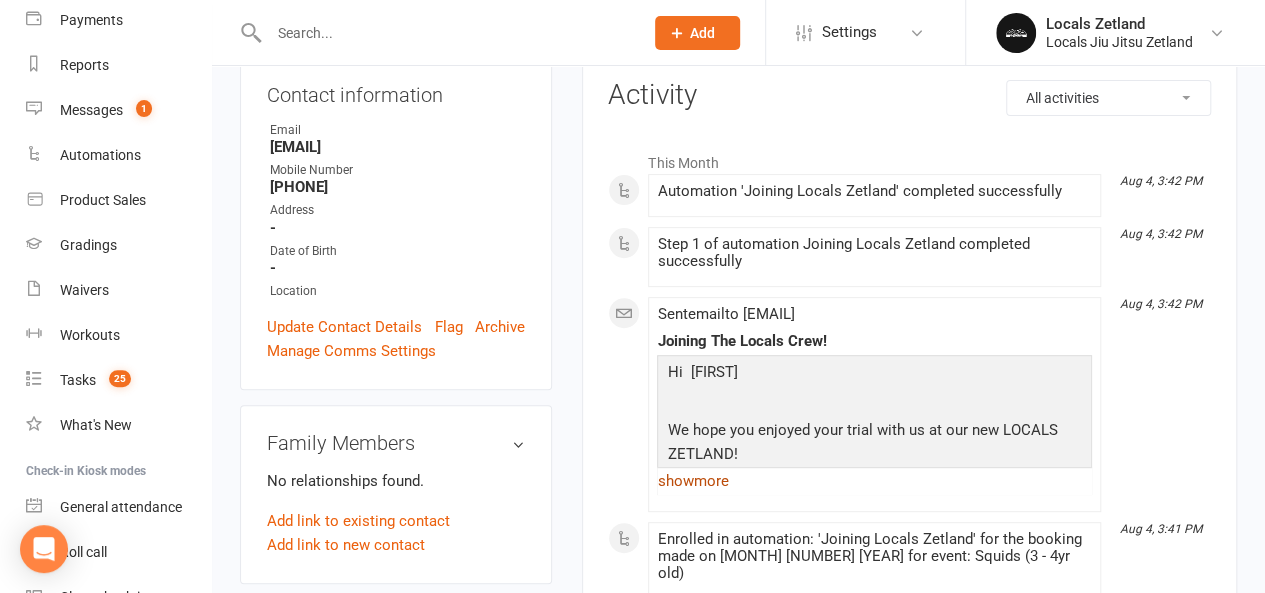 click on "show  more" at bounding box center (874, 481) 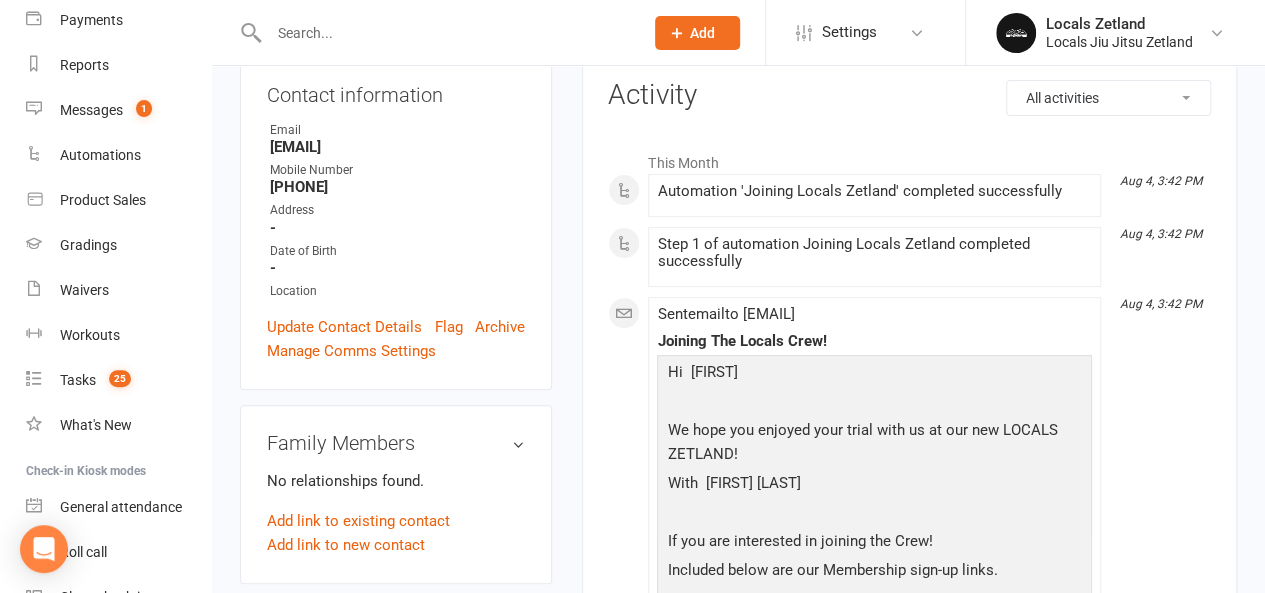 scroll, scrollTop: 321, scrollLeft: 0, axis: vertical 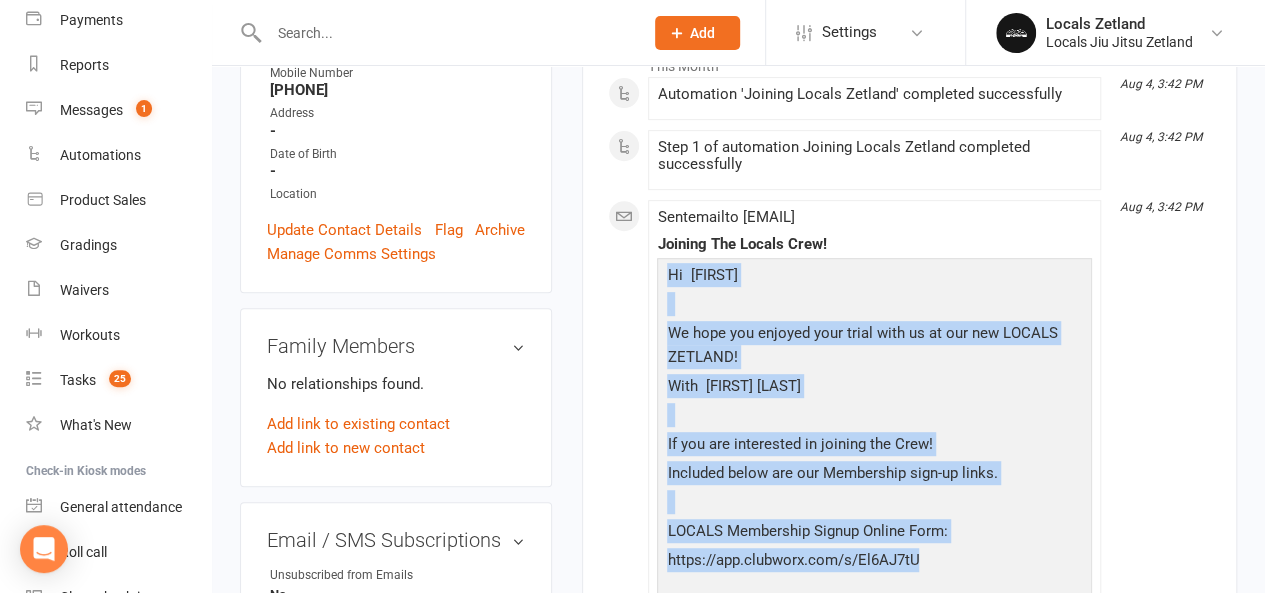 drag, startPoint x: 668, startPoint y: 277, endPoint x: 944, endPoint y: 563, distance: 397.4569 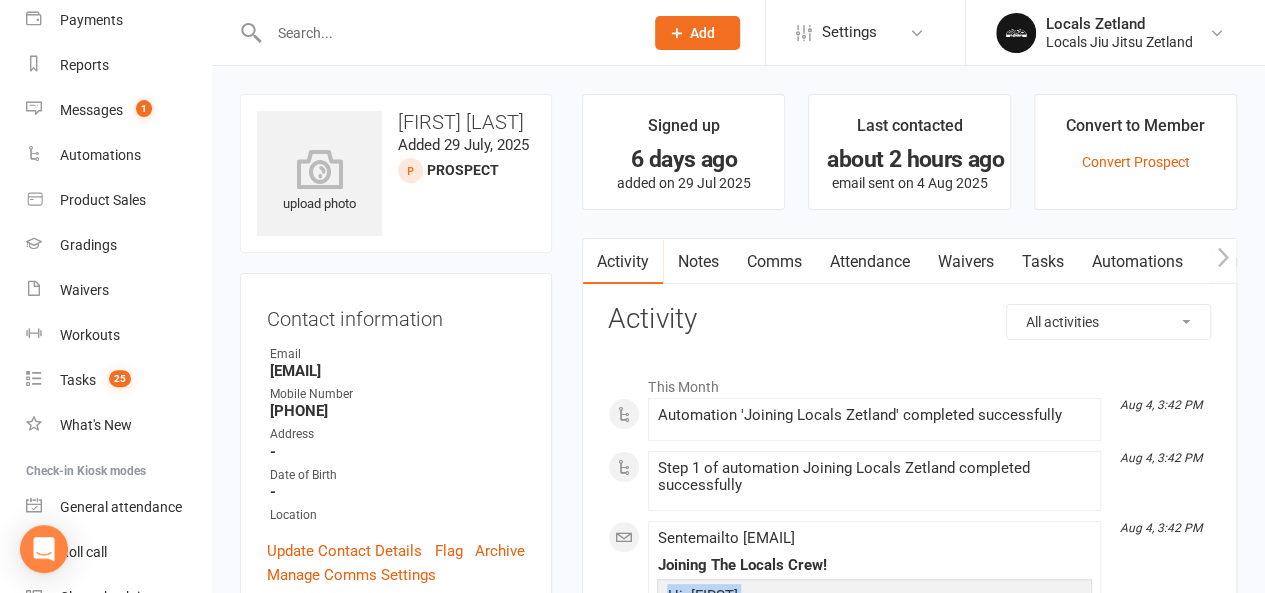 click on "Comms" at bounding box center [773, 262] 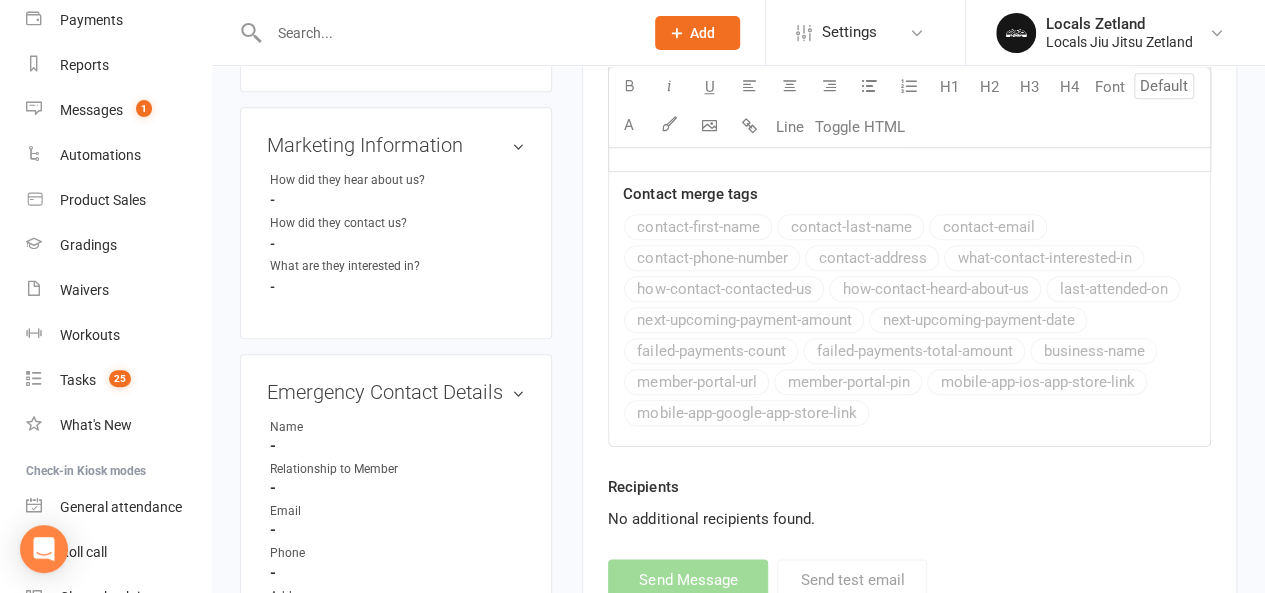 scroll, scrollTop: 0, scrollLeft: 0, axis: both 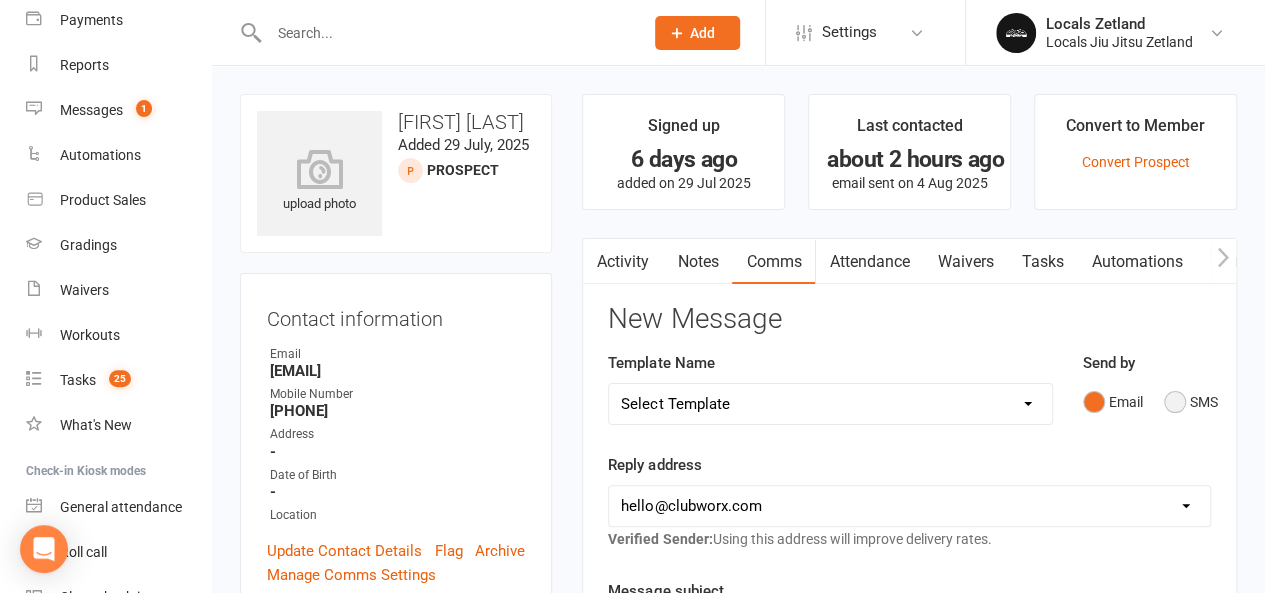 click on "SMS" at bounding box center [1191, 402] 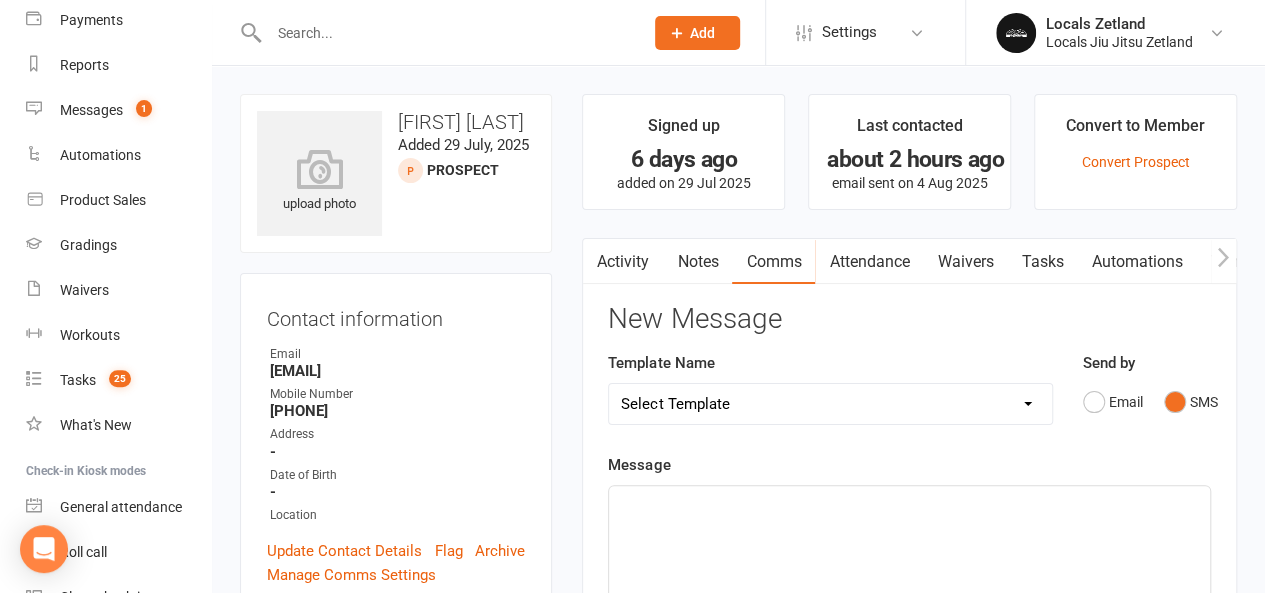 click on "﻿" 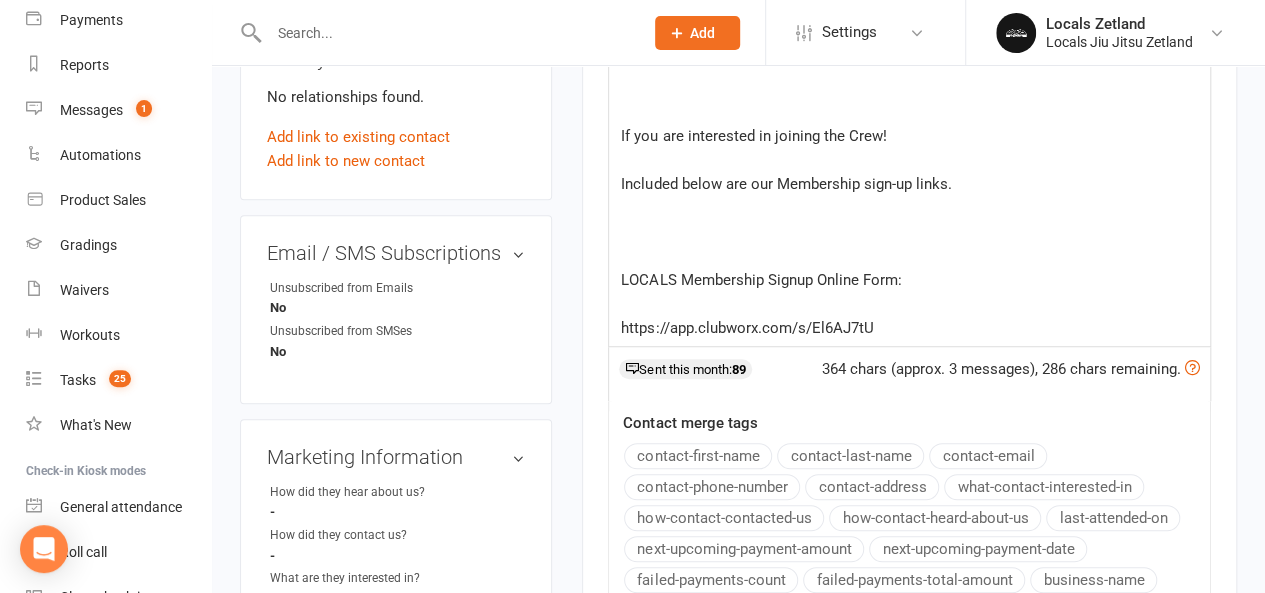 scroll, scrollTop: 604, scrollLeft: 0, axis: vertical 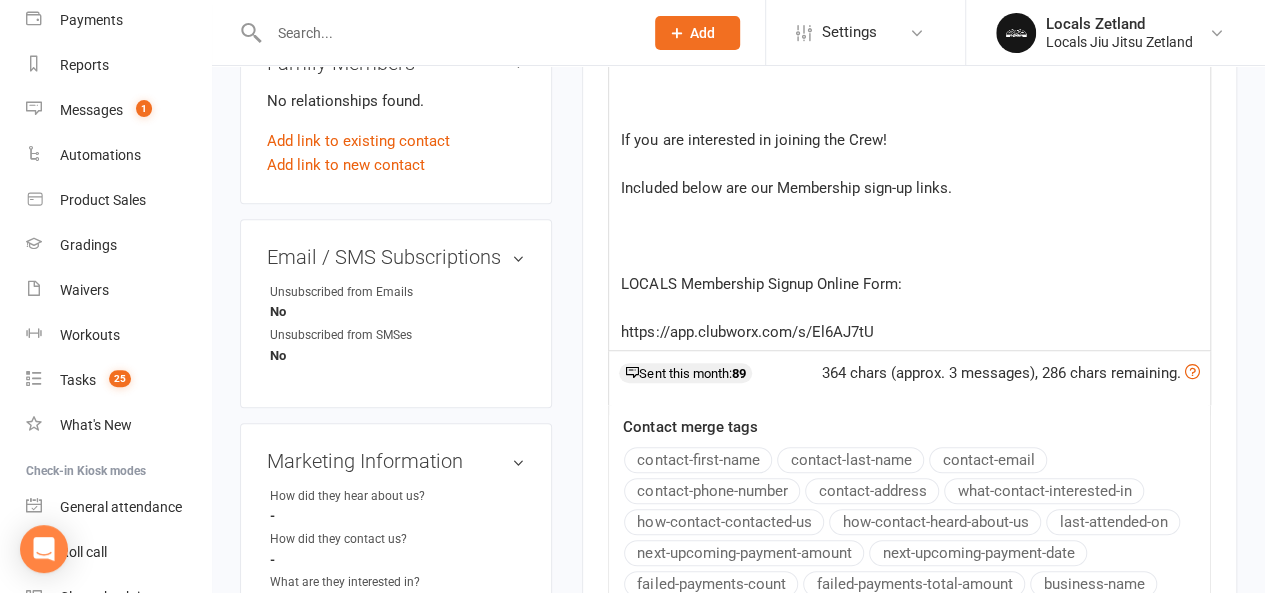 click on "https://app.clubworx.com/s/El6AJ7tU" 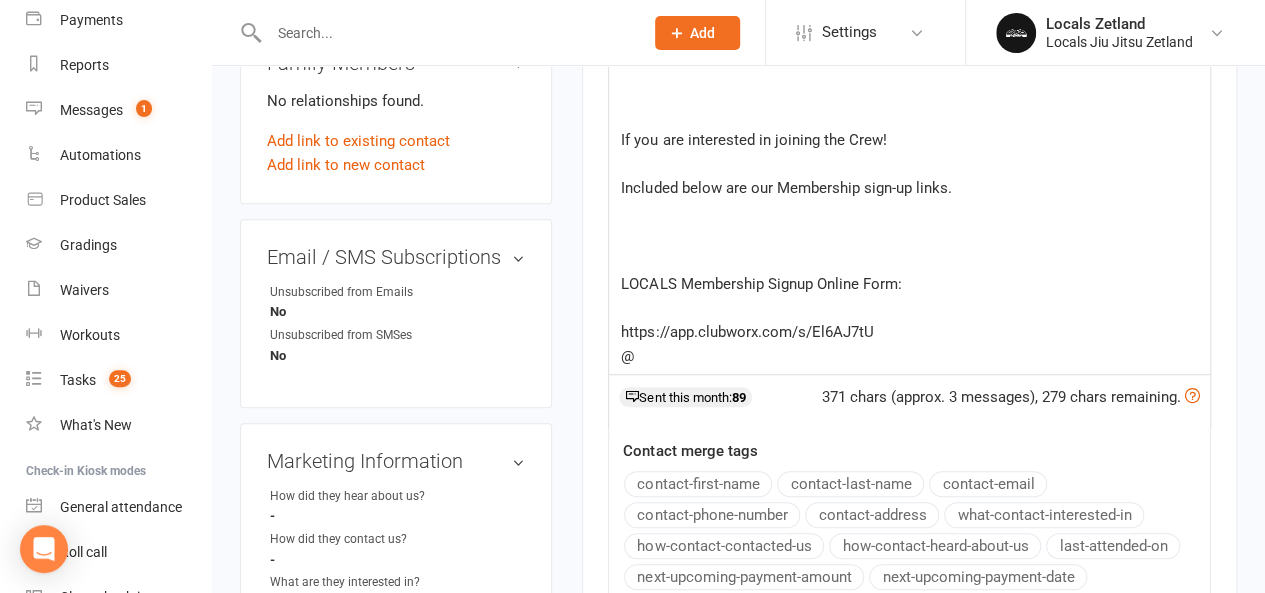 type 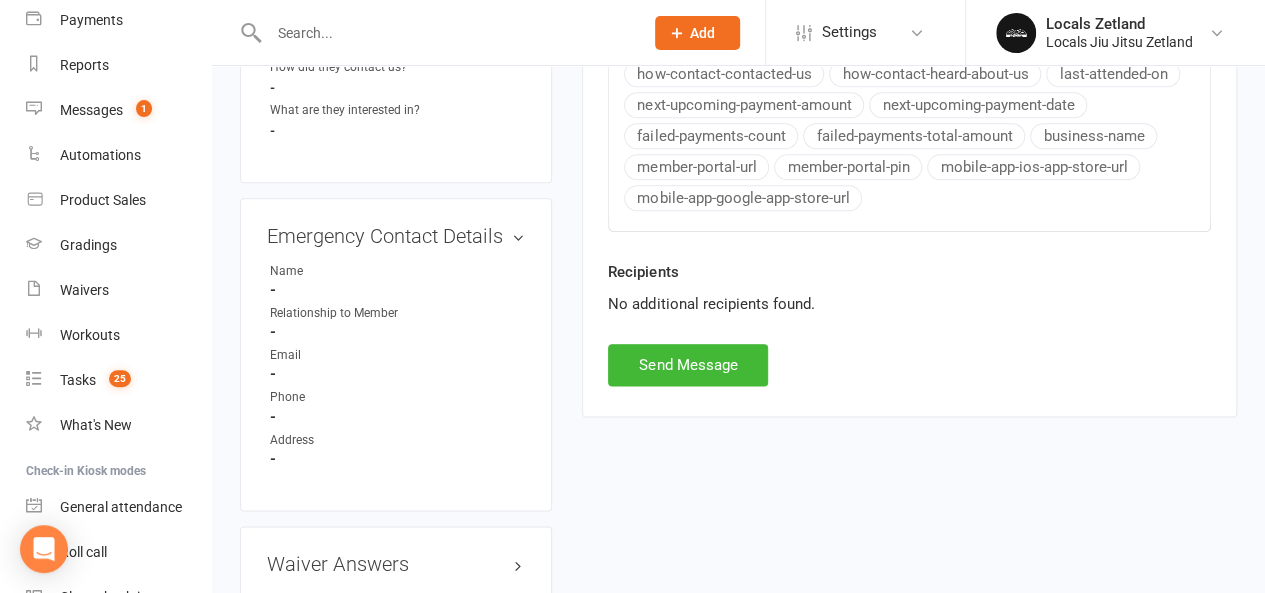 scroll, scrollTop: 1091, scrollLeft: 0, axis: vertical 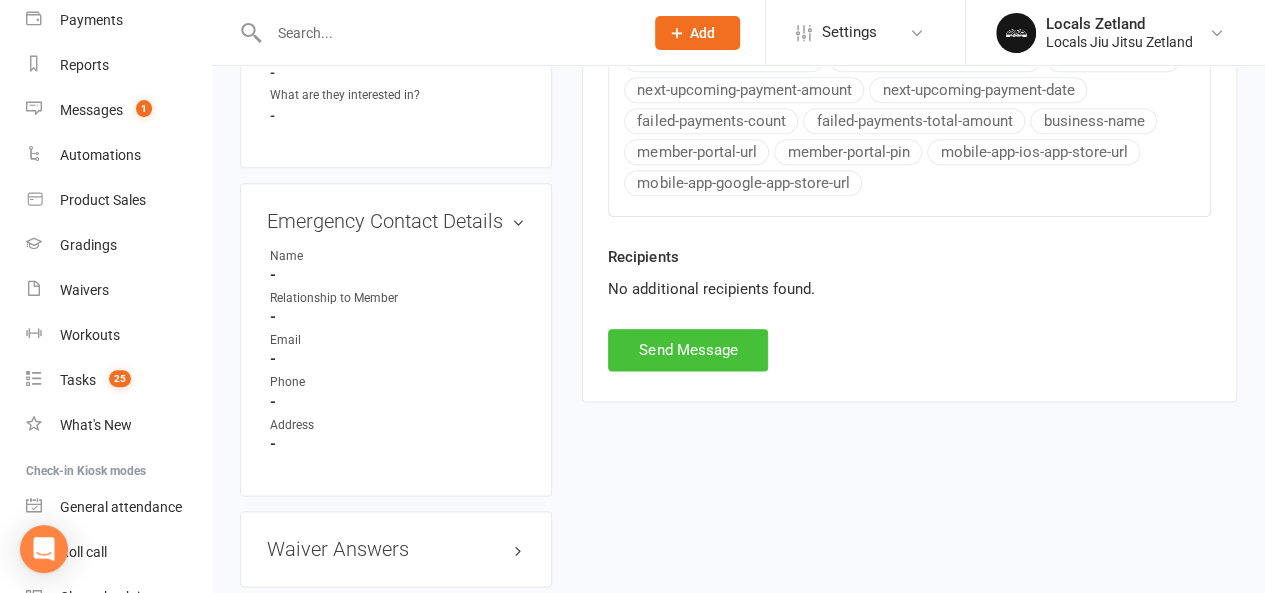 click on "Send Message" at bounding box center (688, 350) 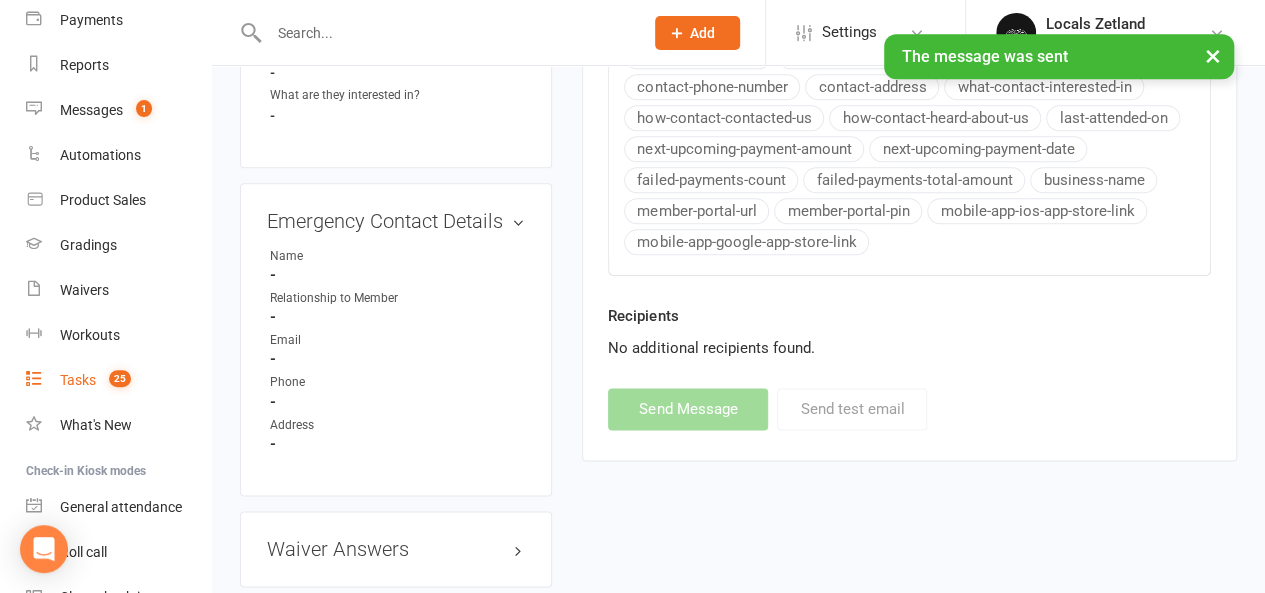 click on "Tasks   25" at bounding box center [118, 380] 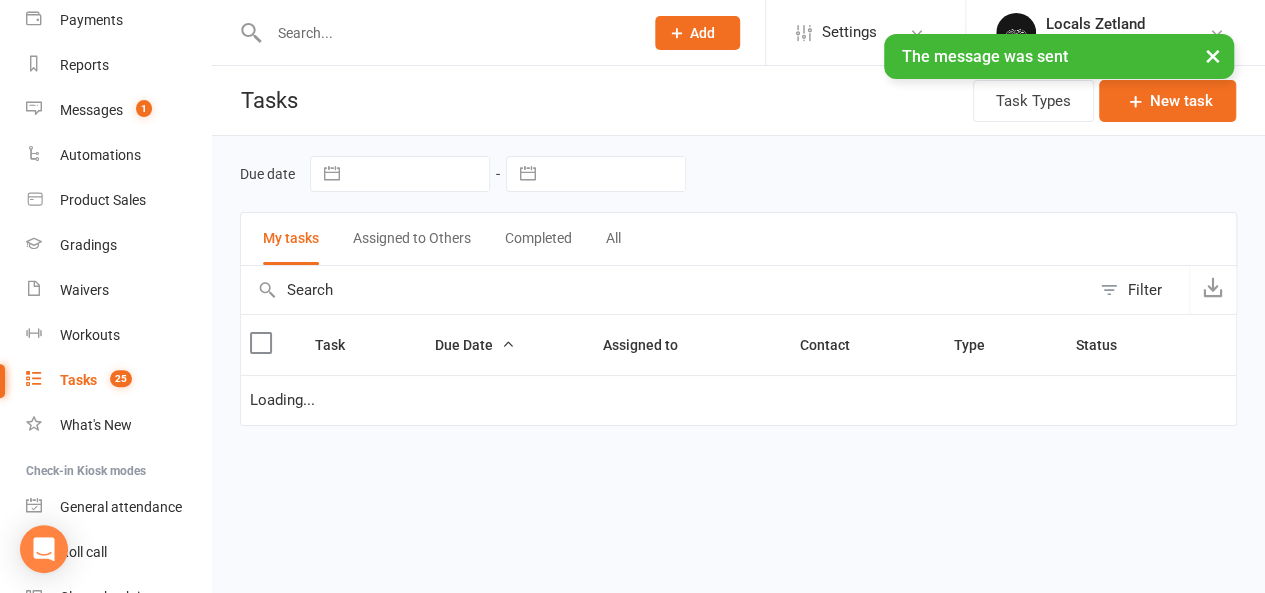 scroll, scrollTop: 0, scrollLeft: 0, axis: both 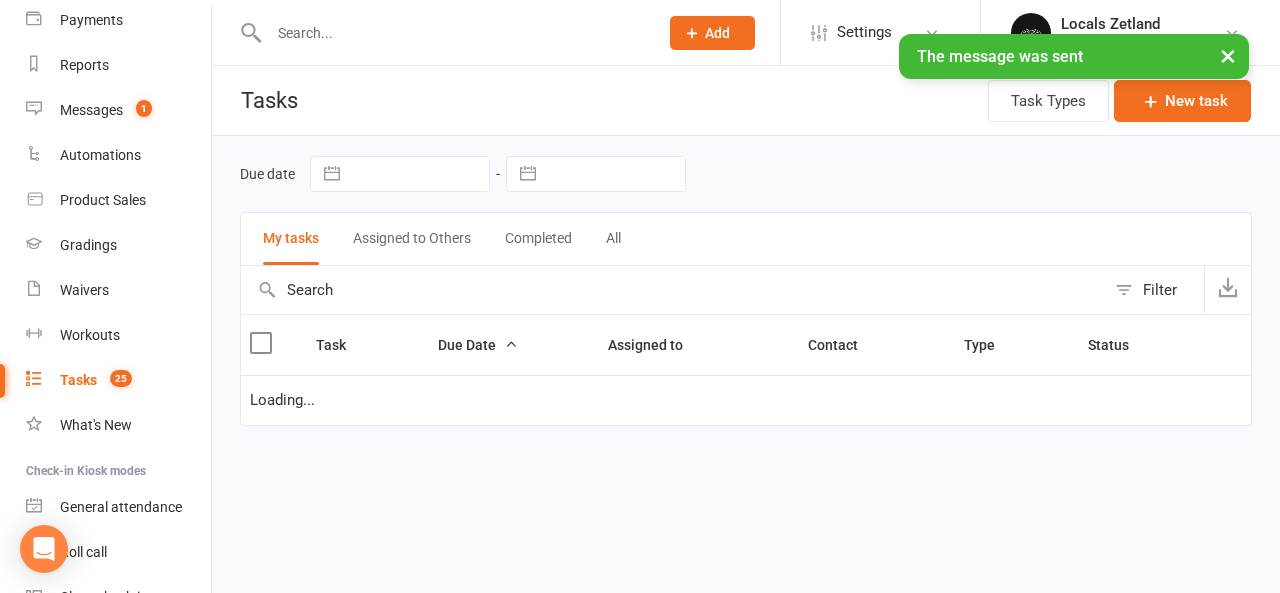 select on "waiting" 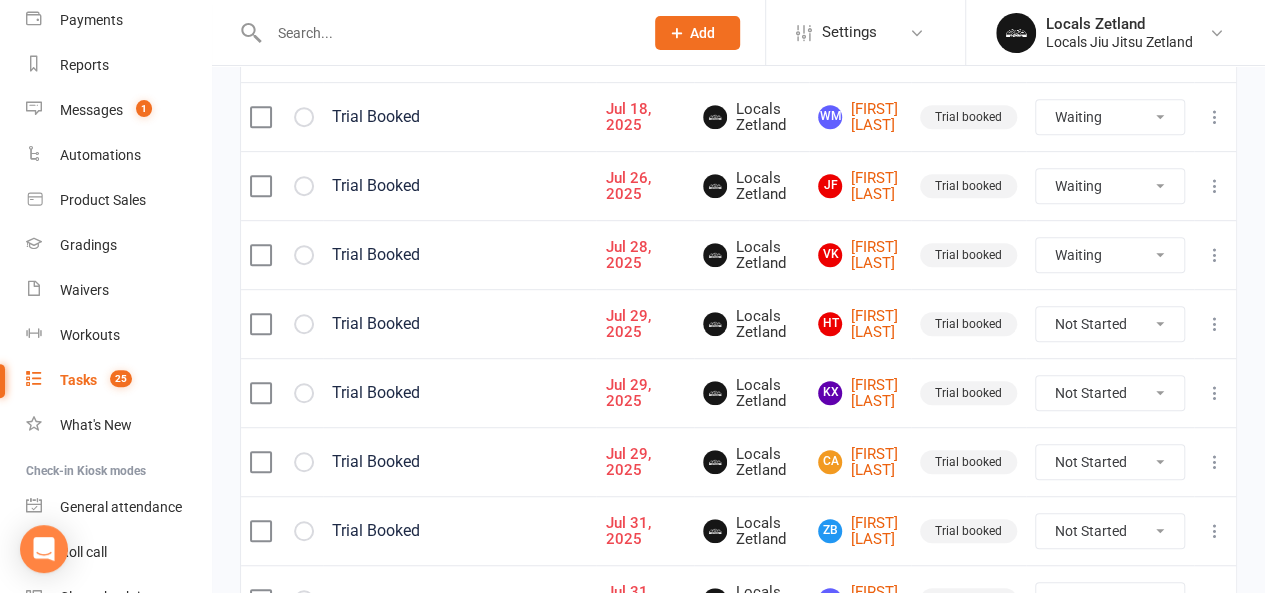 scroll, scrollTop: 431, scrollLeft: 0, axis: vertical 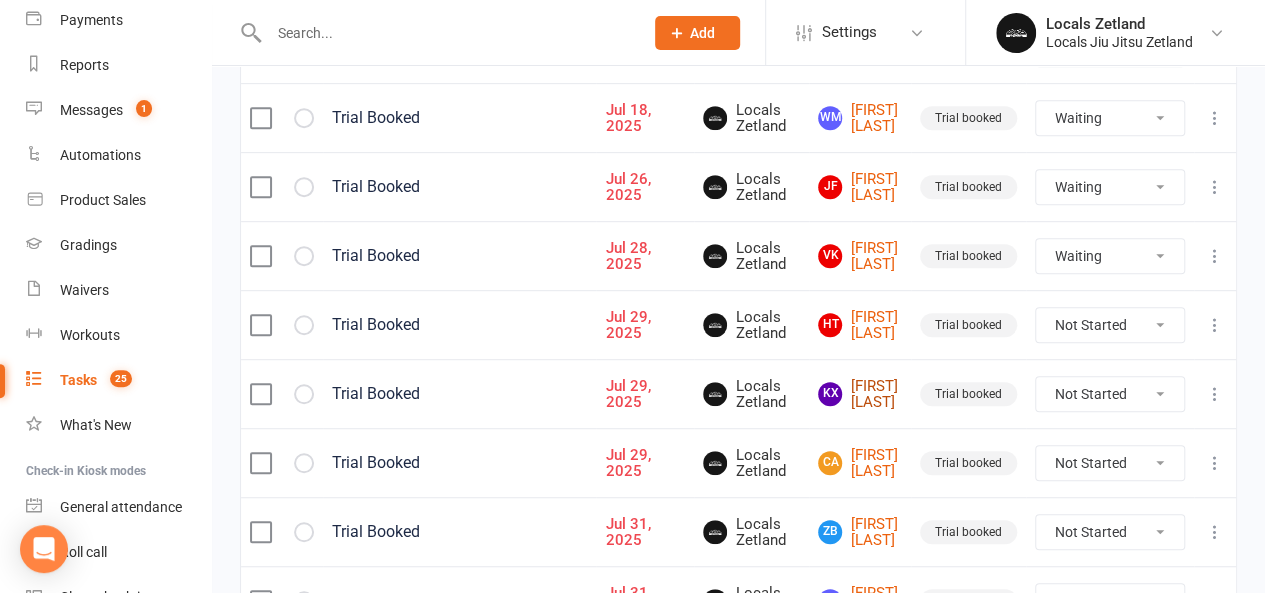 click on "kX [FIRST] [LAST]" at bounding box center (860, 394) 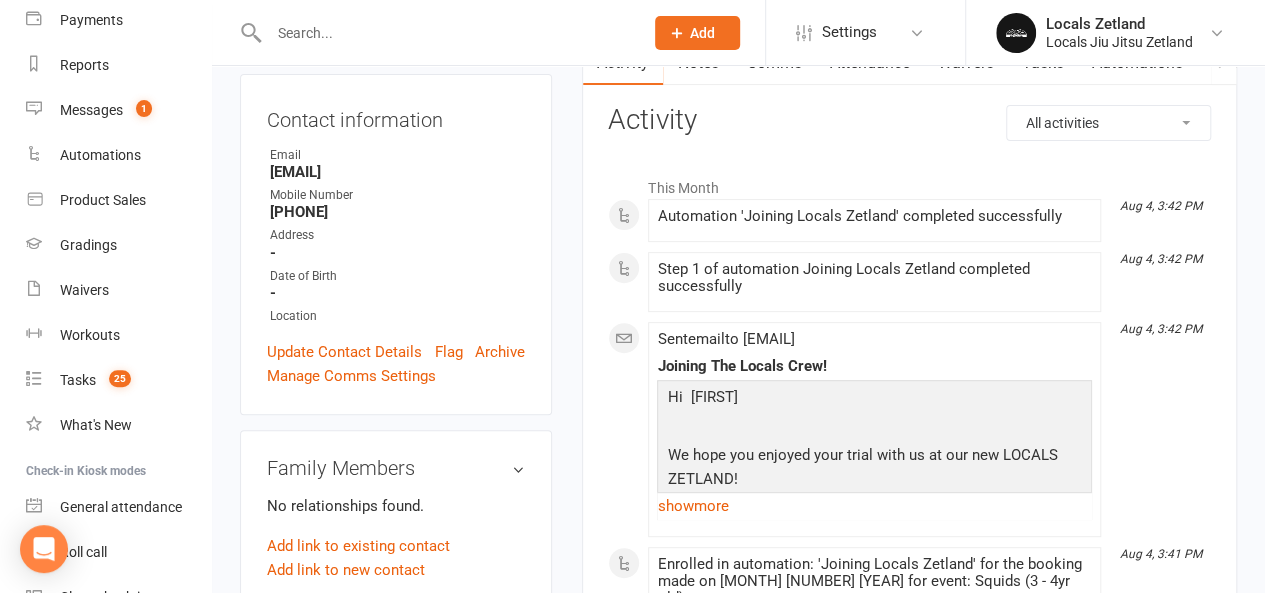 scroll, scrollTop: 198, scrollLeft: 0, axis: vertical 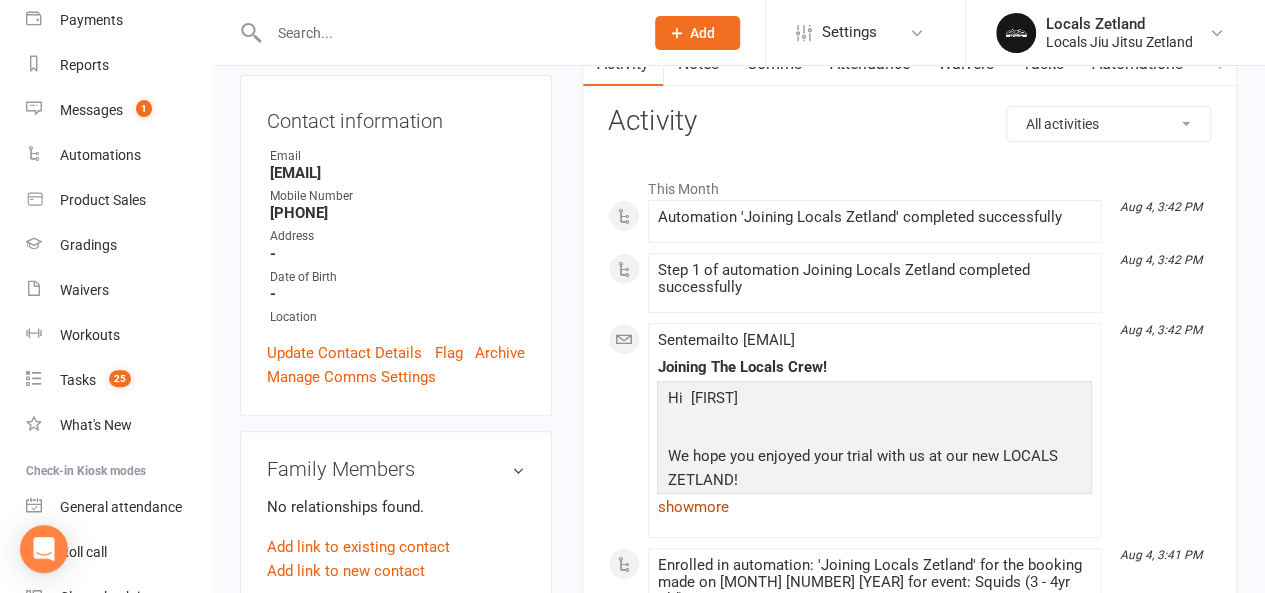 click on "show  more" at bounding box center [874, 507] 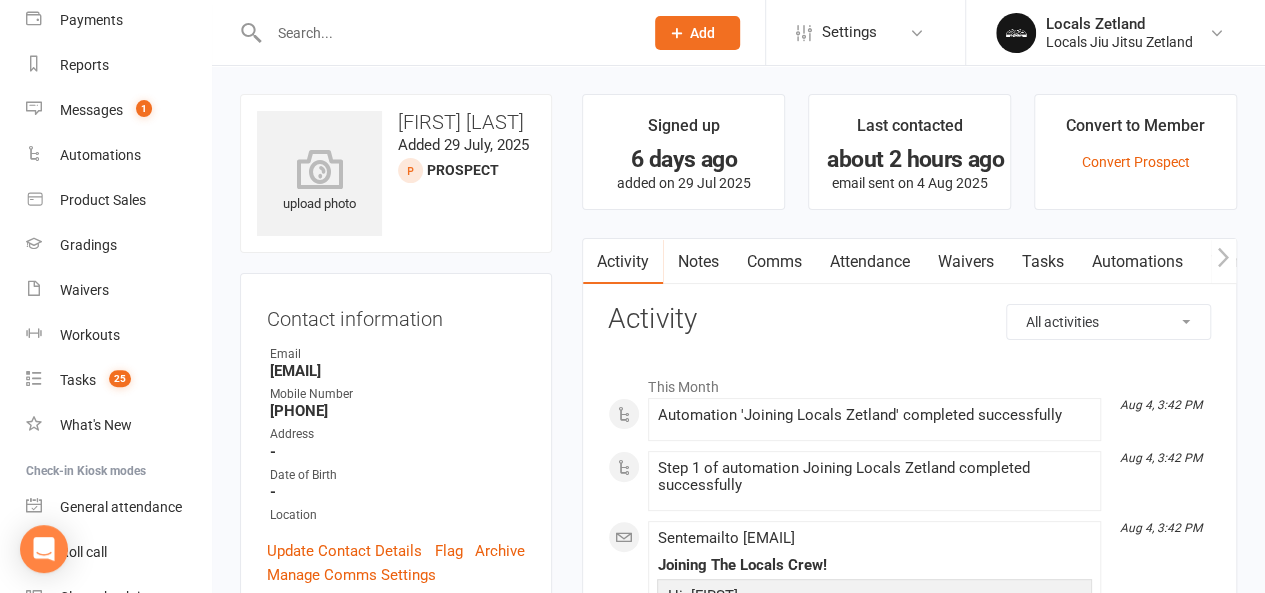 scroll, scrollTop: 1, scrollLeft: 0, axis: vertical 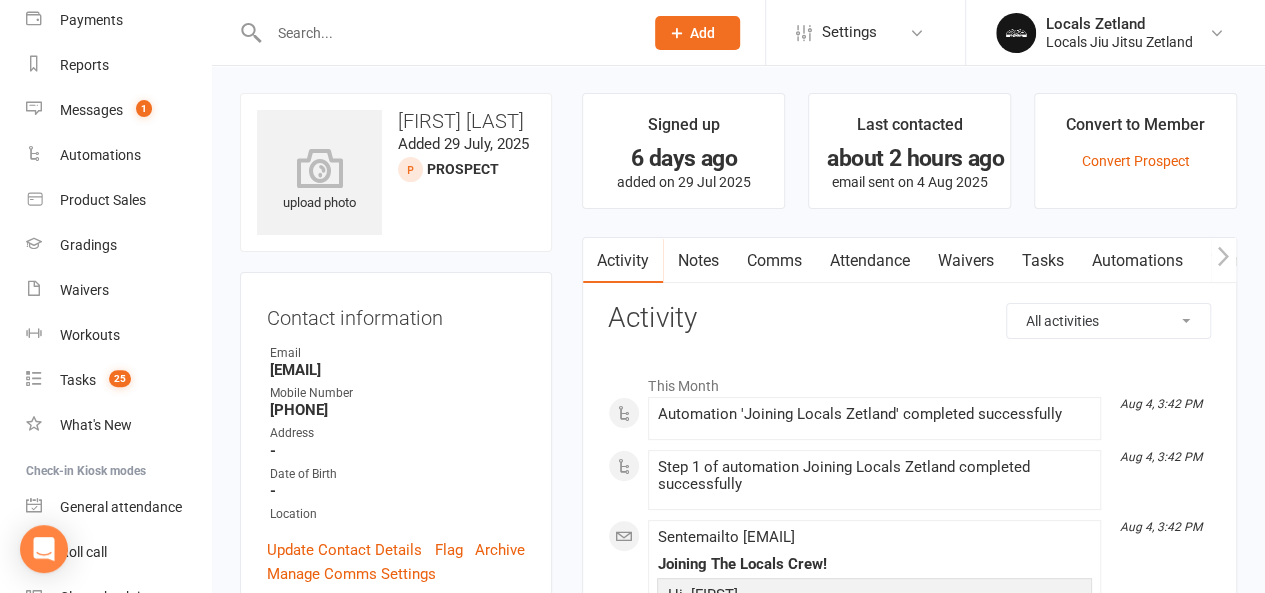 click on "Attendance" at bounding box center (869, 261) 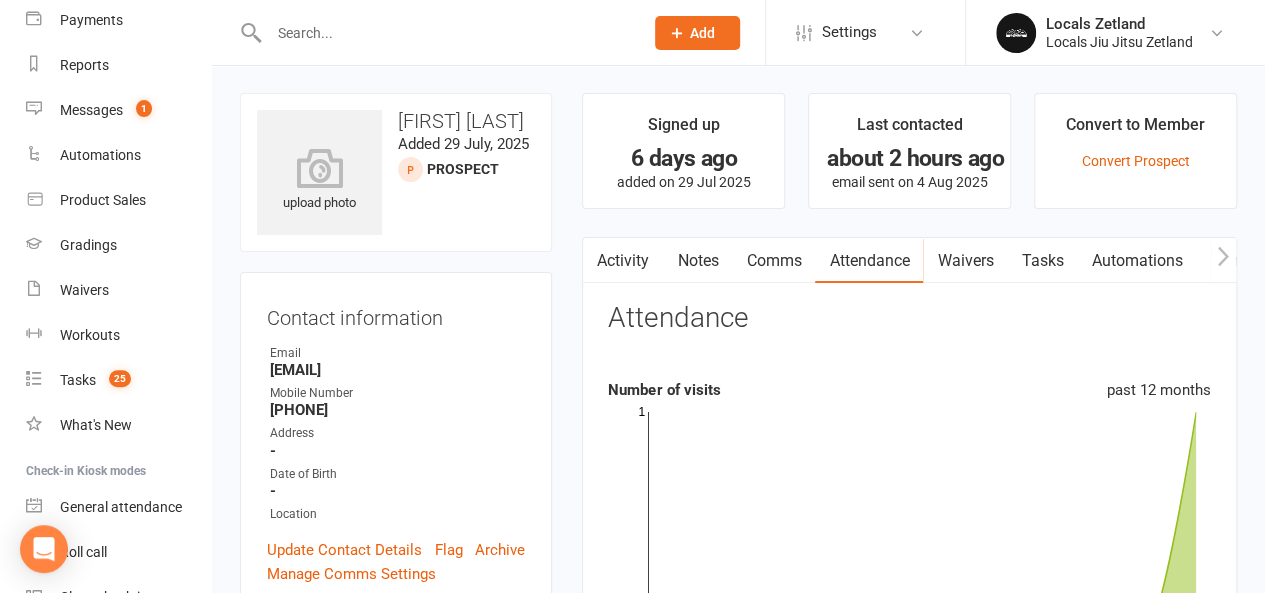 click on "Comms" at bounding box center (773, 261) 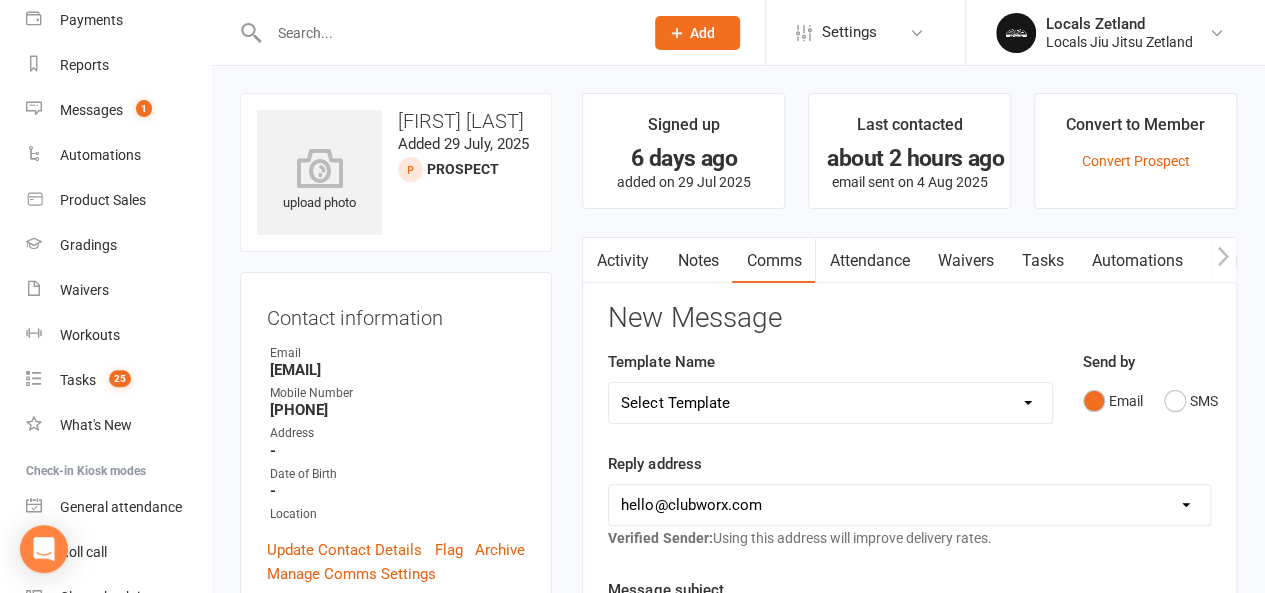 click on "Waivers" at bounding box center (965, 261) 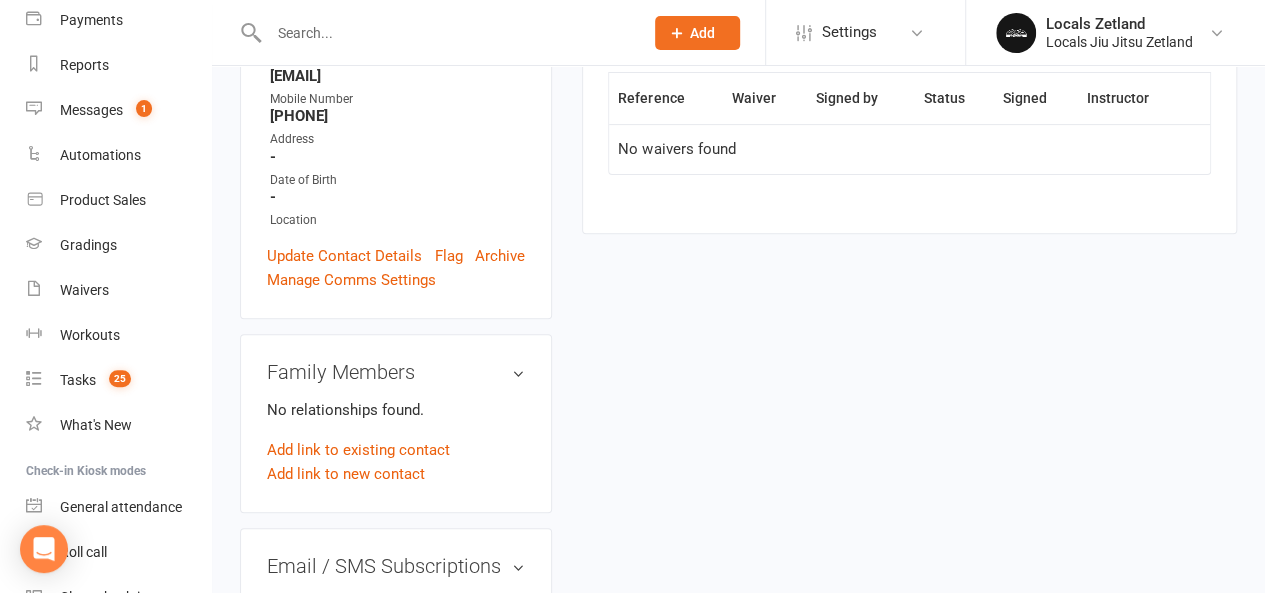 scroll, scrollTop: 0, scrollLeft: 0, axis: both 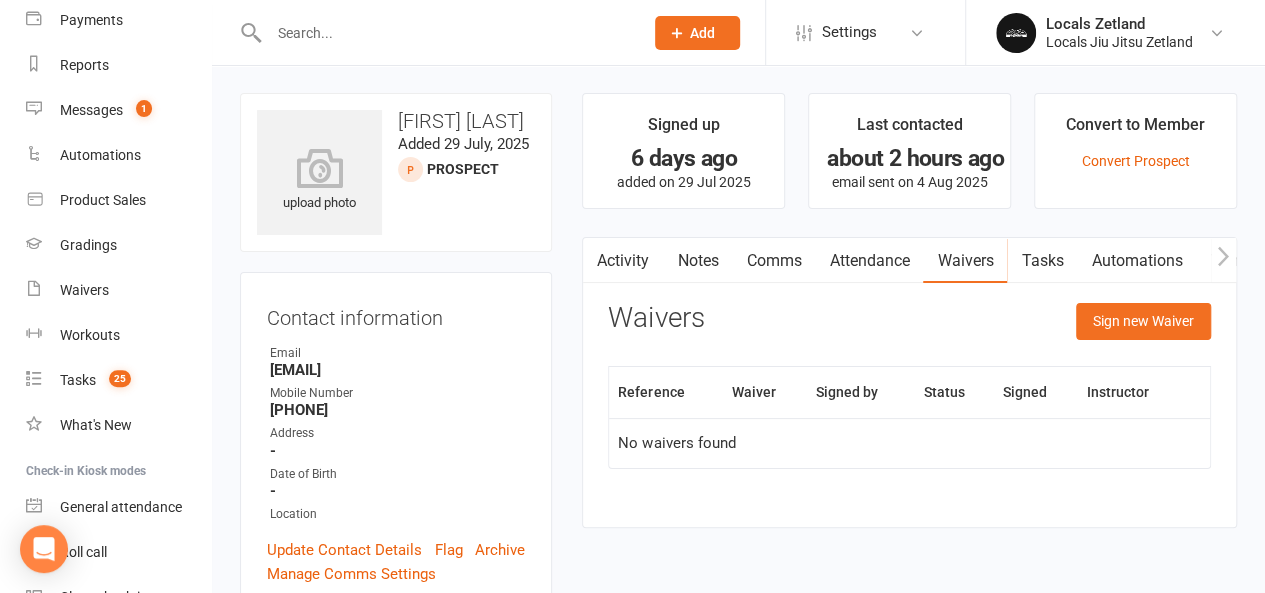click on "Activity" at bounding box center [623, 261] 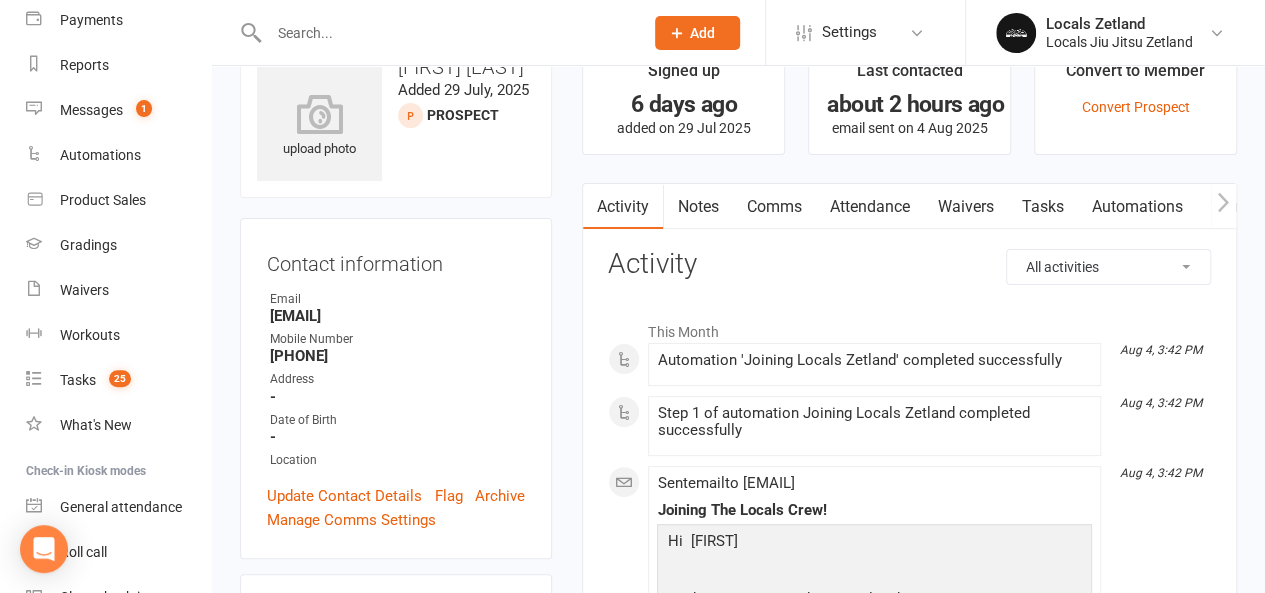 scroll, scrollTop: 0, scrollLeft: 0, axis: both 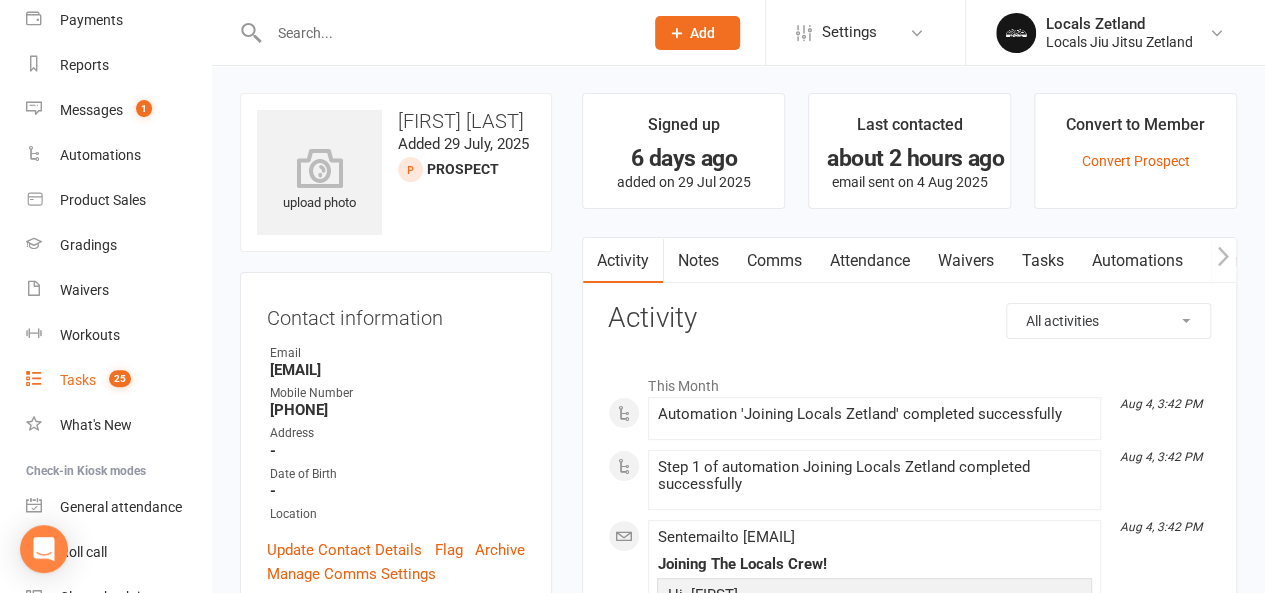 click on "25" at bounding box center [115, 380] 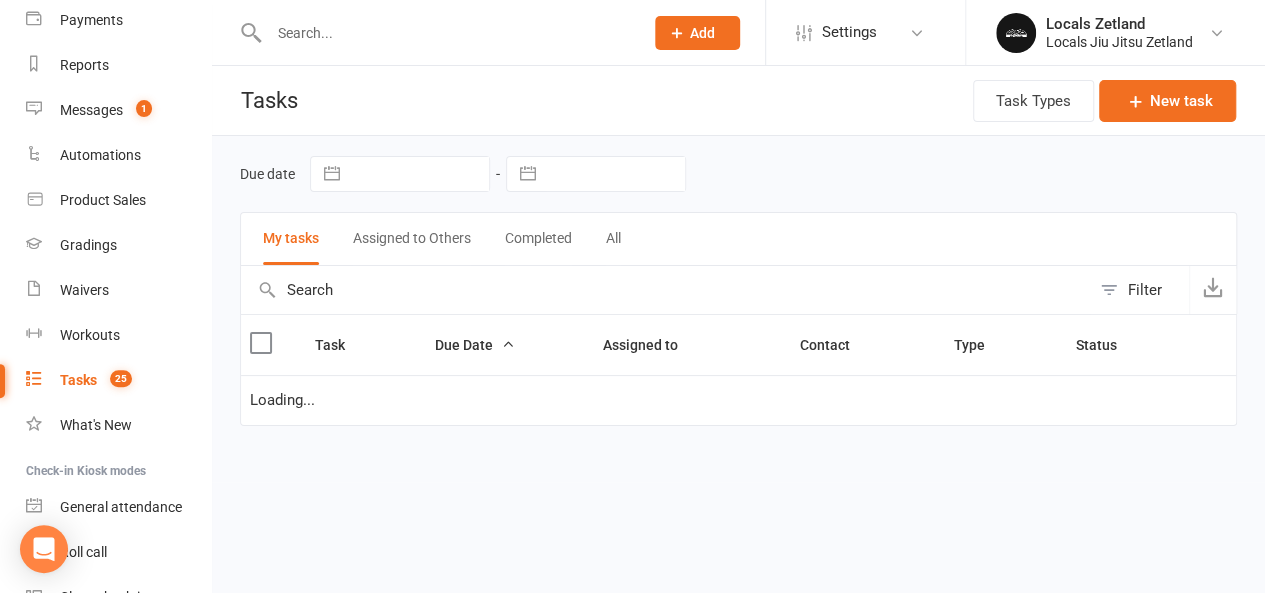 scroll, scrollTop: 0, scrollLeft: 0, axis: both 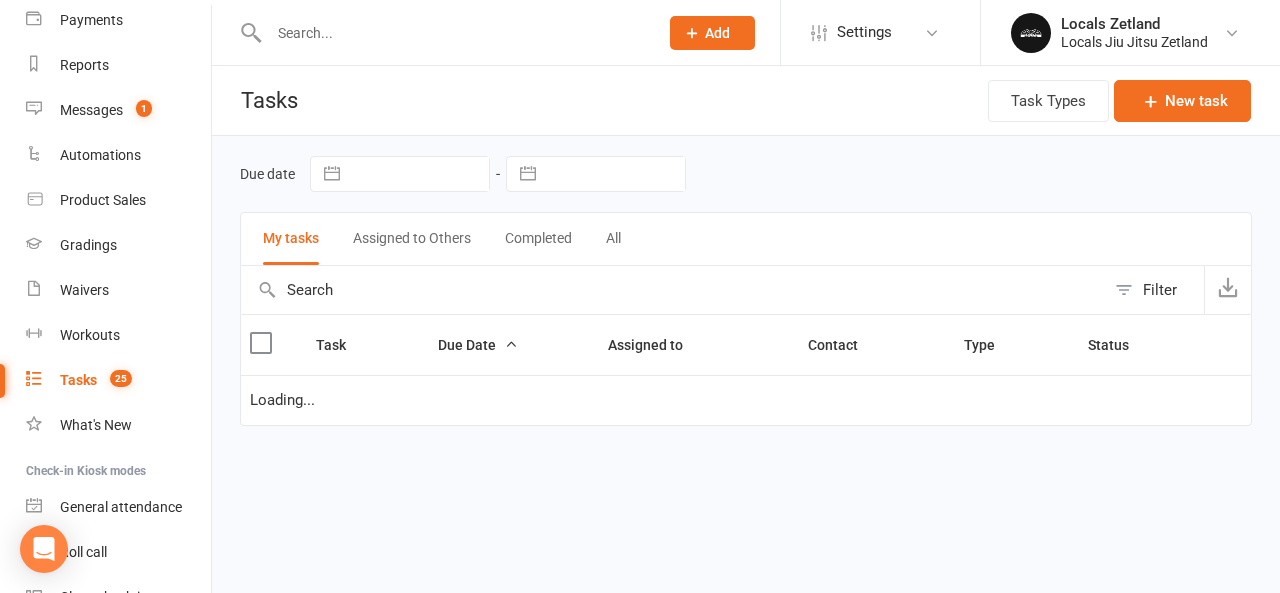 select on "waiting" 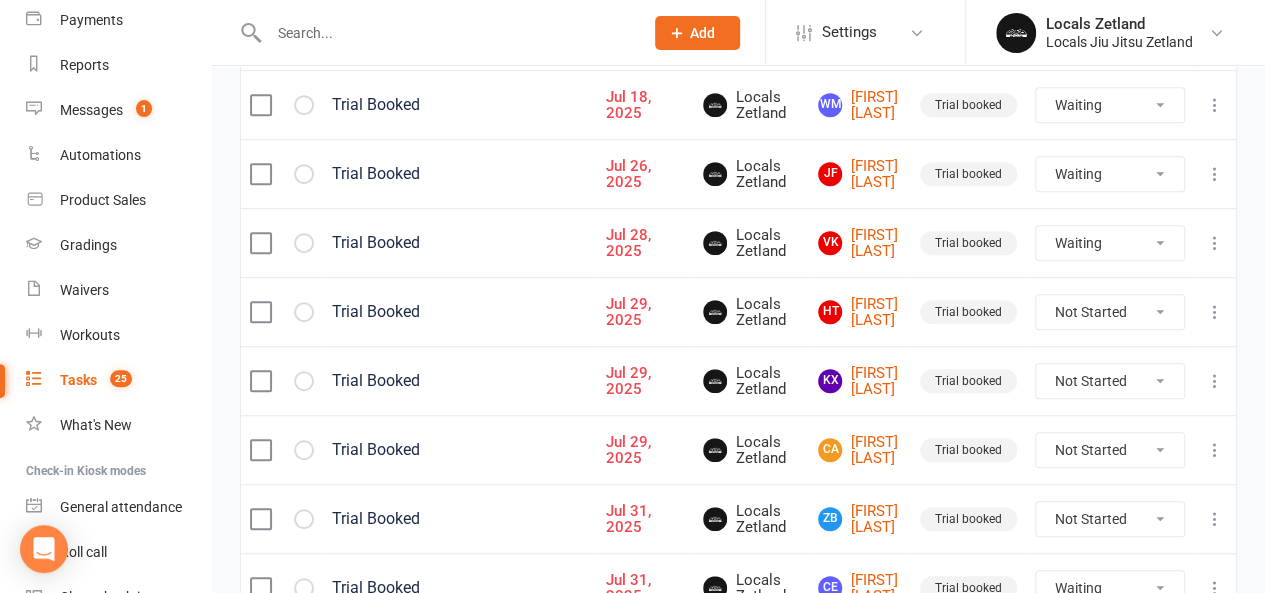 scroll, scrollTop: 442, scrollLeft: 0, axis: vertical 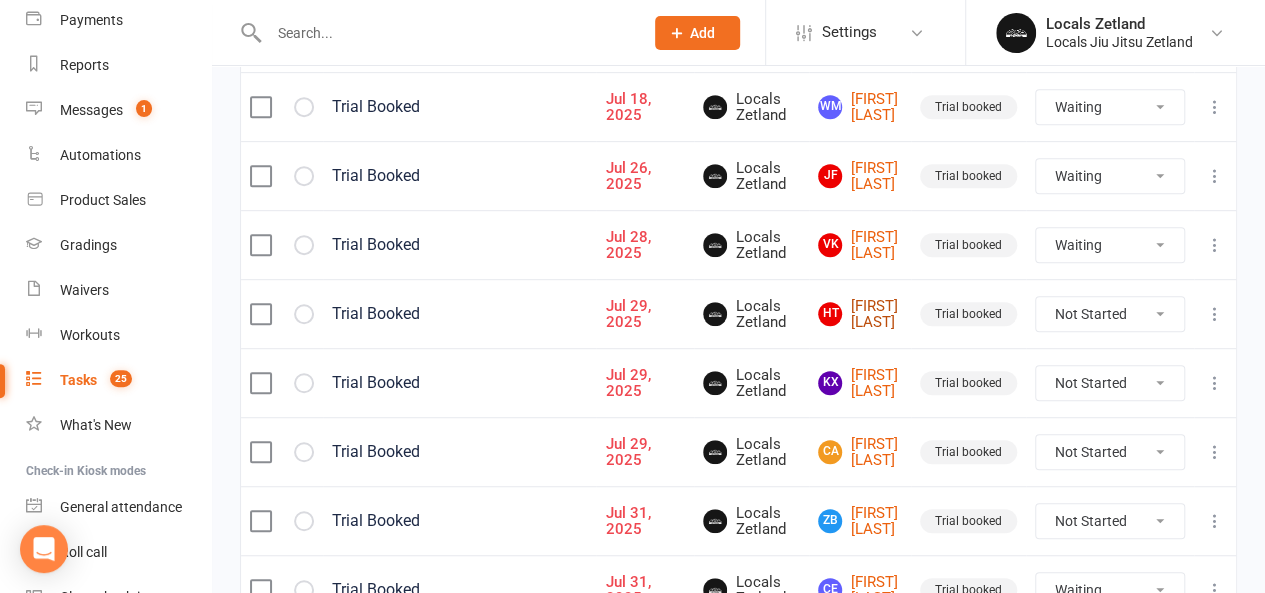 click on "[FIRST] [LAST]" at bounding box center (860, 314) 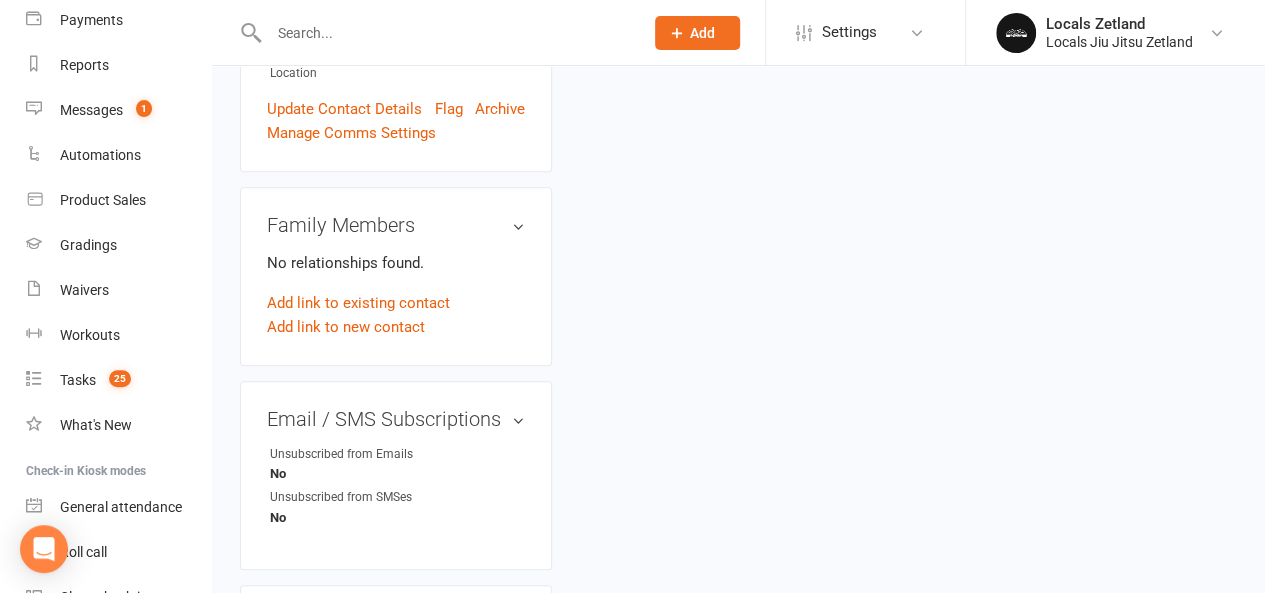 scroll, scrollTop: 0, scrollLeft: 0, axis: both 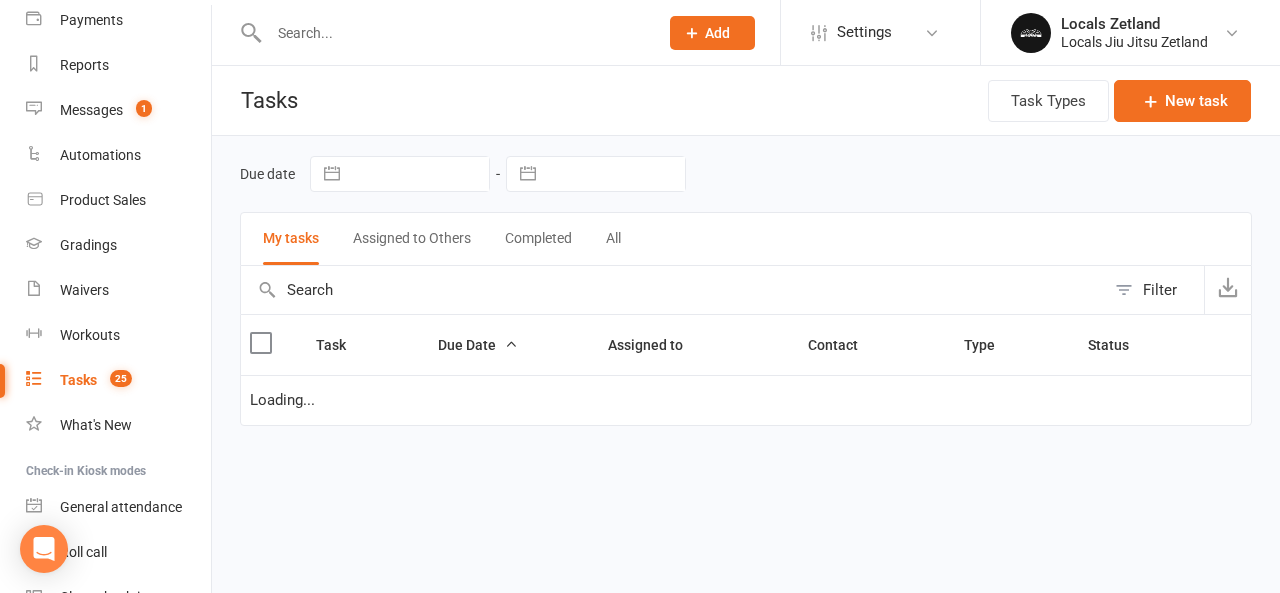 select on "waiting" 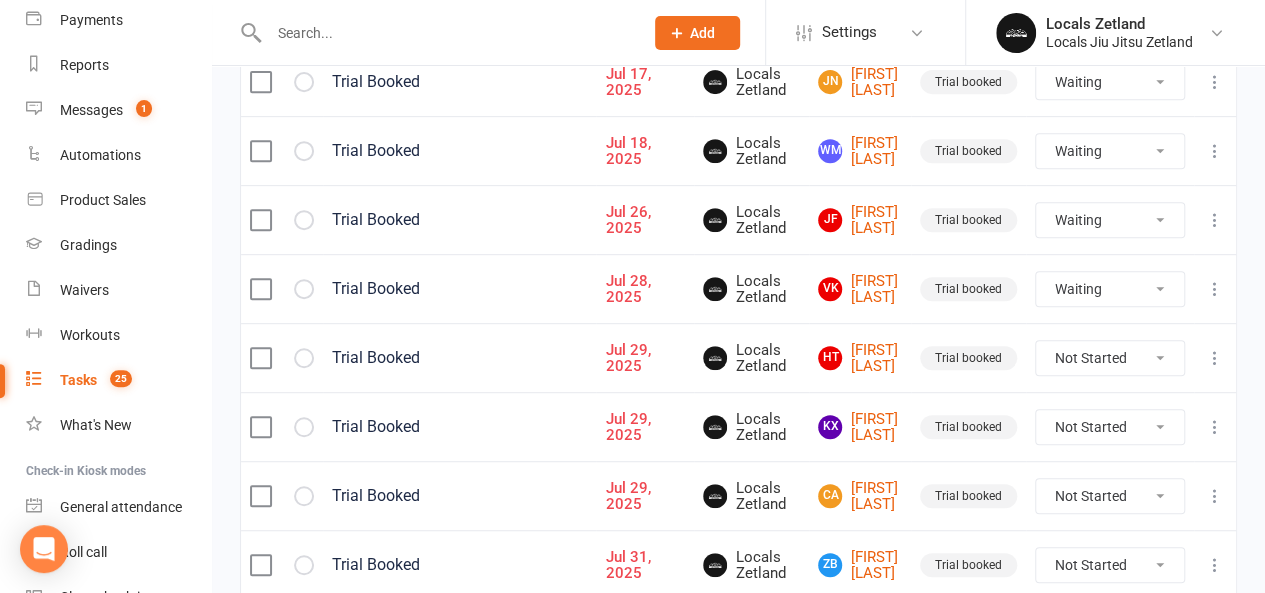scroll, scrollTop: 452, scrollLeft: 0, axis: vertical 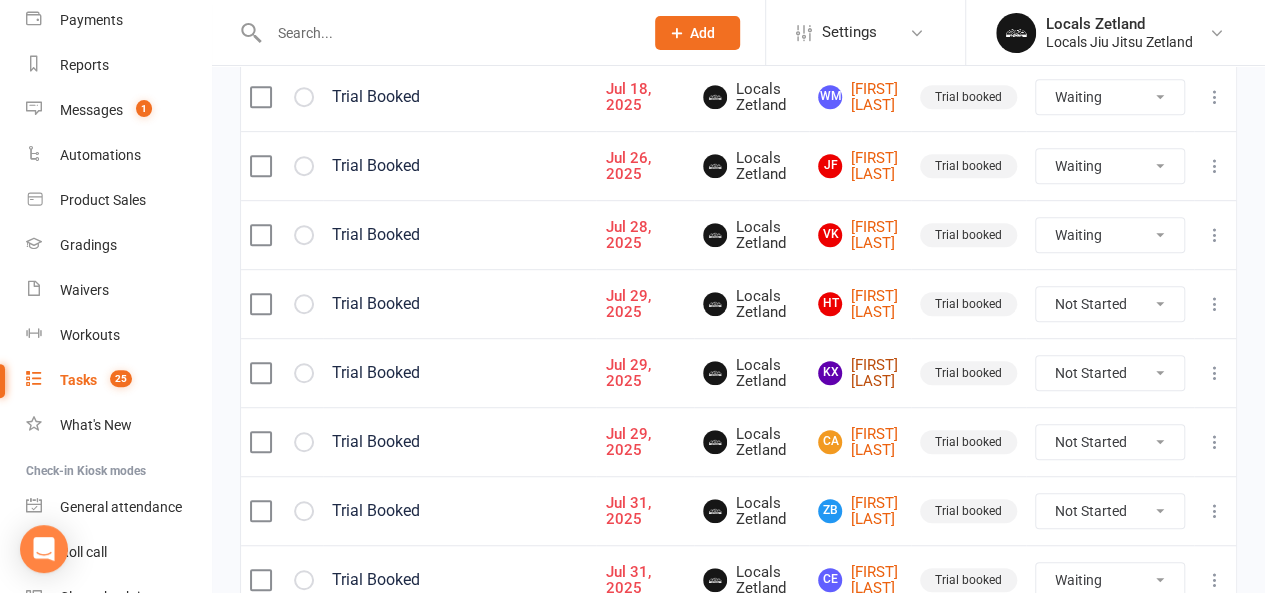 click on "kX [FIRST] [LAST]" at bounding box center (860, 373) 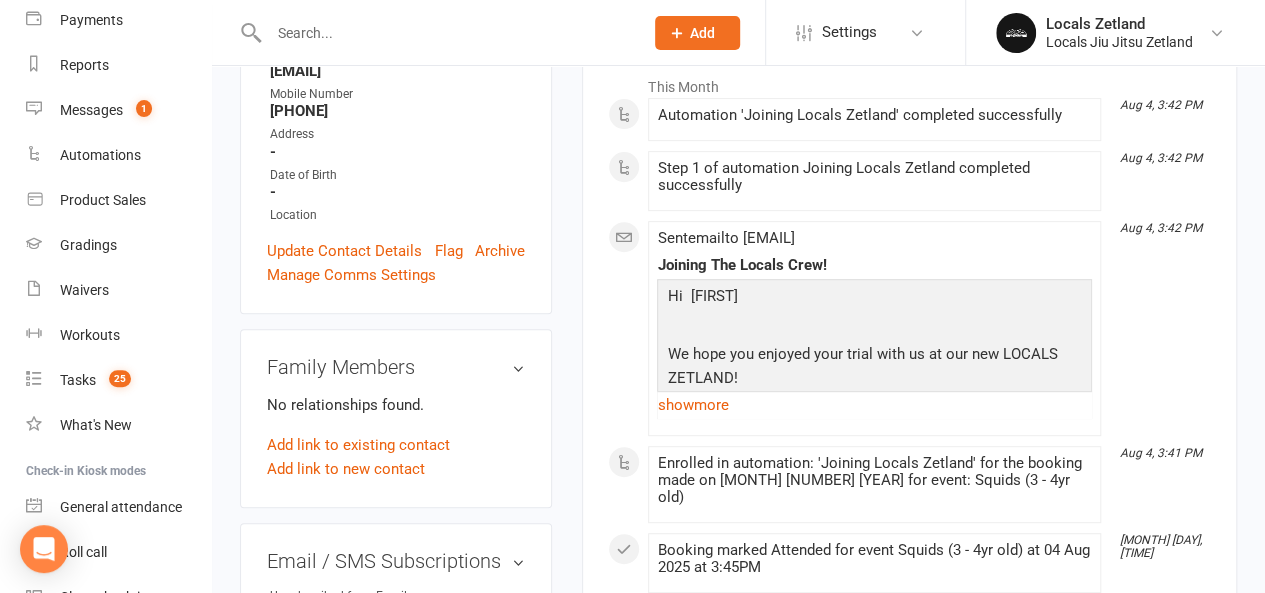 scroll, scrollTop: 297, scrollLeft: 0, axis: vertical 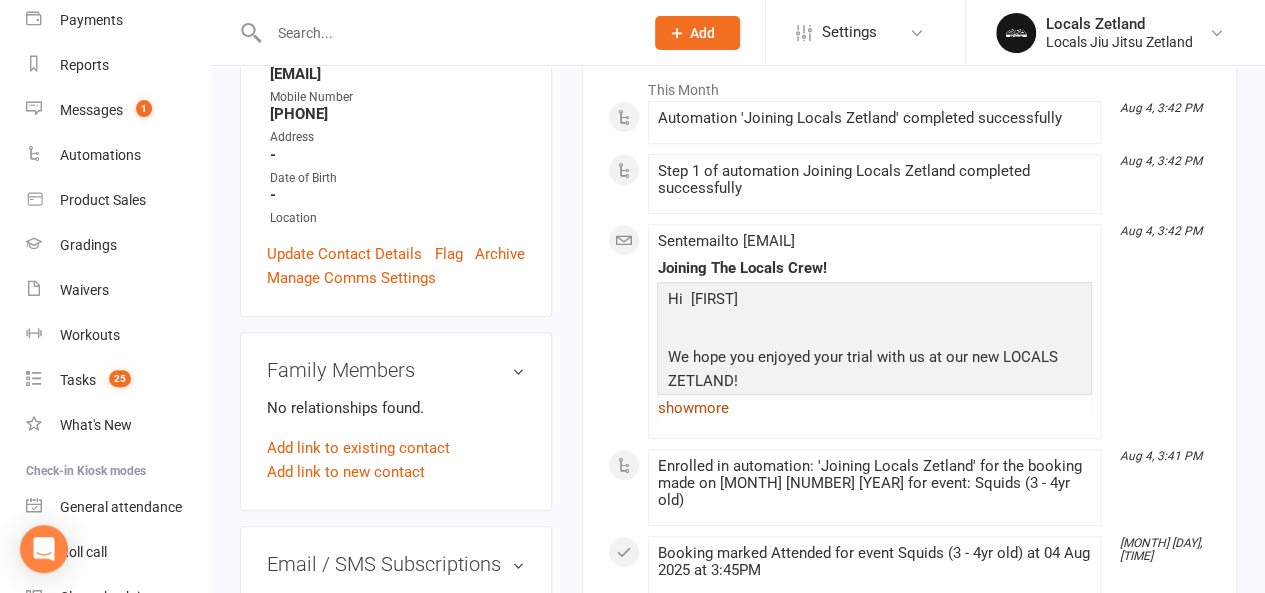 click on "show  more" at bounding box center [874, 408] 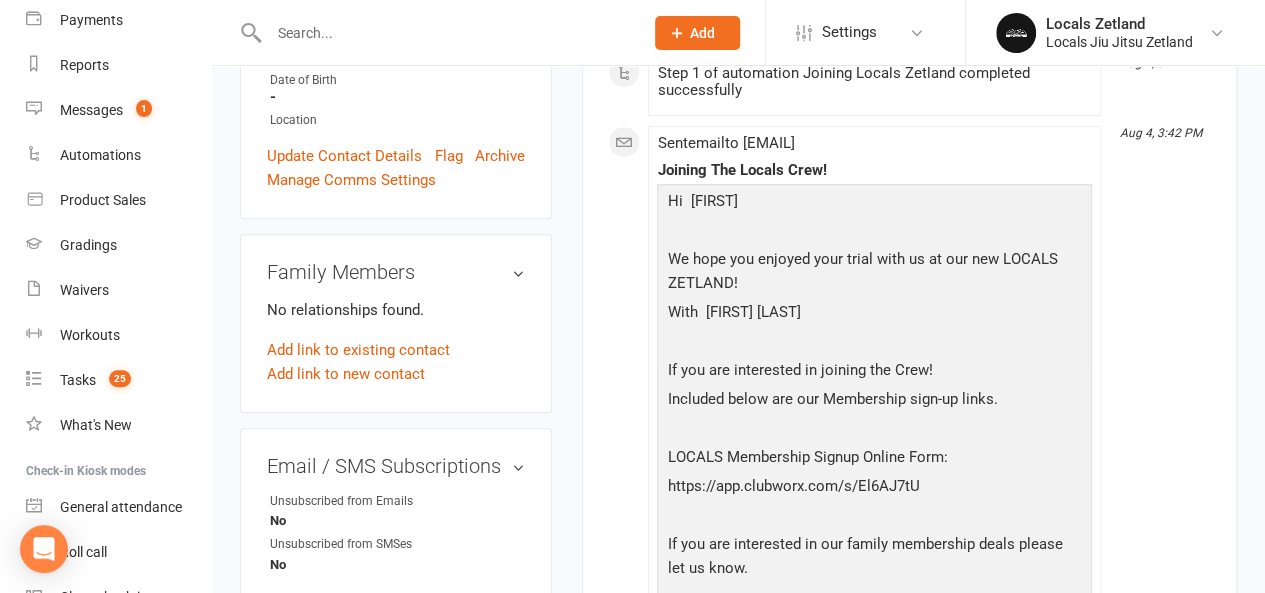scroll, scrollTop: 390, scrollLeft: 0, axis: vertical 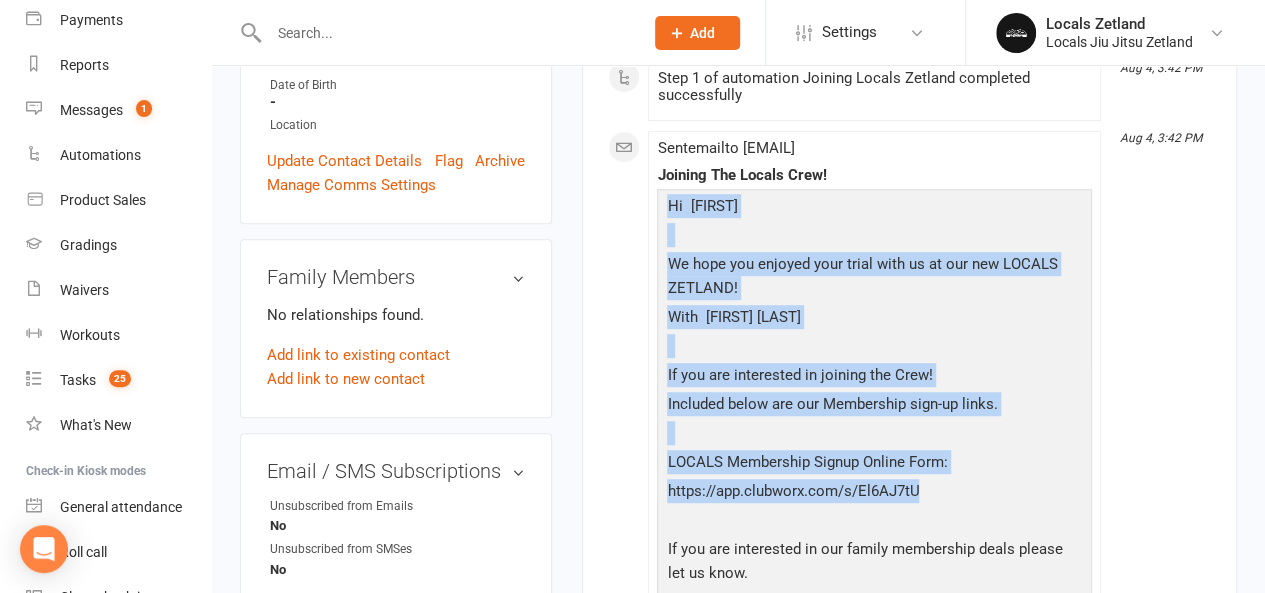 drag, startPoint x: 670, startPoint y: 206, endPoint x: 946, endPoint y: 493, distance: 398.1771 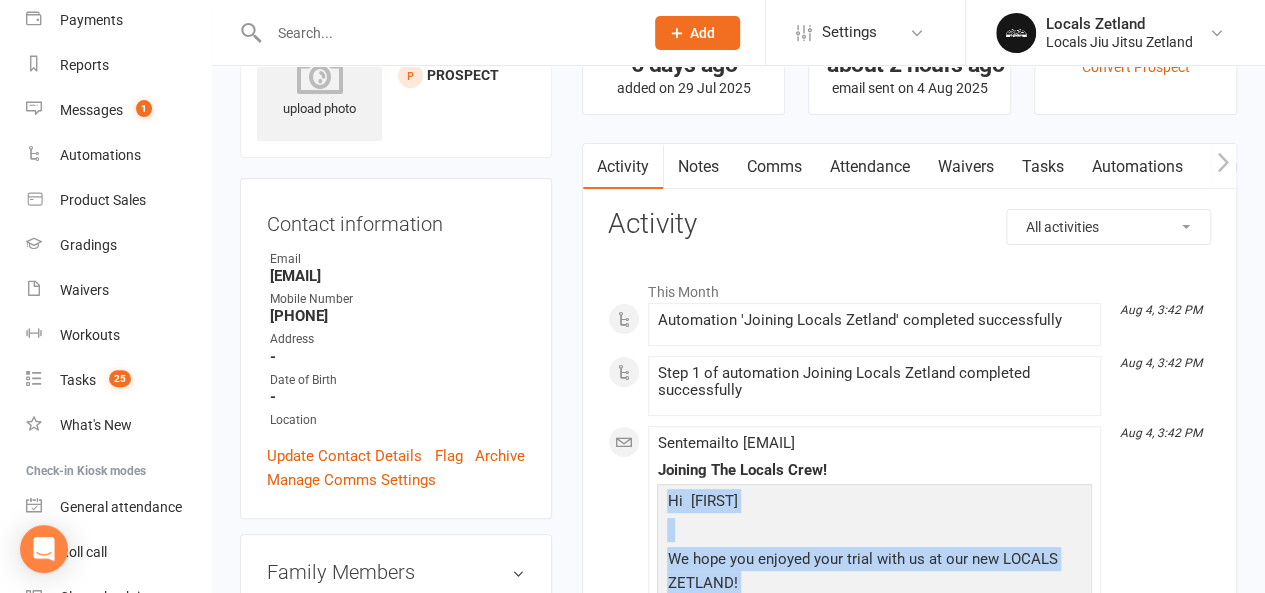 scroll, scrollTop: 0, scrollLeft: 0, axis: both 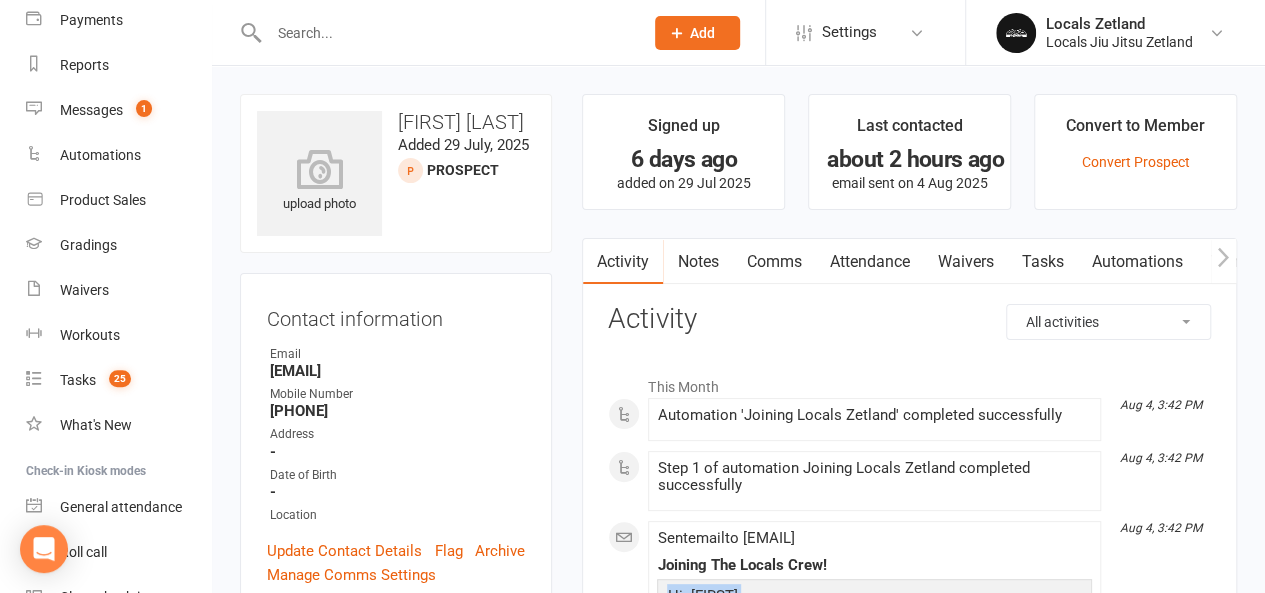 click on "Comms" at bounding box center [773, 262] 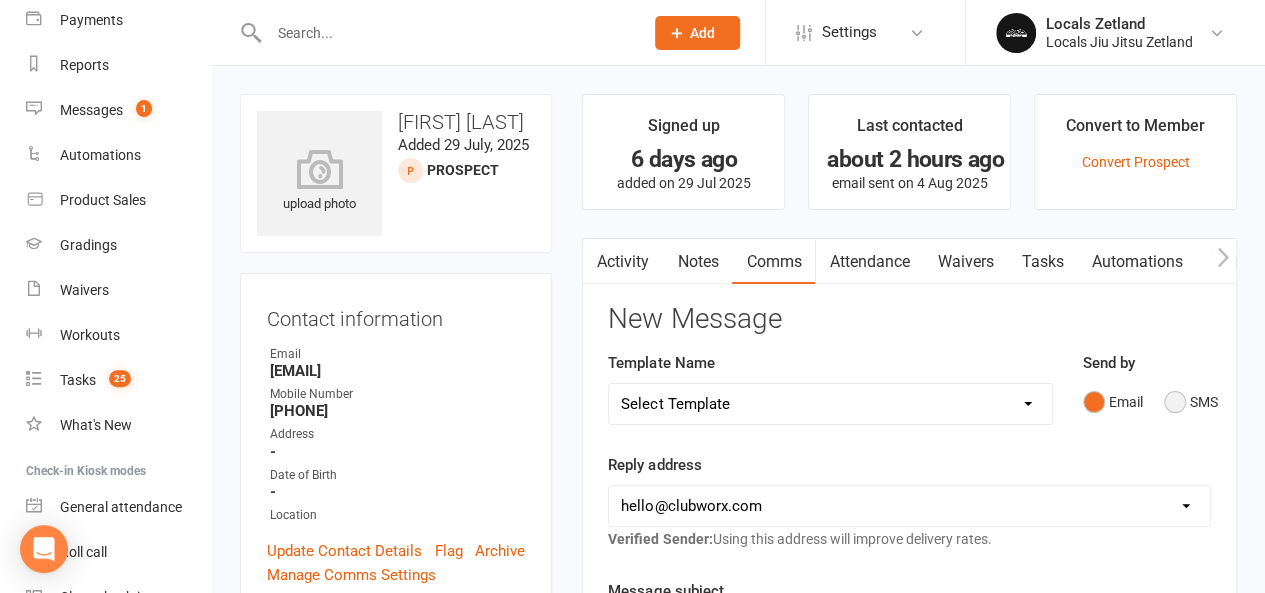 click on "SMS" at bounding box center (1191, 402) 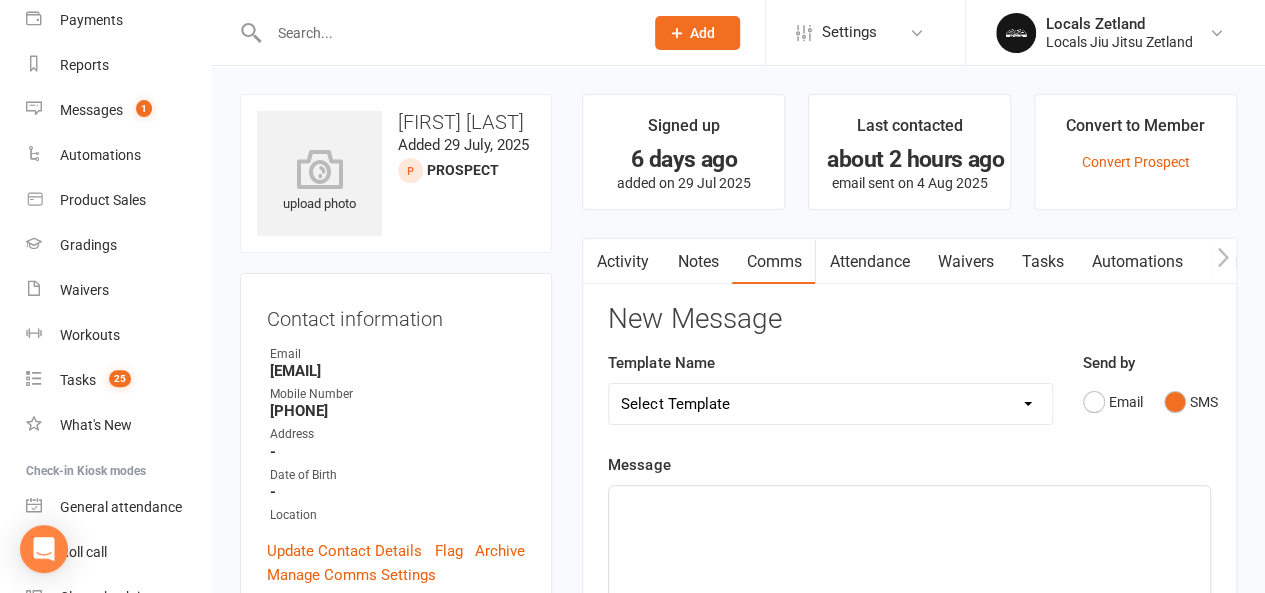 scroll, scrollTop: 120, scrollLeft: 0, axis: vertical 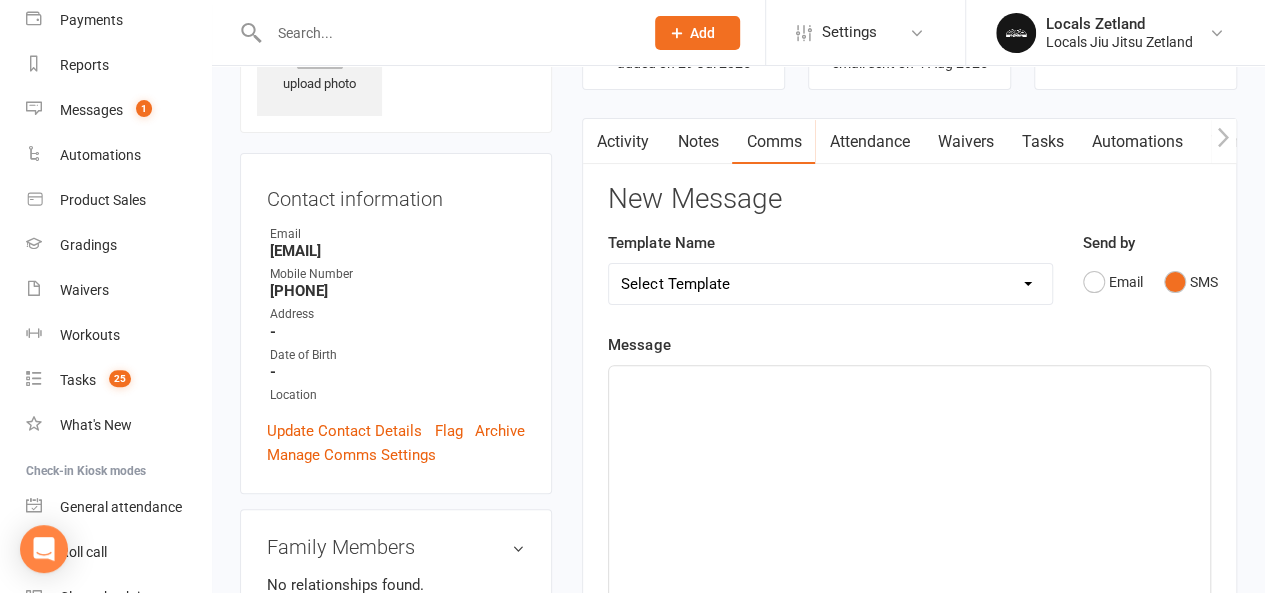 click on "﻿" 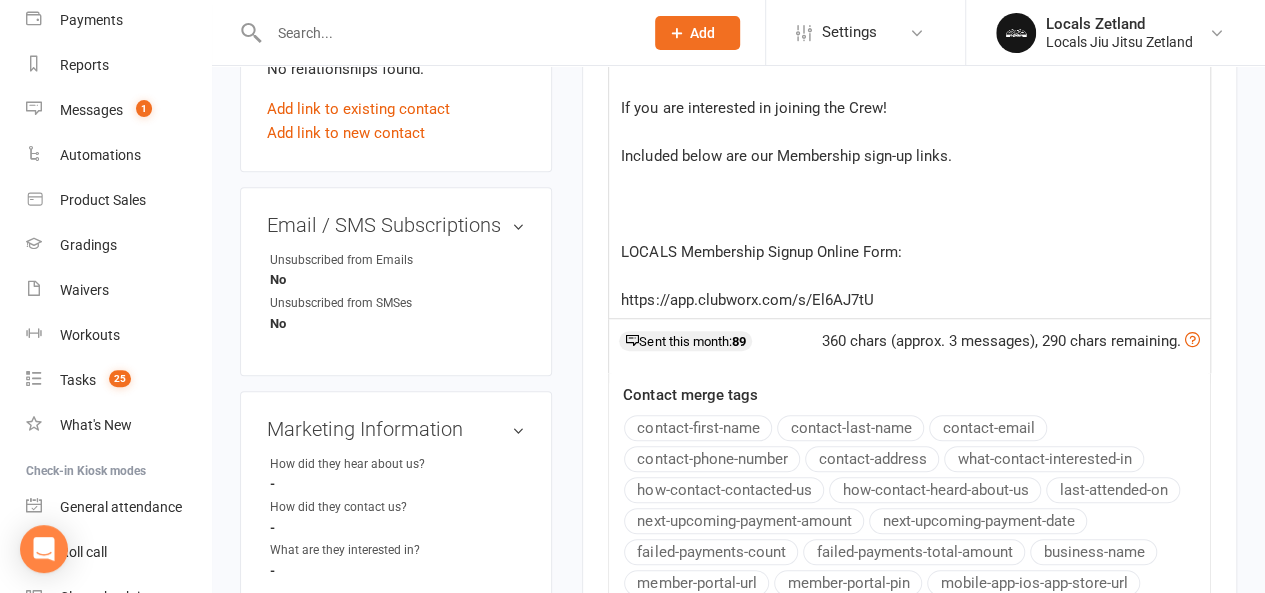 scroll, scrollTop: 646, scrollLeft: 0, axis: vertical 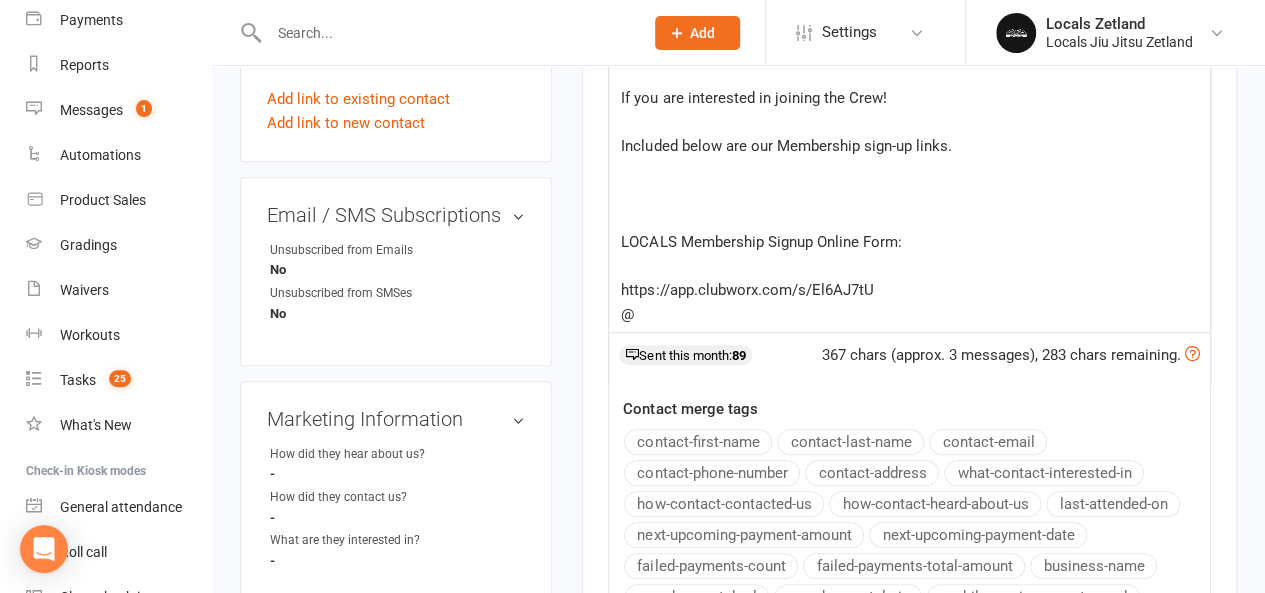 type 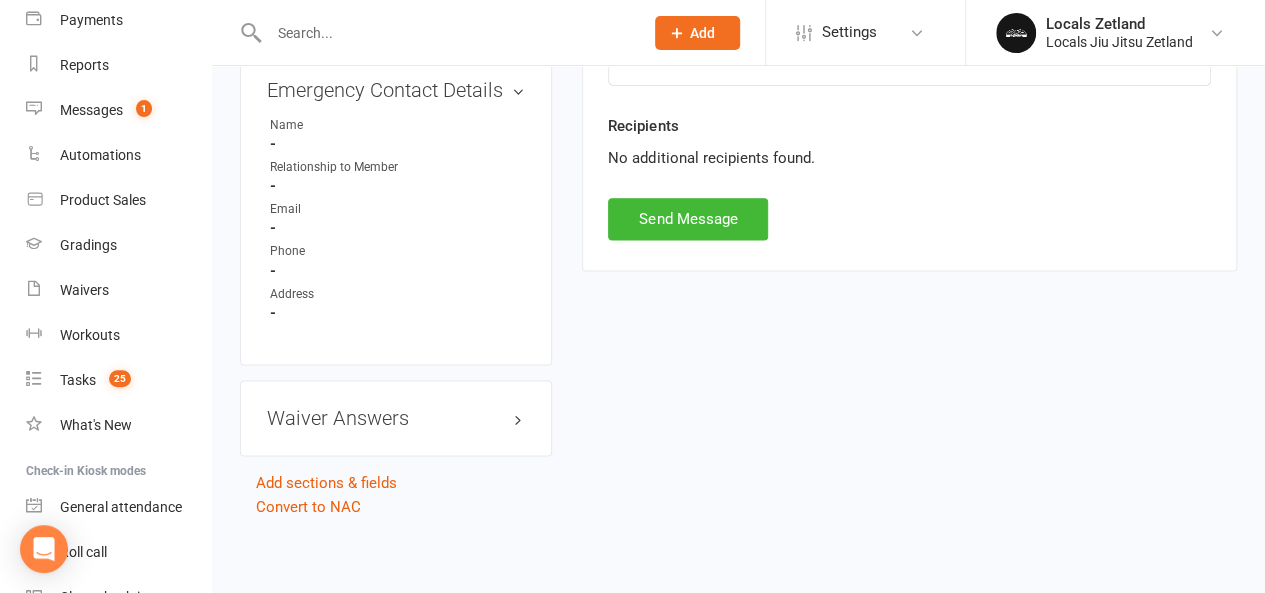 scroll, scrollTop: 1141, scrollLeft: 0, axis: vertical 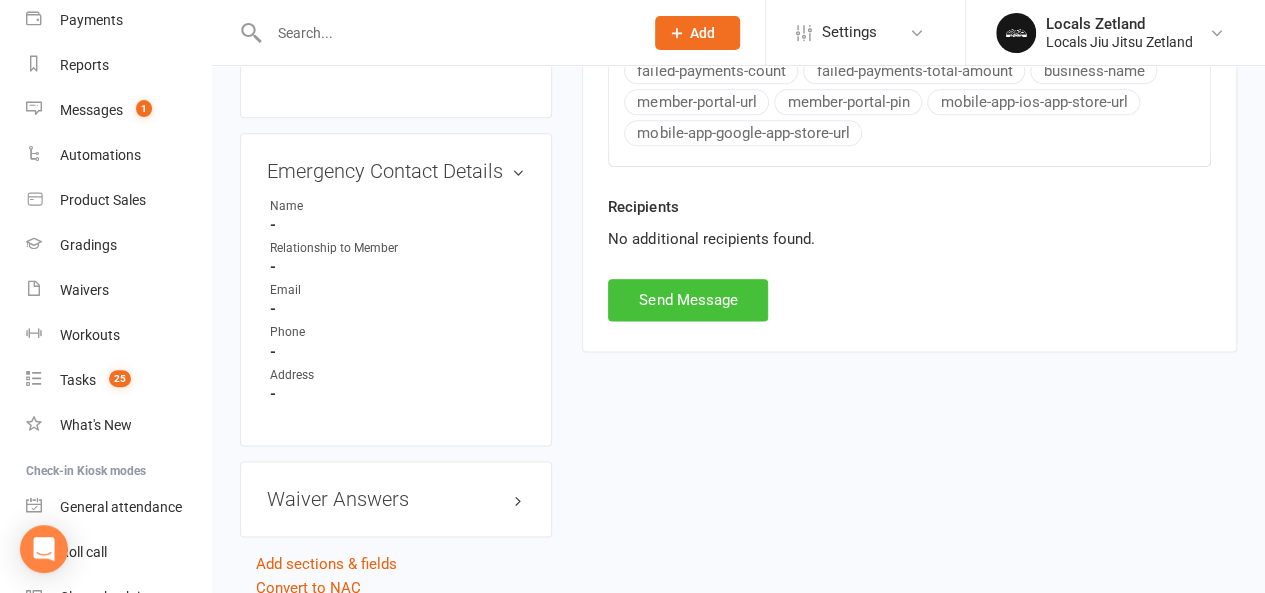 click on "Send Message" at bounding box center (688, 300) 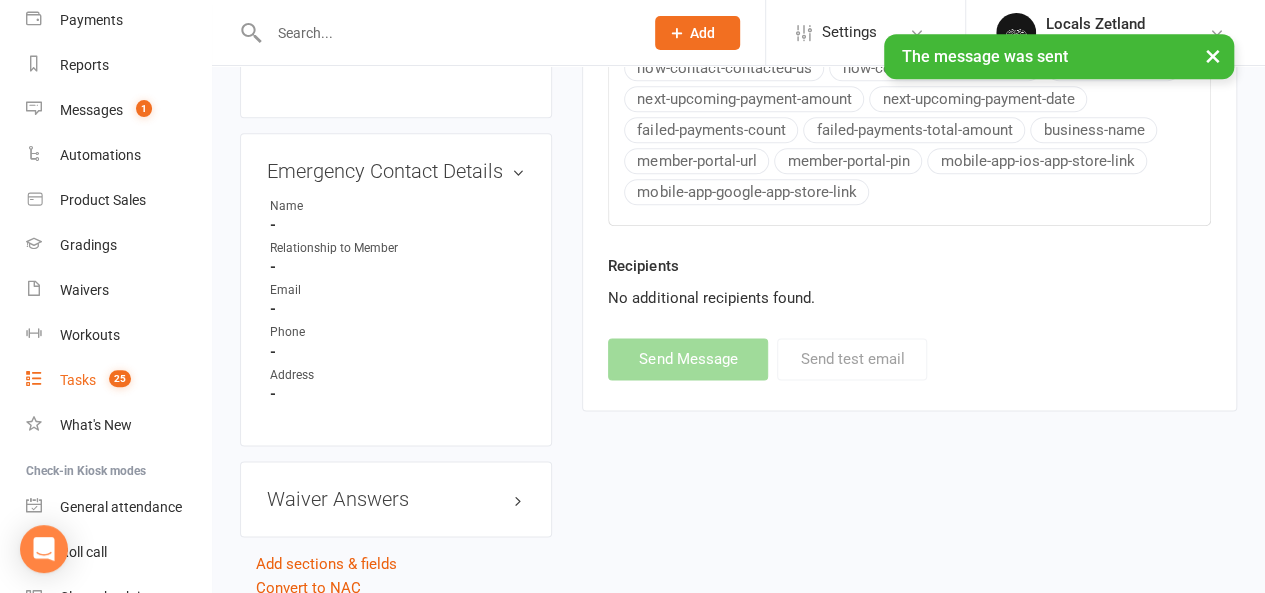 click on "Tasks" at bounding box center [78, 380] 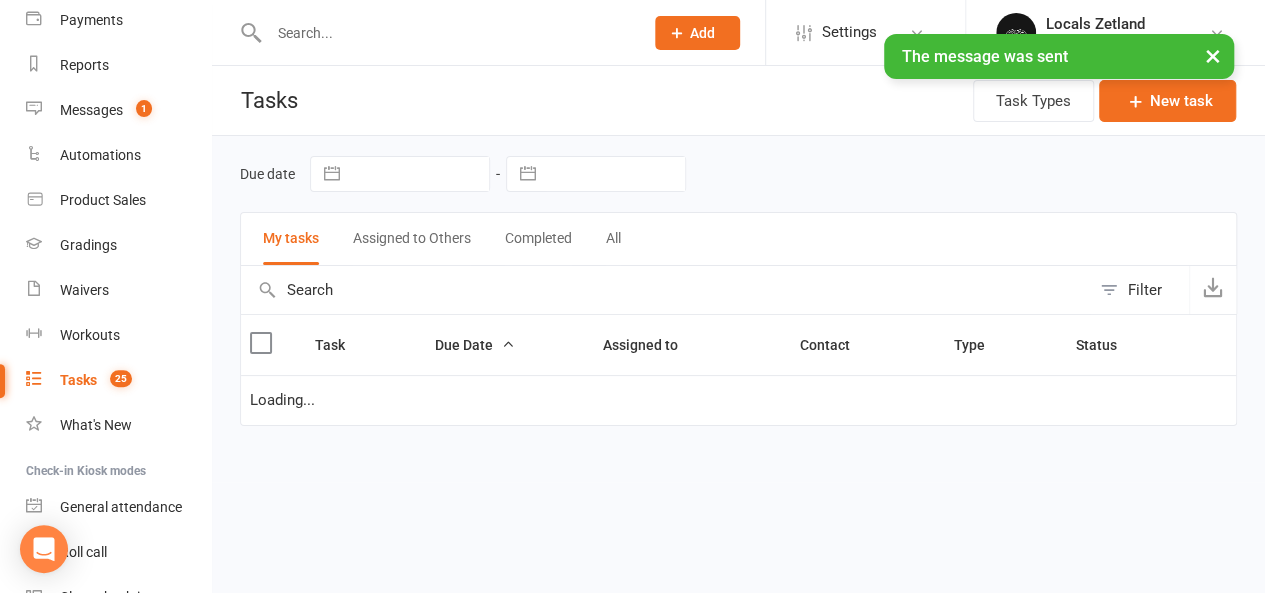 scroll, scrollTop: 0, scrollLeft: 0, axis: both 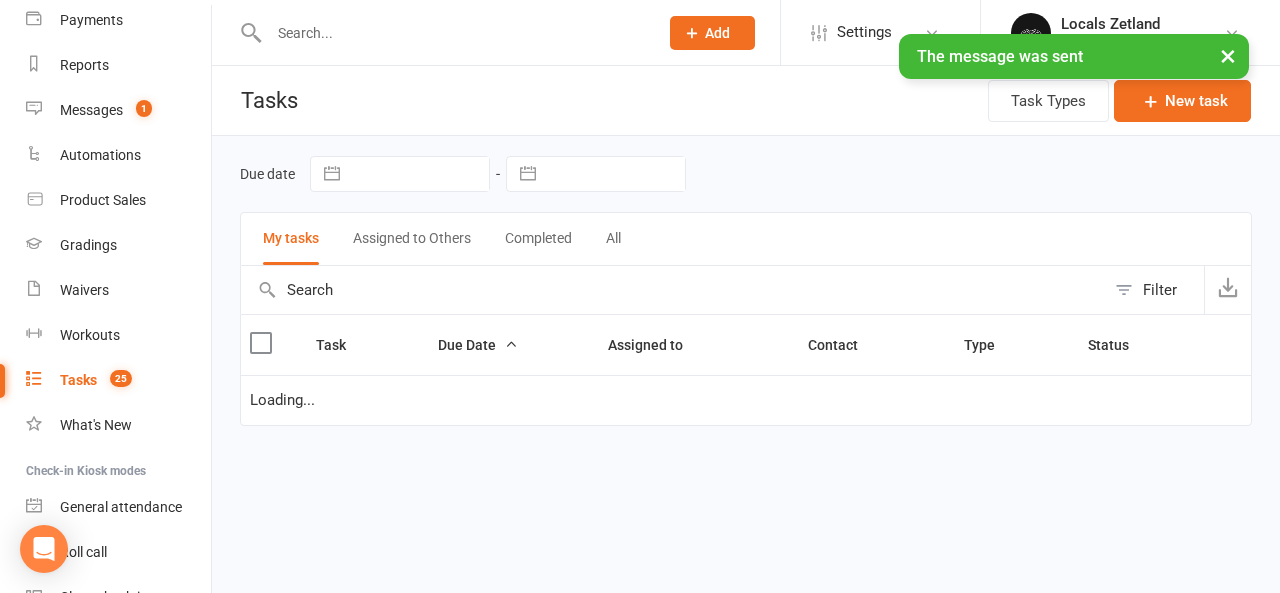 select on "waiting" 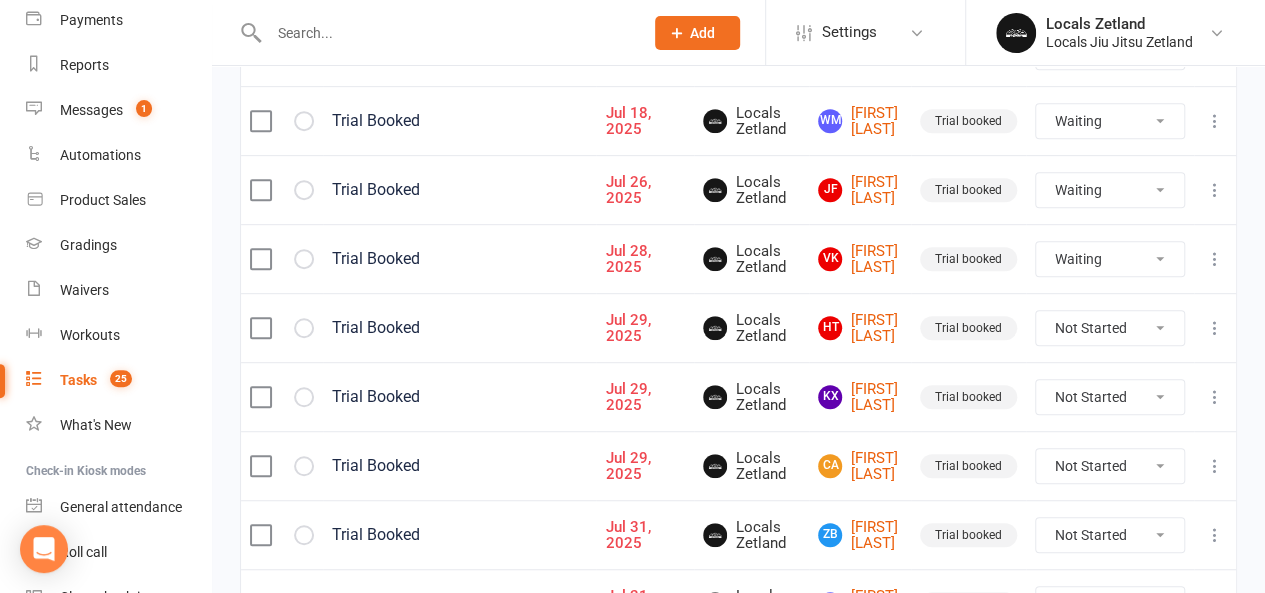 scroll, scrollTop: 427, scrollLeft: 0, axis: vertical 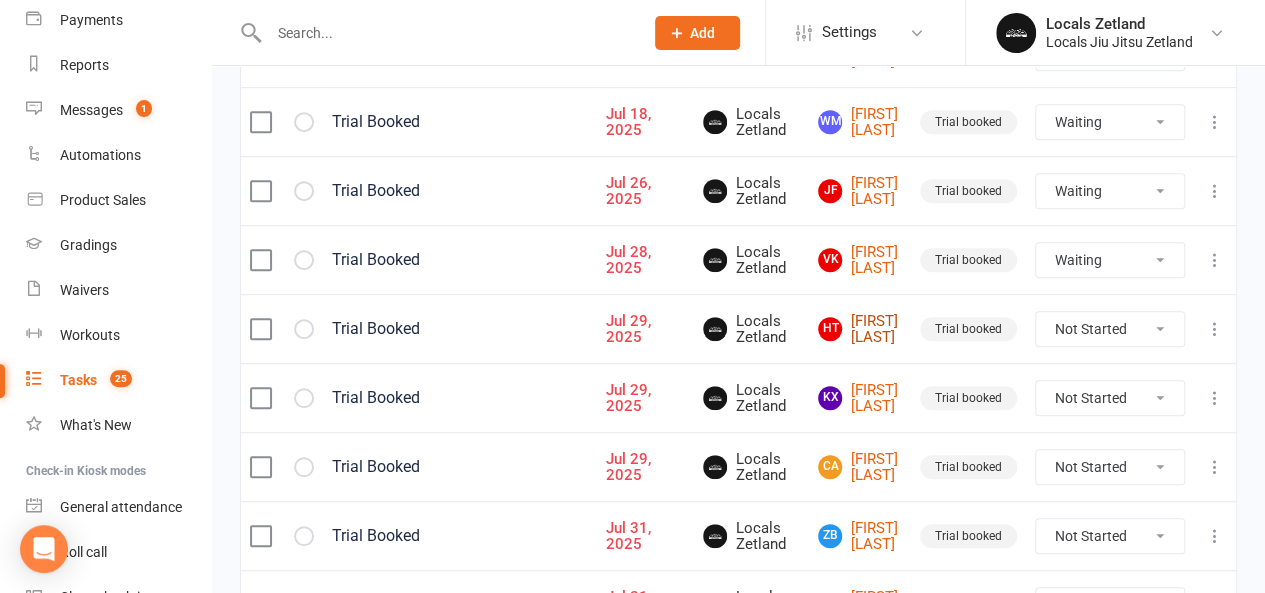click on "[FIRST] [LAST]" at bounding box center (860, 329) 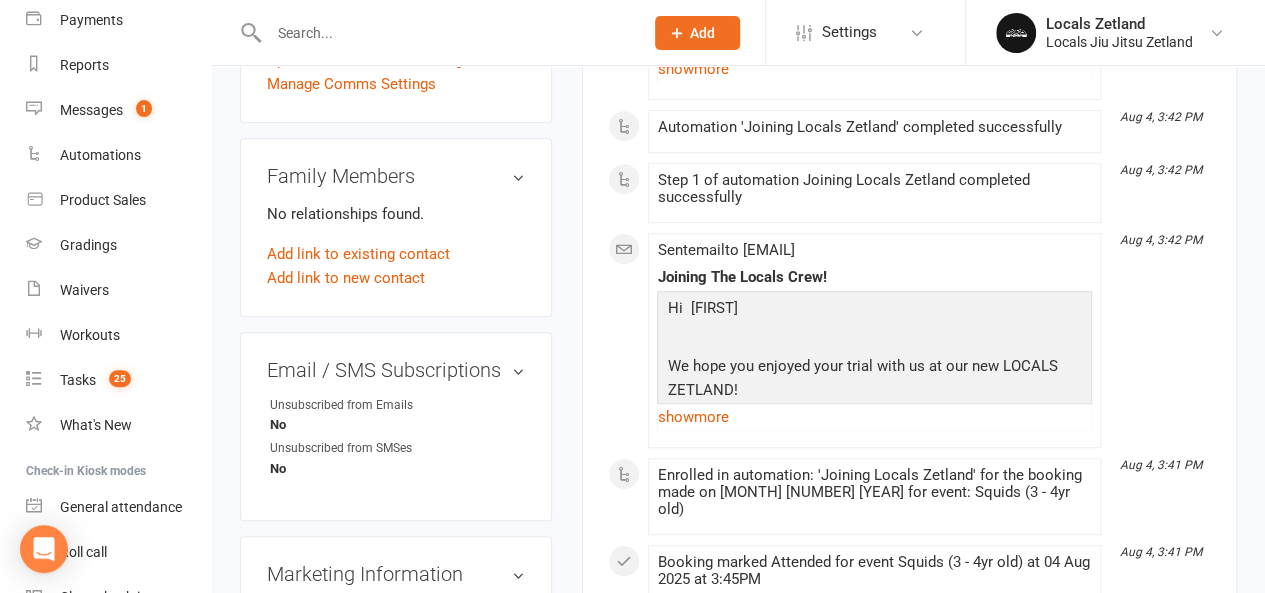 scroll, scrollTop: 0, scrollLeft: 0, axis: both 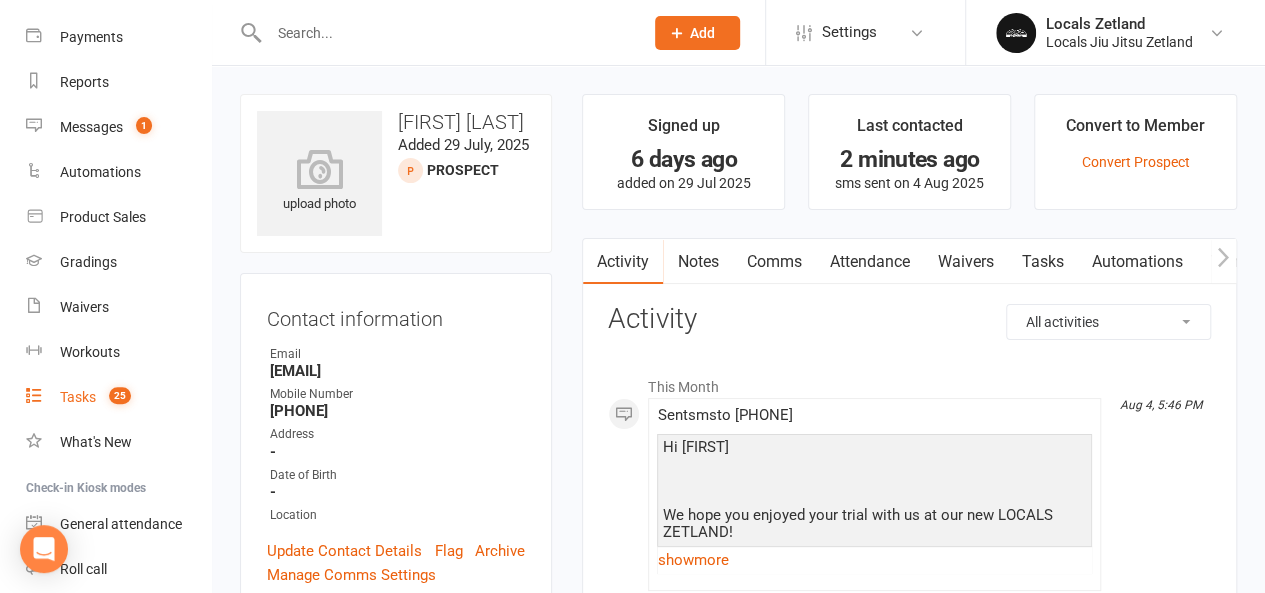 click on "Tasks" at bounding box center (78, 397) 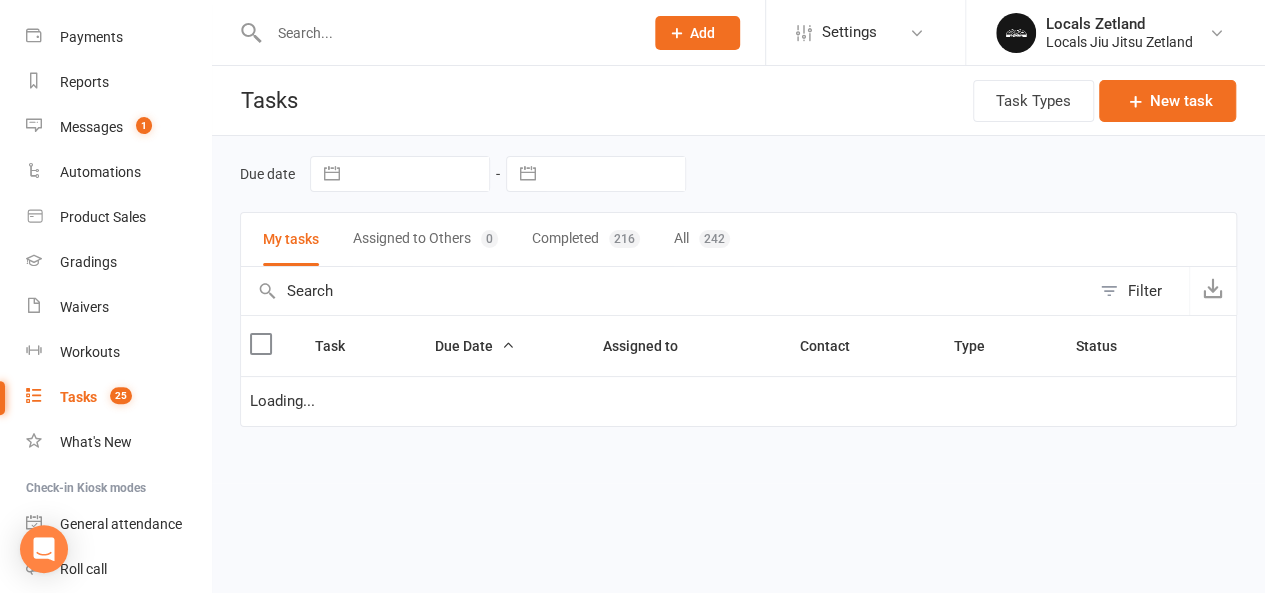 select on "waiting" 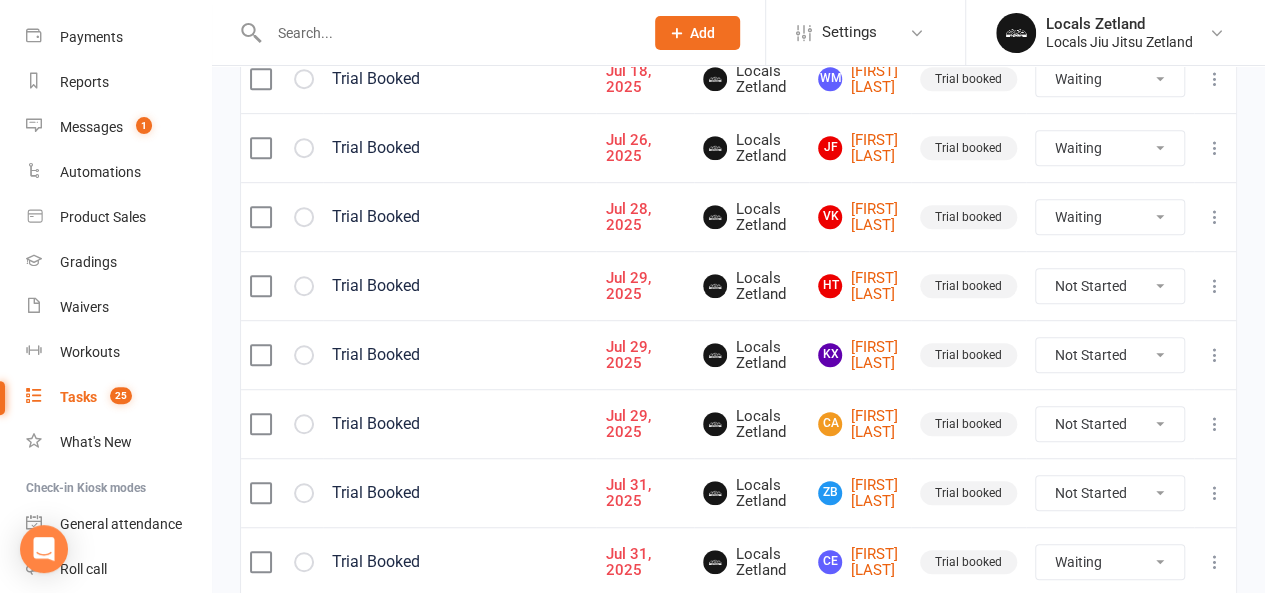 scroll, scrollTop: 480, scrollLeft: 0, axis: vertical 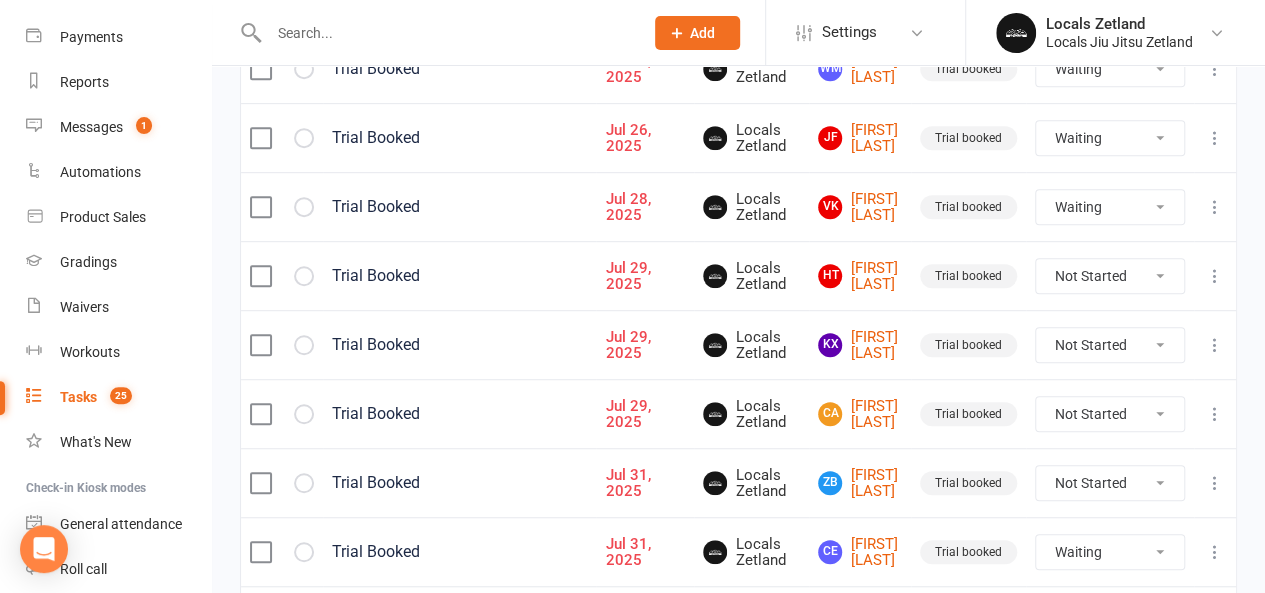 click at bounding box center [1215, 276] 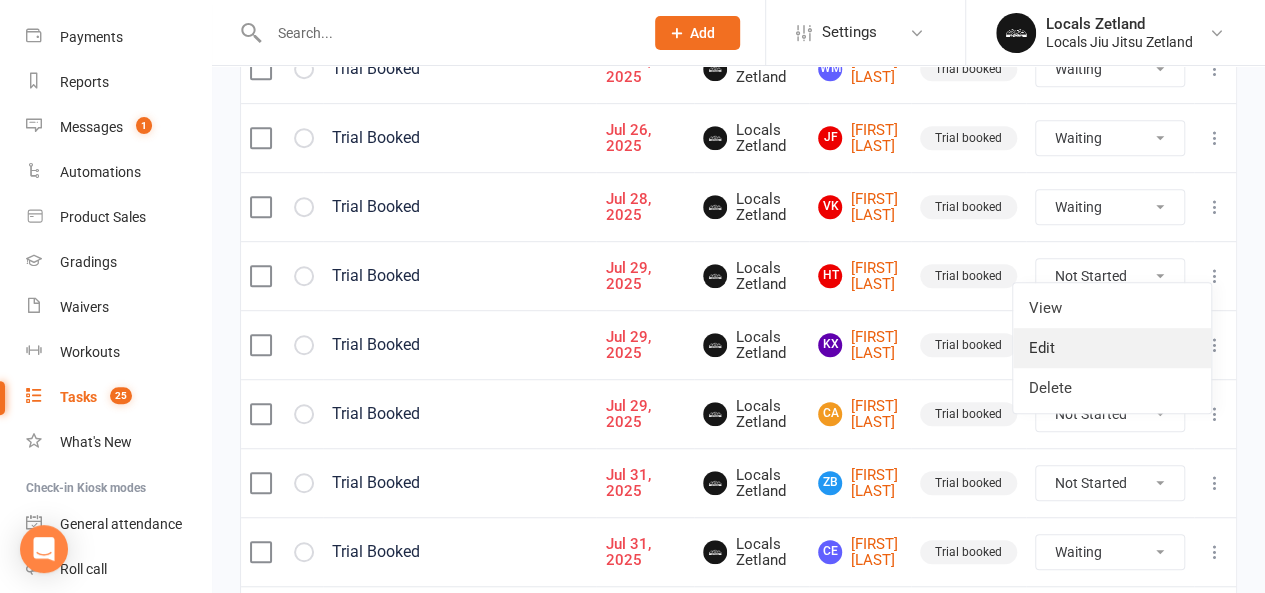 click on "Edit" at bounding box center [1112, 348] 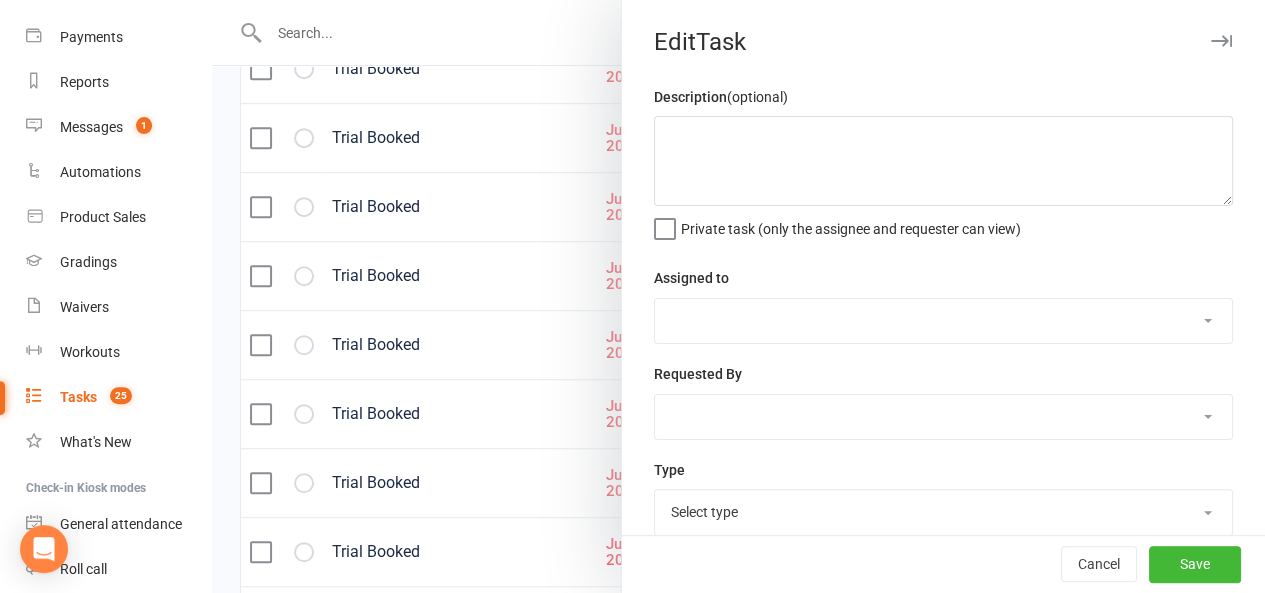 type on "Trial Booked" 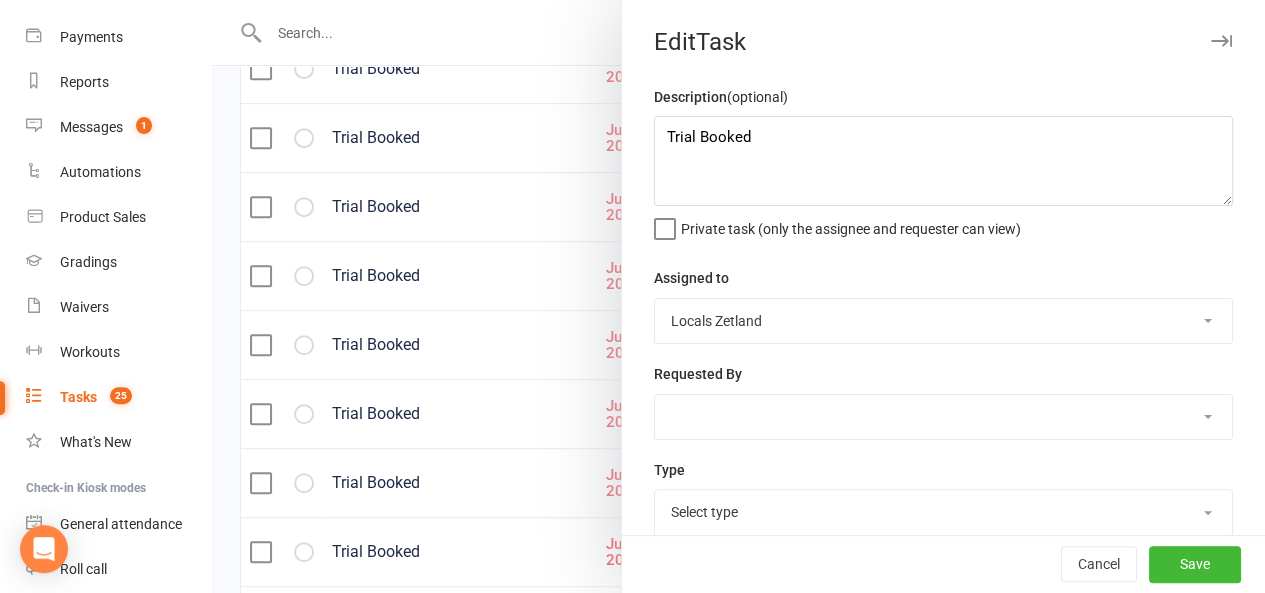 select on "29918" 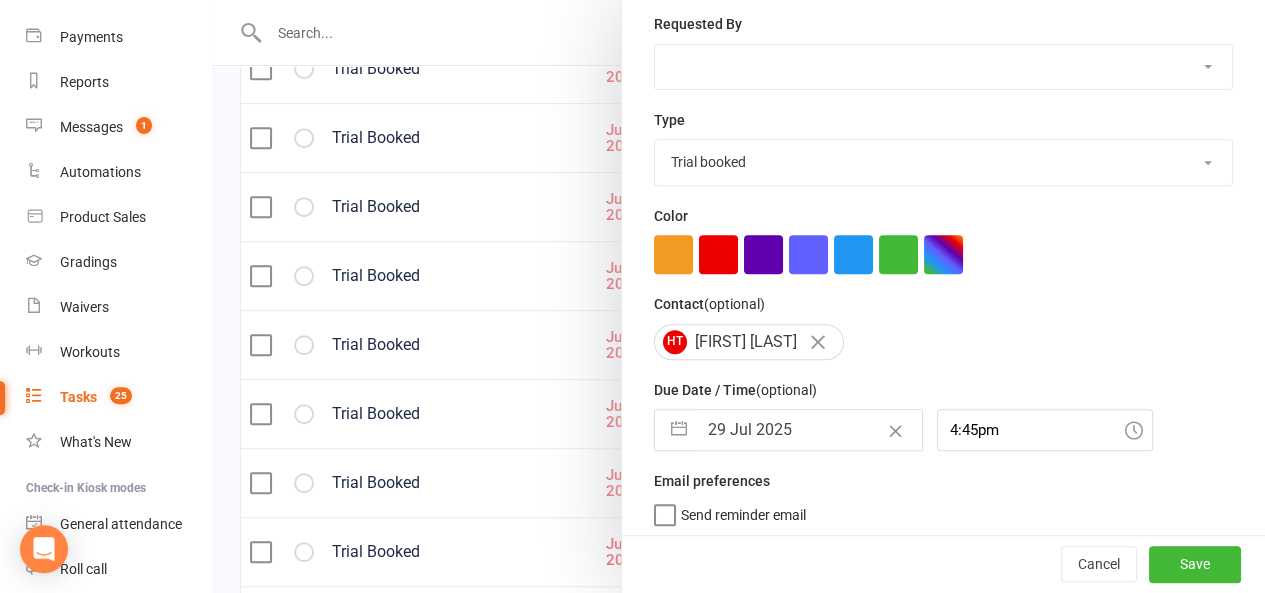 scroll, scrollTop: 348, scrollLeft: 0, axis: vertical 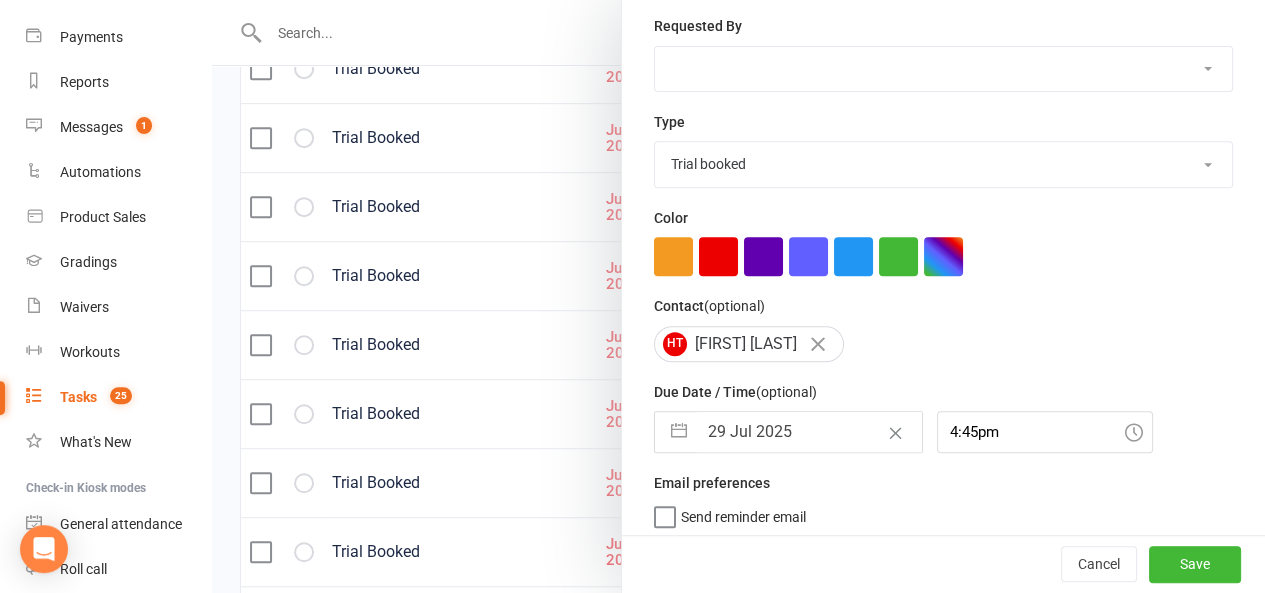 click on "29 Jul 2025" at bounding box center (809, 432) 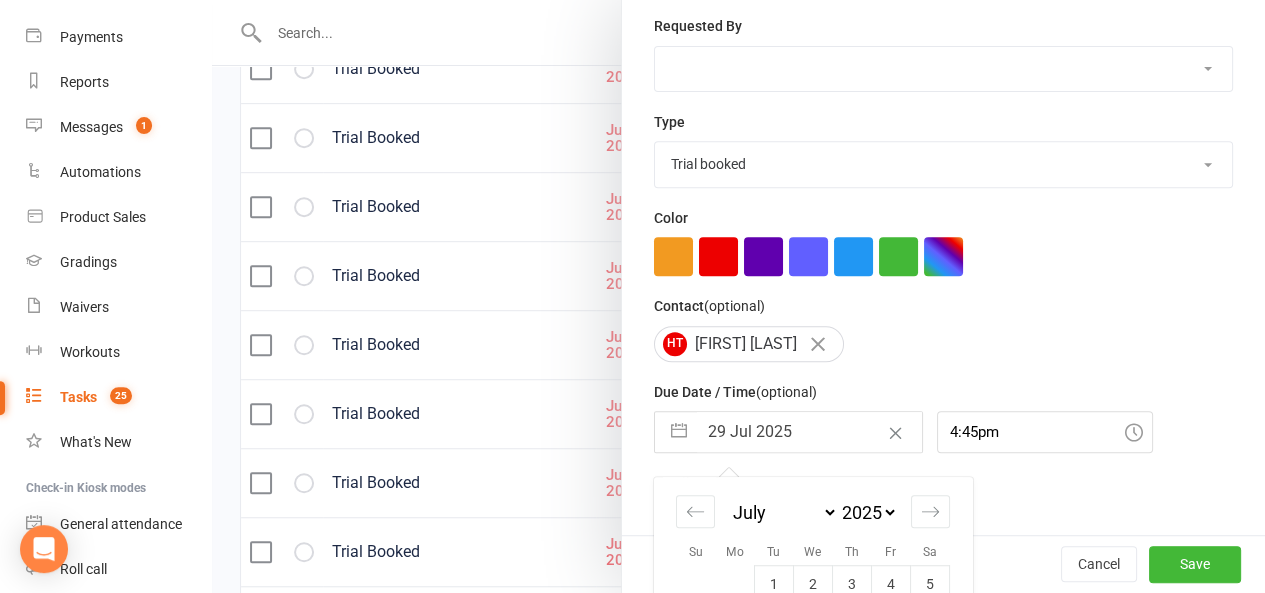 scroll, scrollTop: 528, scrollLeft: 0, axis: vertical 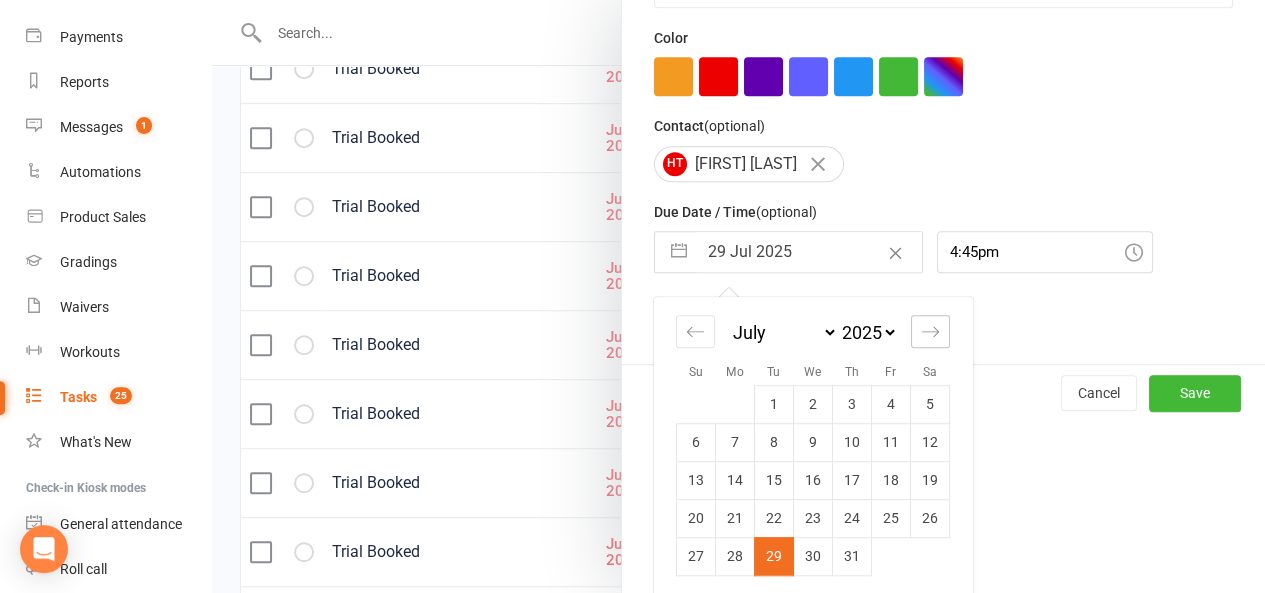 click at bounding box center [930, 331] 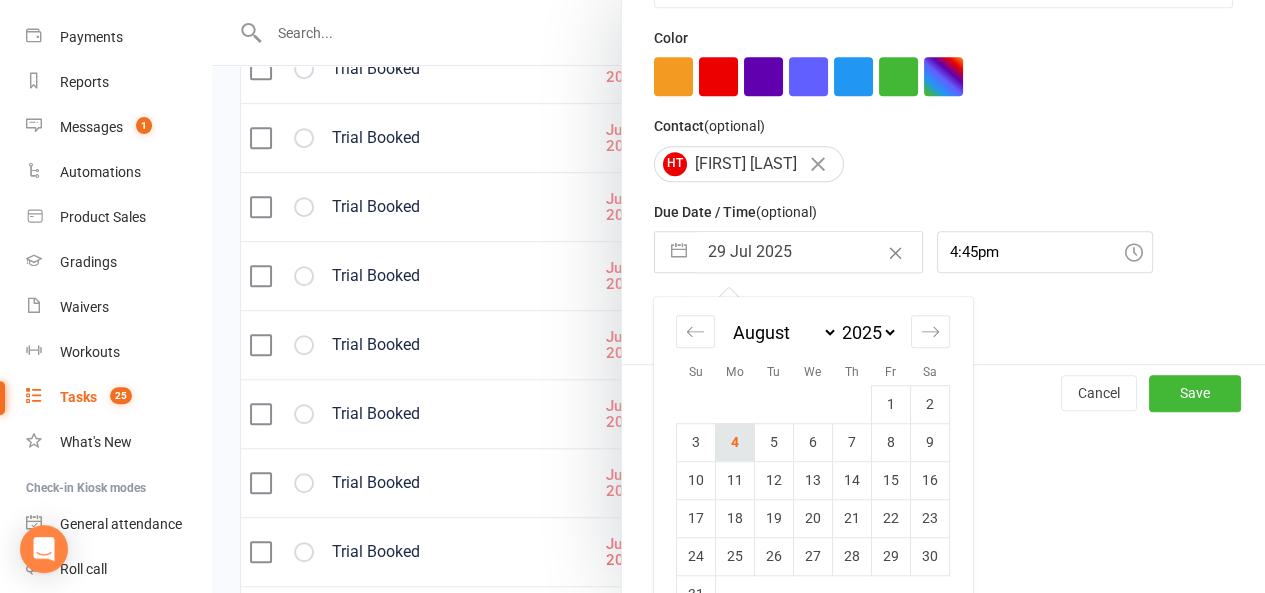 click on "4" at bounding box center [735, 442] 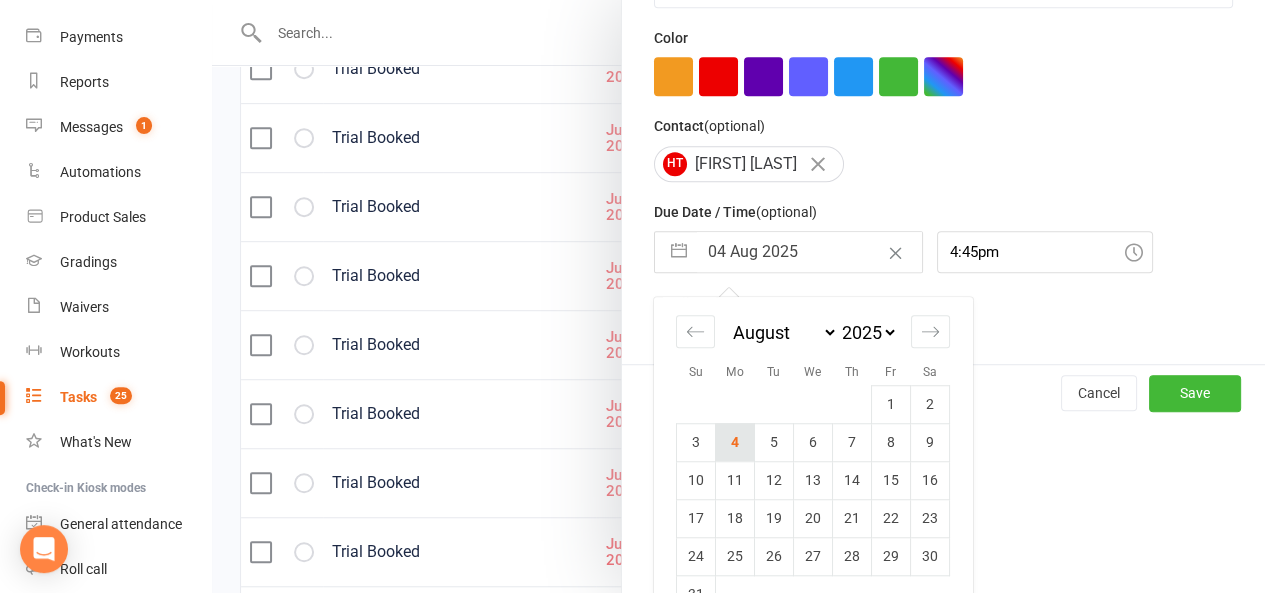 scroll, scrollTop: 350, scrollLeft: 0, axis: vertical 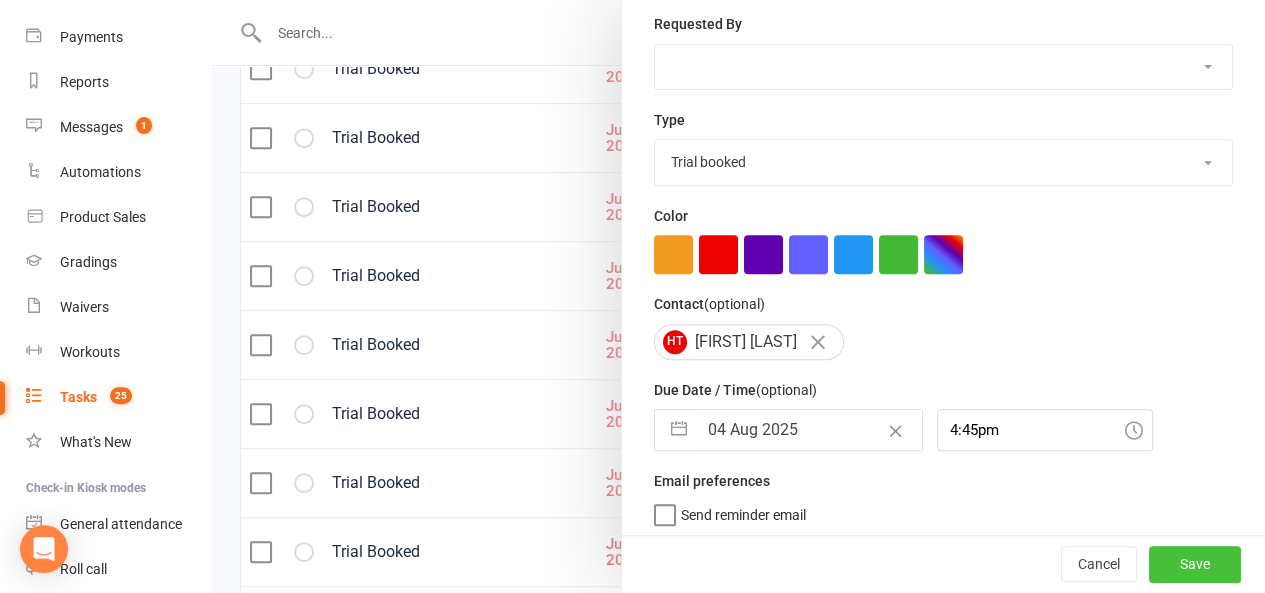 click on "Save" at bounding box center (1195, 565) 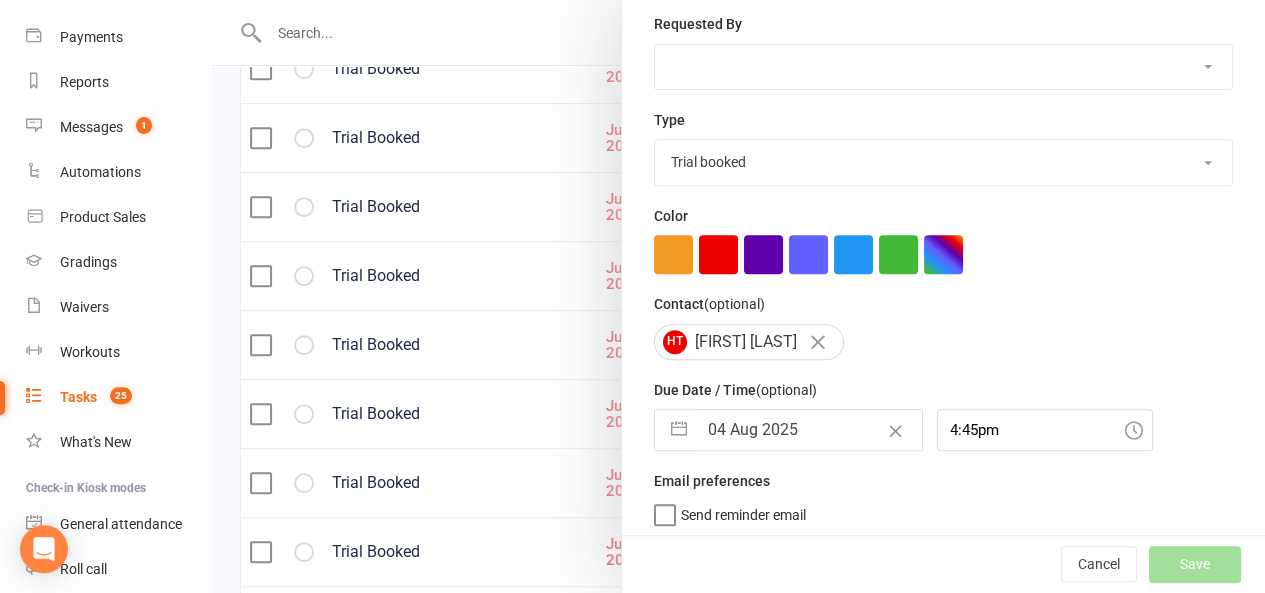 select on "waiting" 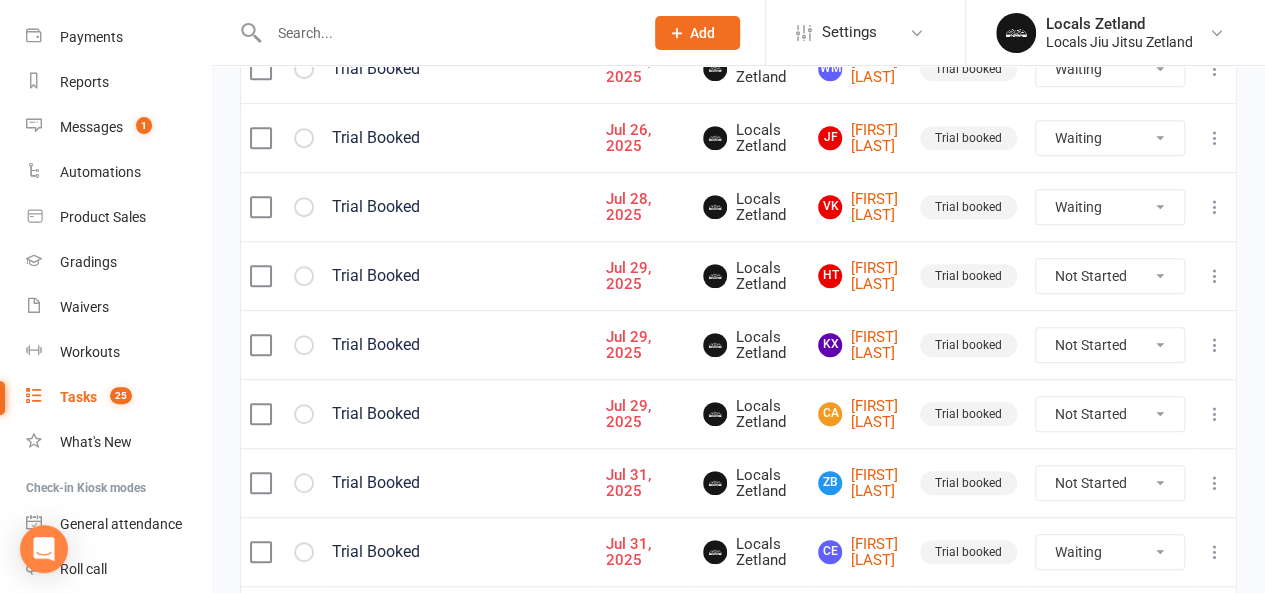 select on "waiting" 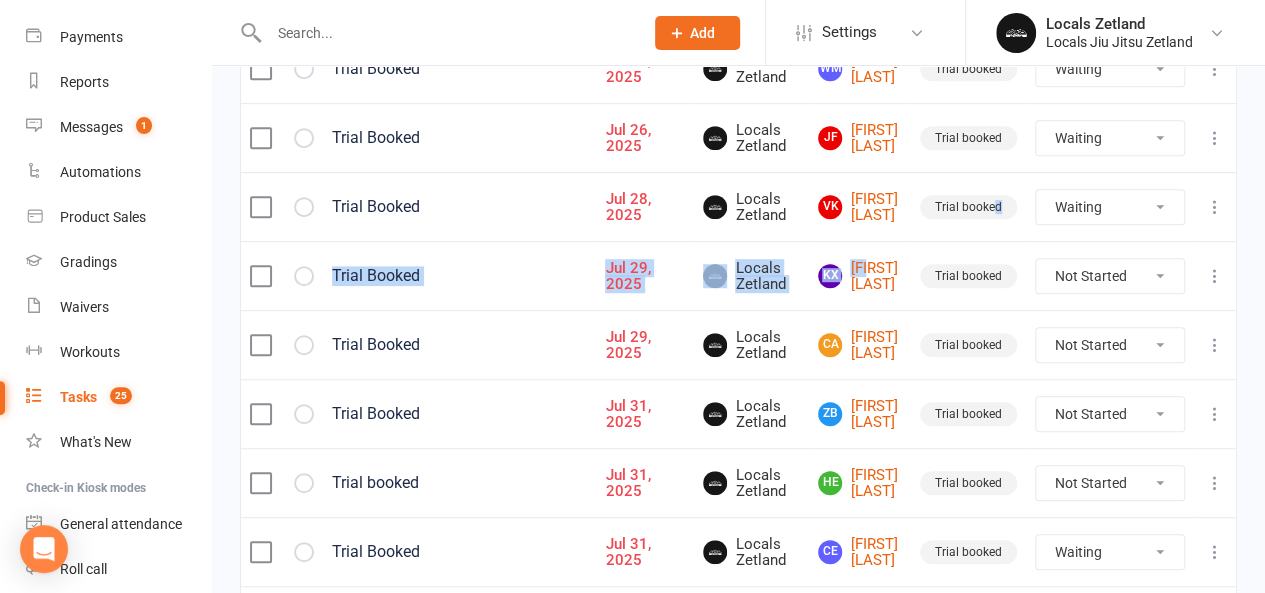 drag, startPoint x: 993, startPoint y: 211, endPoint x: 851, endPoint y: 284, distance: 159.66527 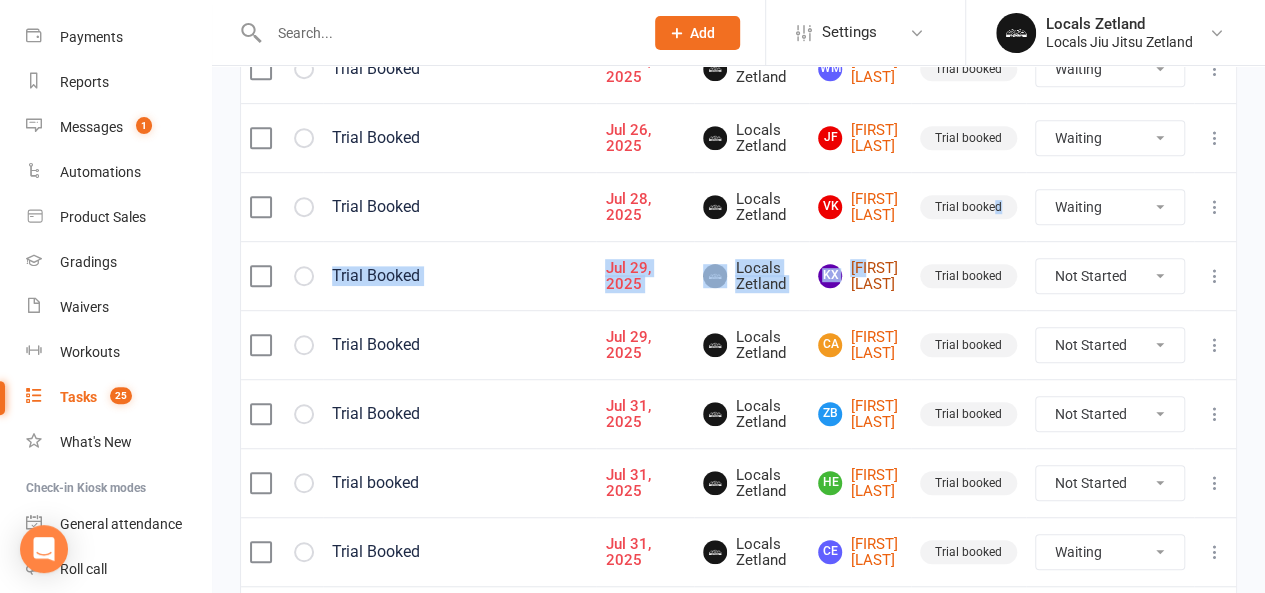 click on "kX [FIRST] [LAST]" at bounding box center (860, 276) 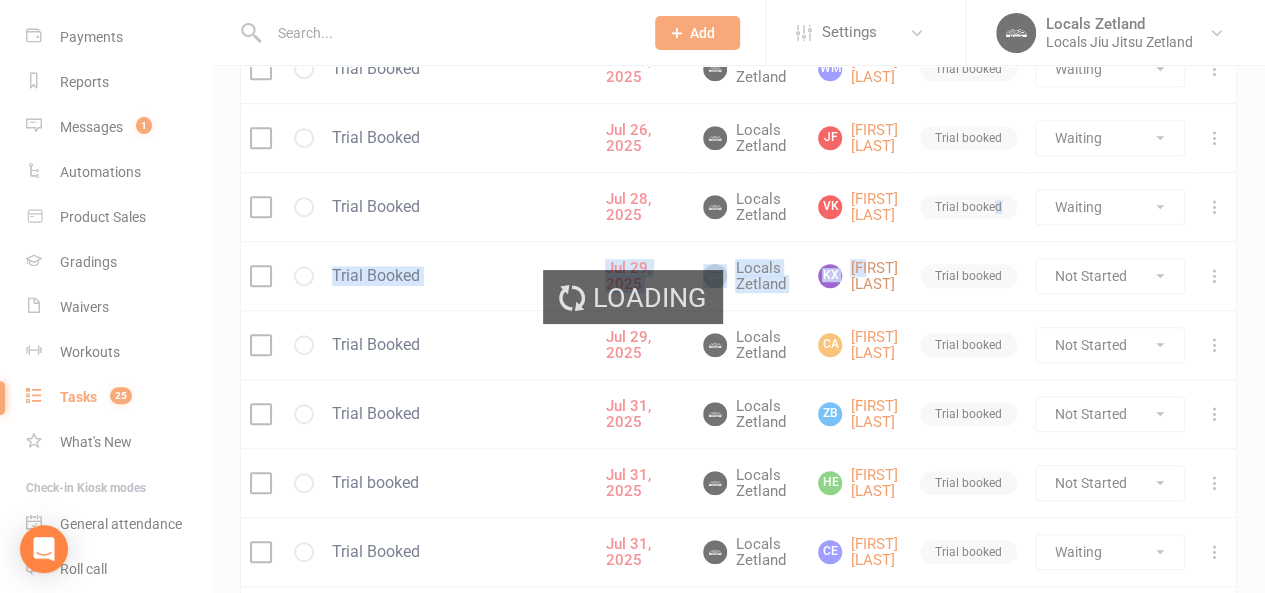 scroll, scrollTop: 0, scrollLeft: 0, axis: both 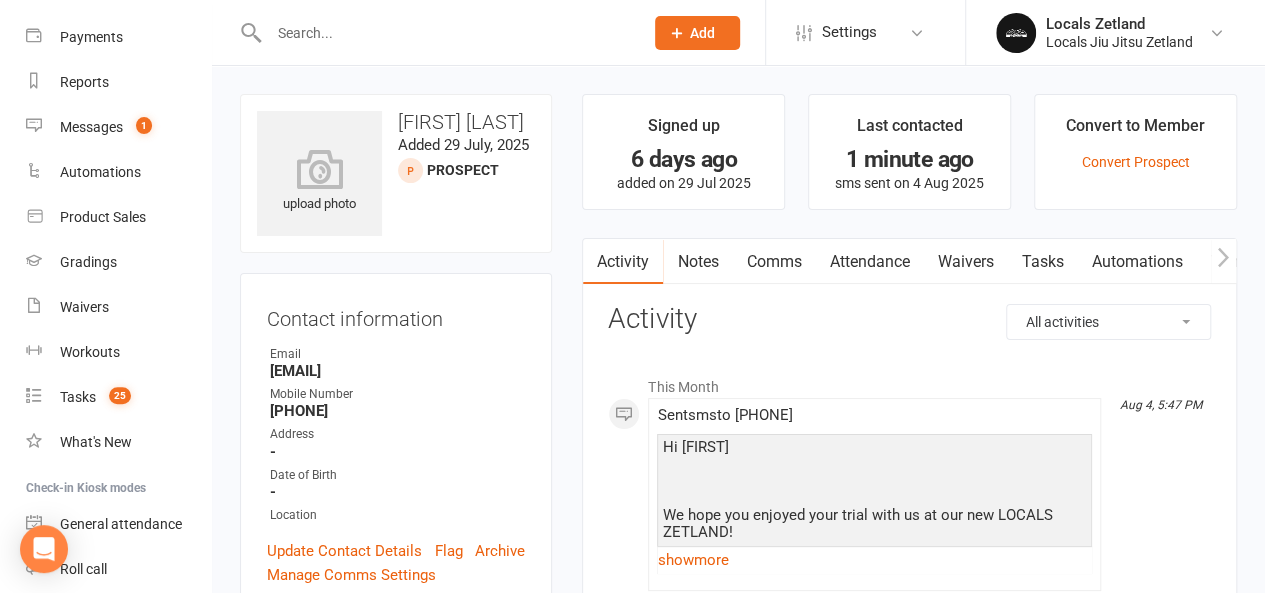 click on "Tasks" at bounding box center [1042, 262] 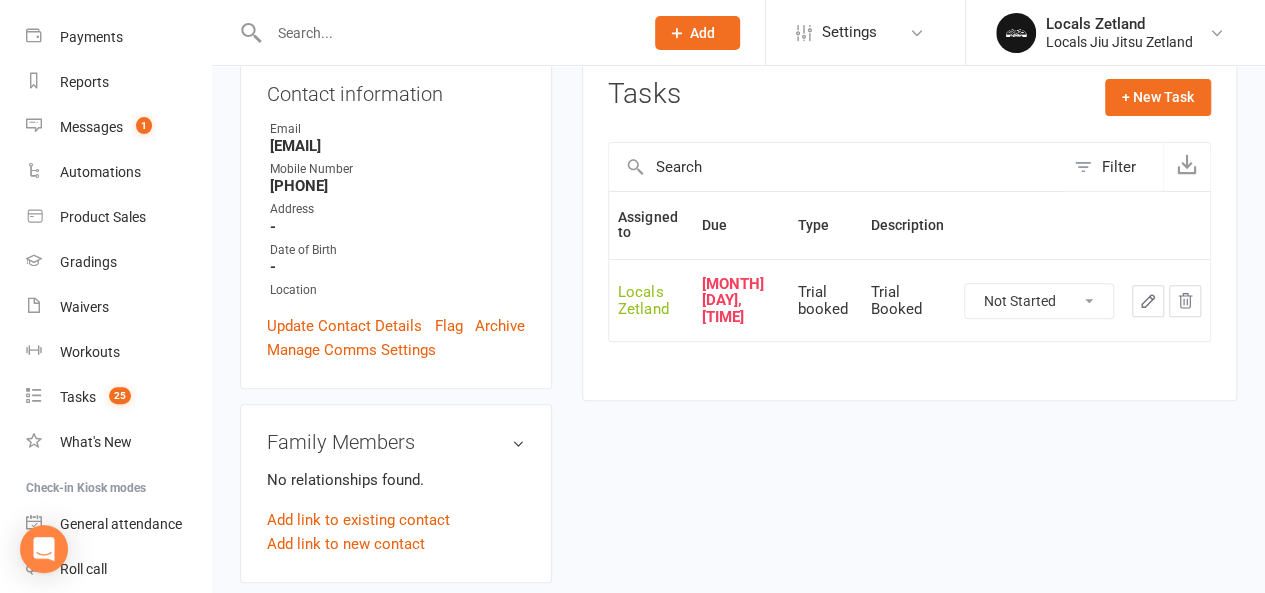 scroll, scrollTop: 226, scrollLeft: 0, axis: vertical 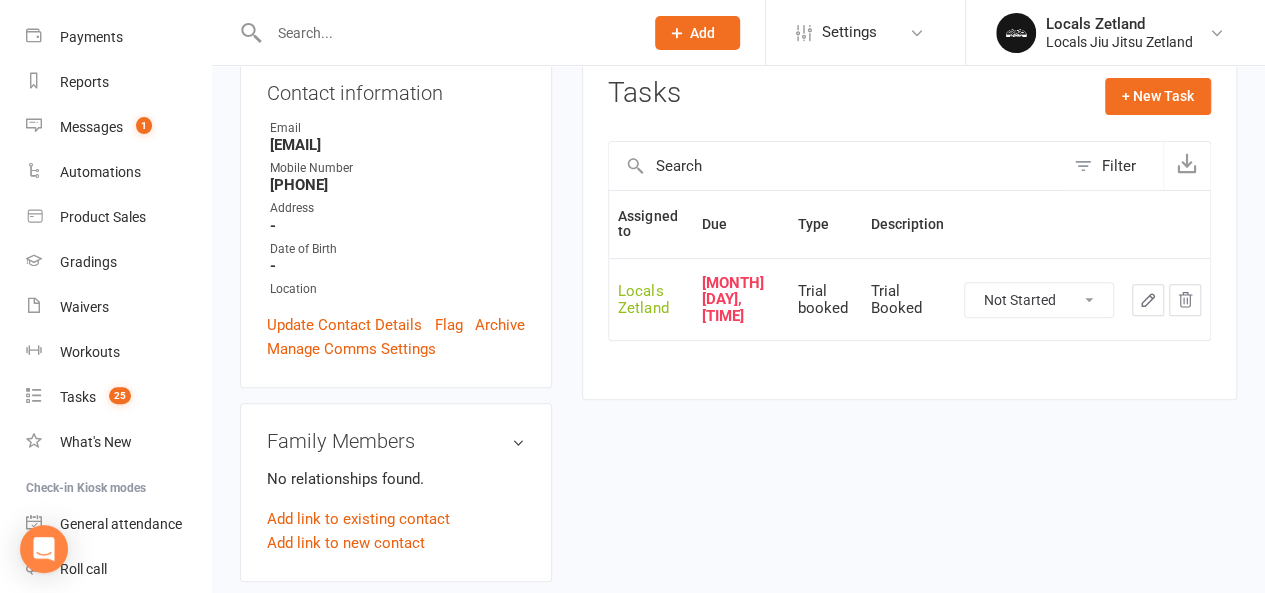 click 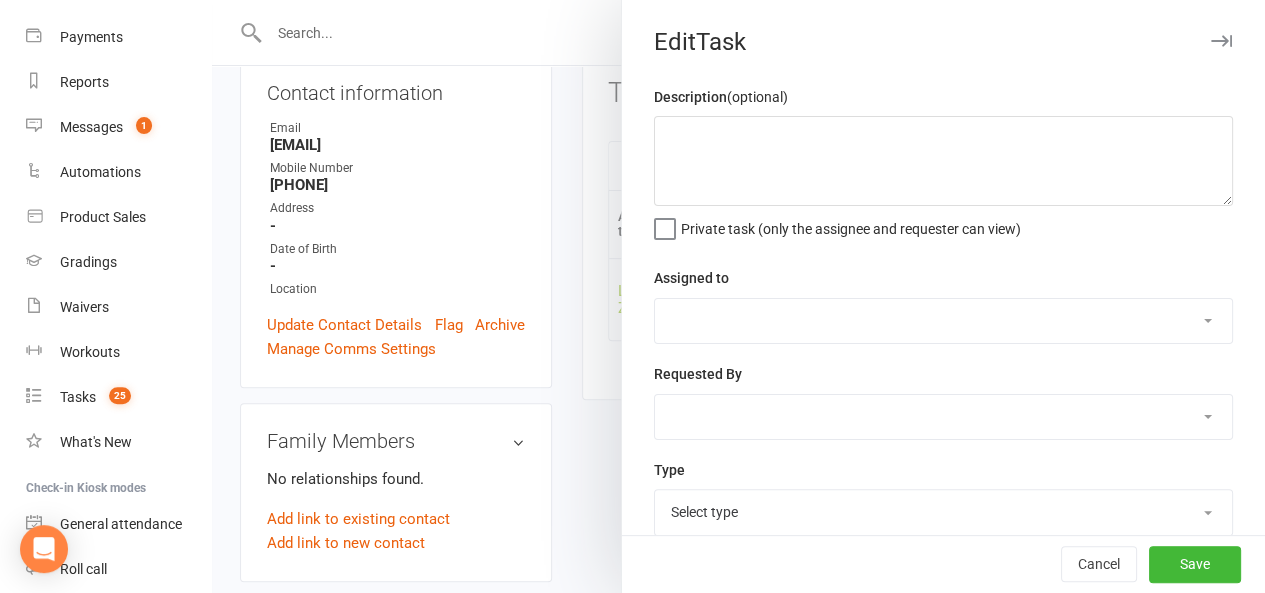 type on "Trial Booked" 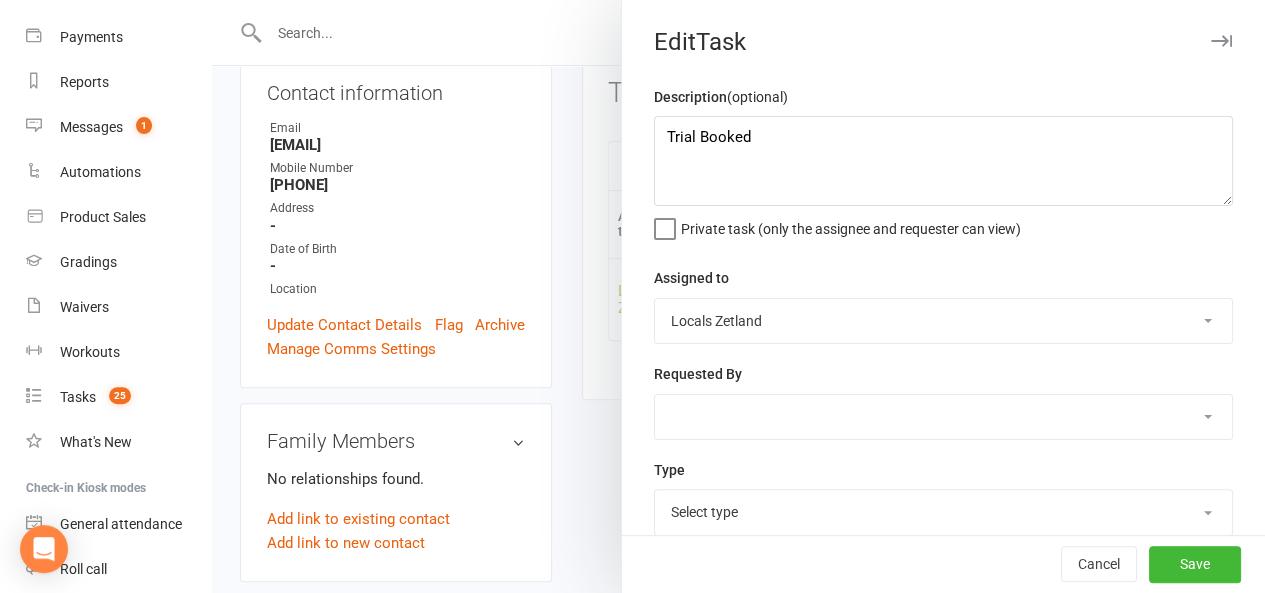 select on "29918" 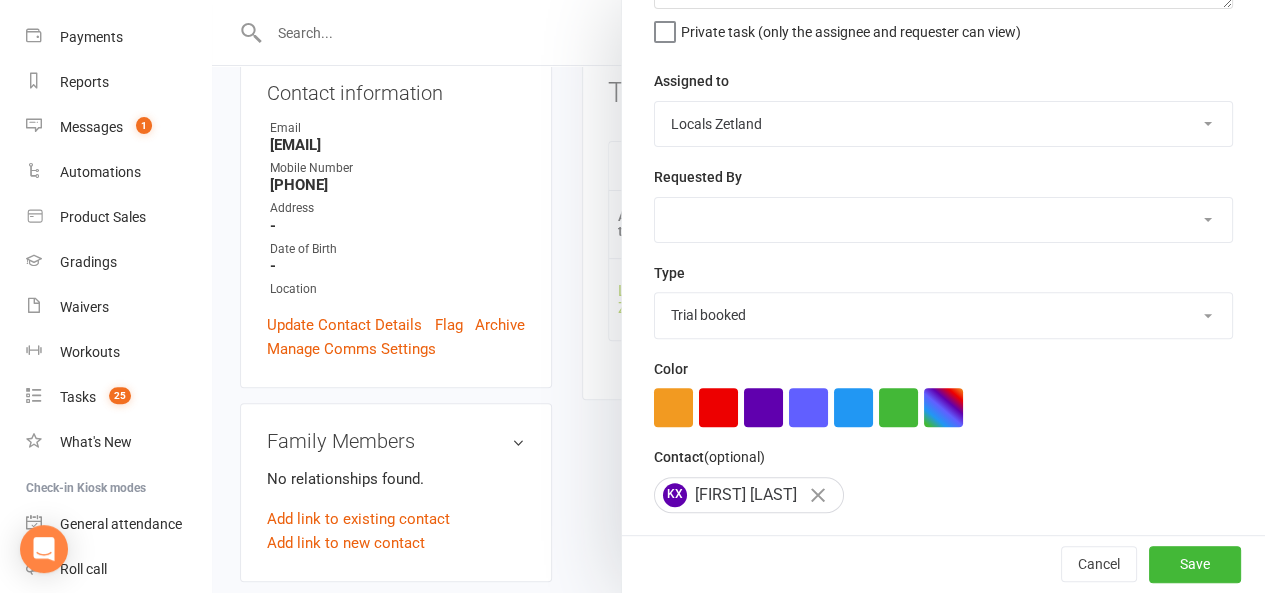 scroll, scrollTop: 350, scrollLeft: 0, axis: vertical 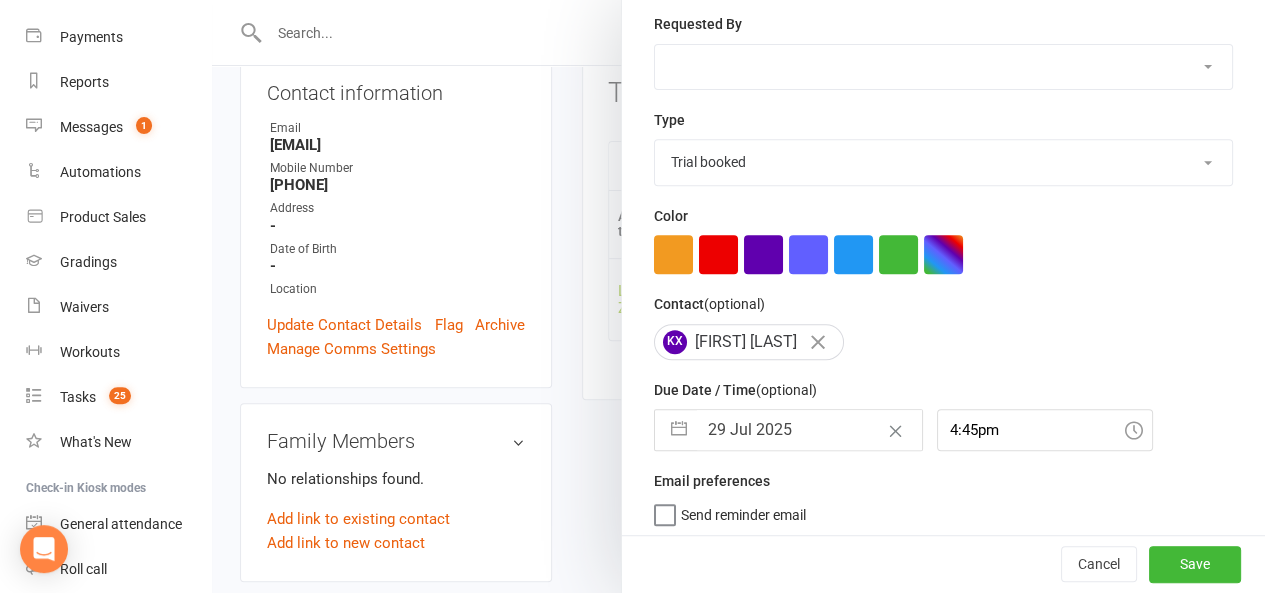 select on "5" 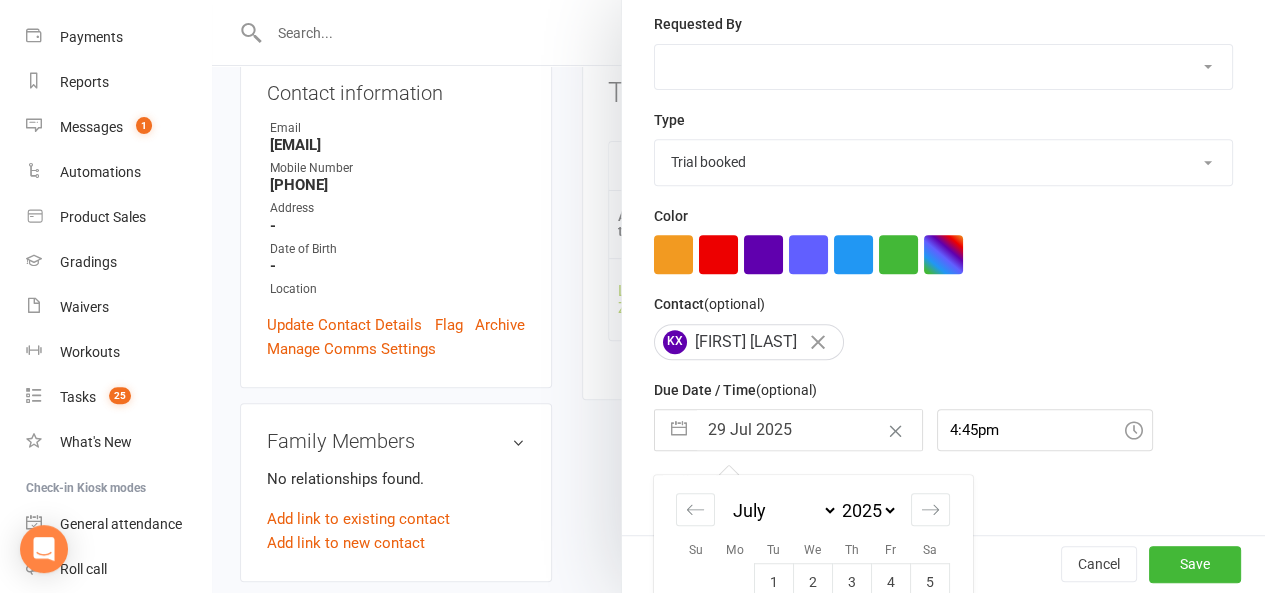 click on "29 Jul 2025" at bounding box center (809, 430) 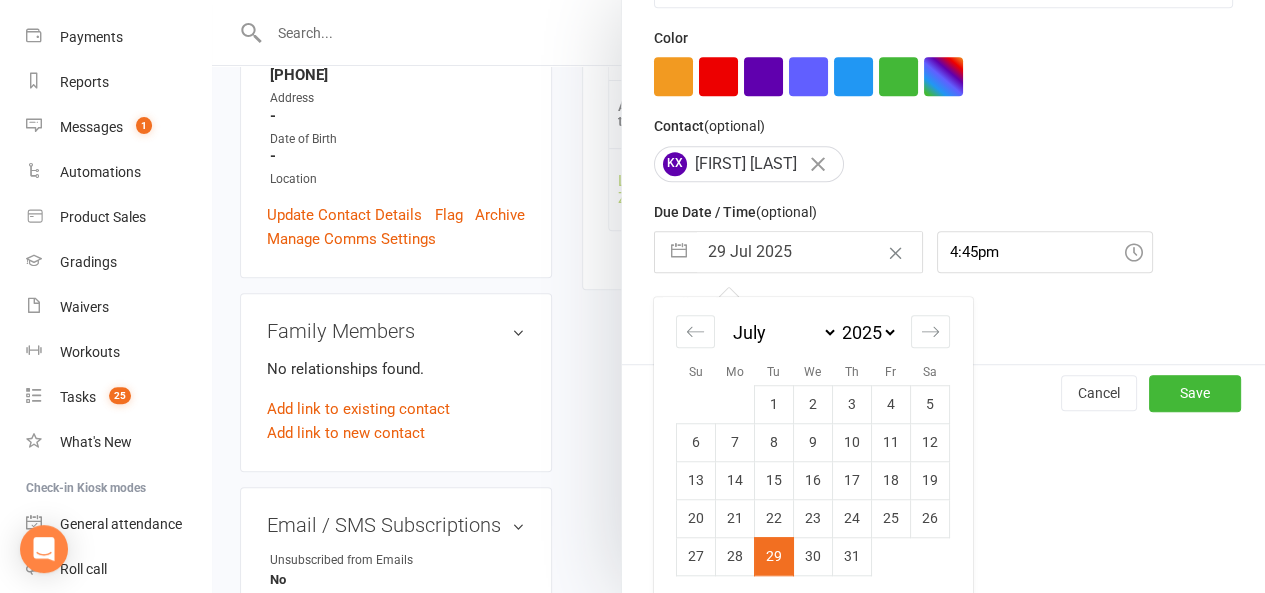 scroll, scrollTop: 339, scrollLeft: 0, axis: vertical 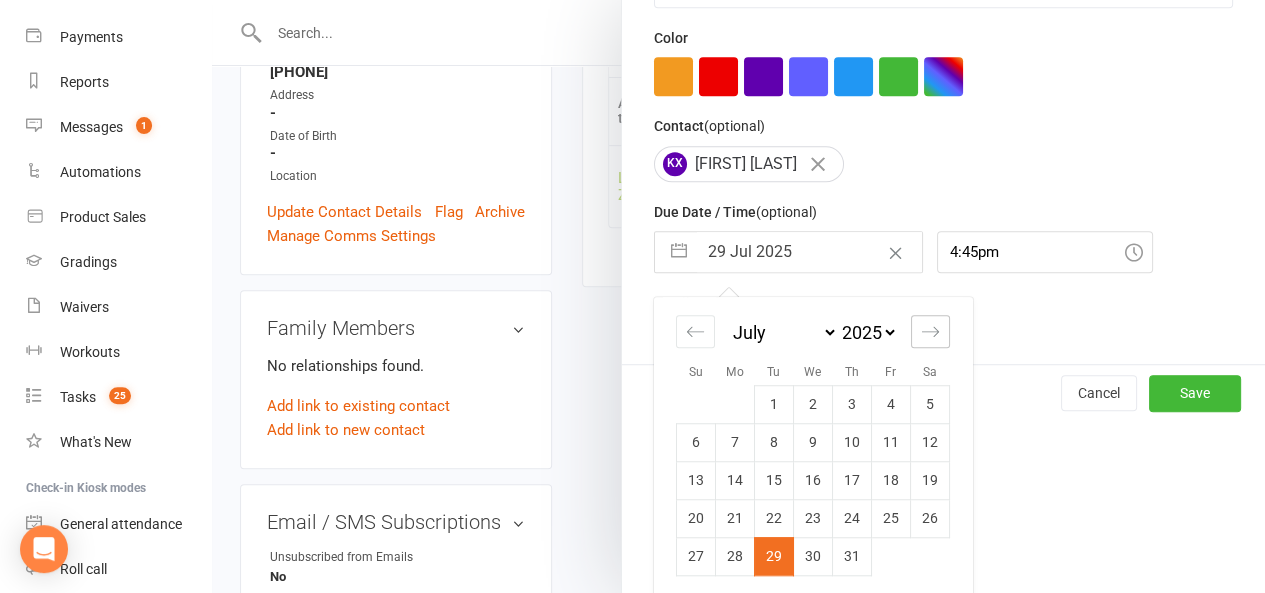 click 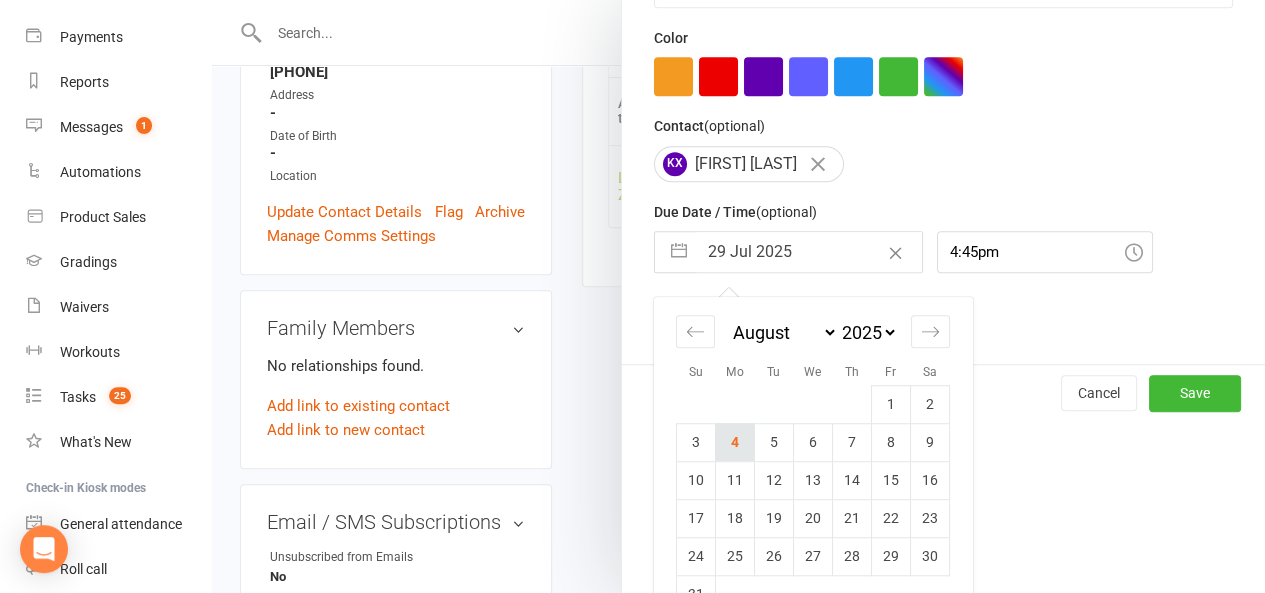 click on "4" at bounding box center (735, 442) 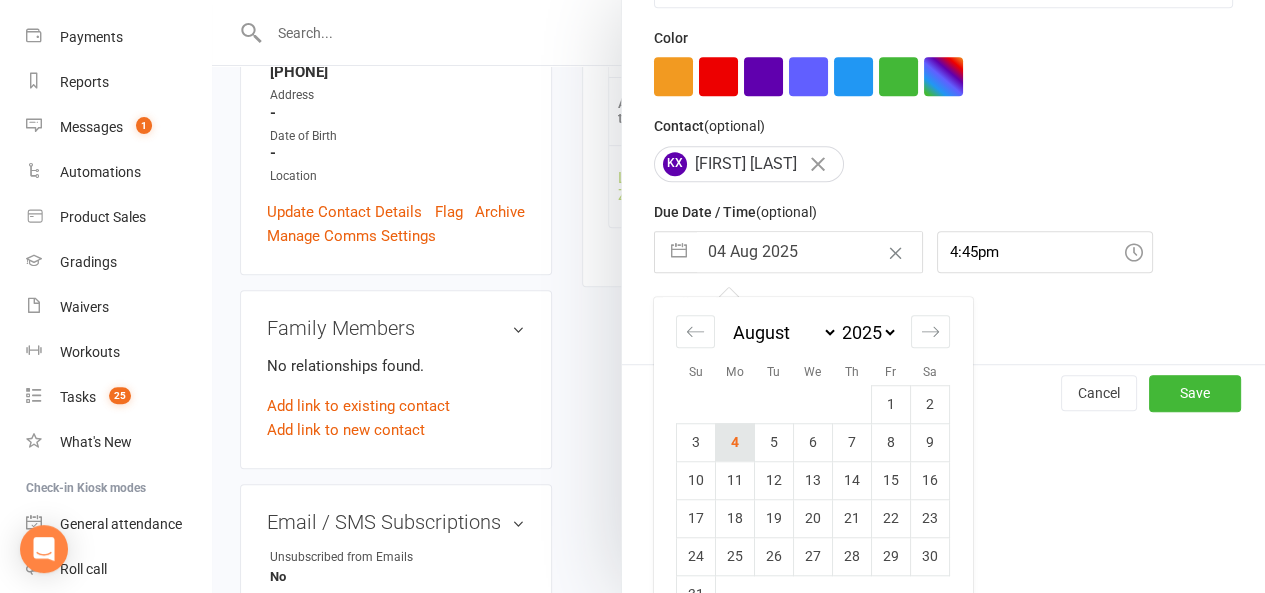 scroll, scrollTop: 350, scrollLeft: 0, axis: vertical 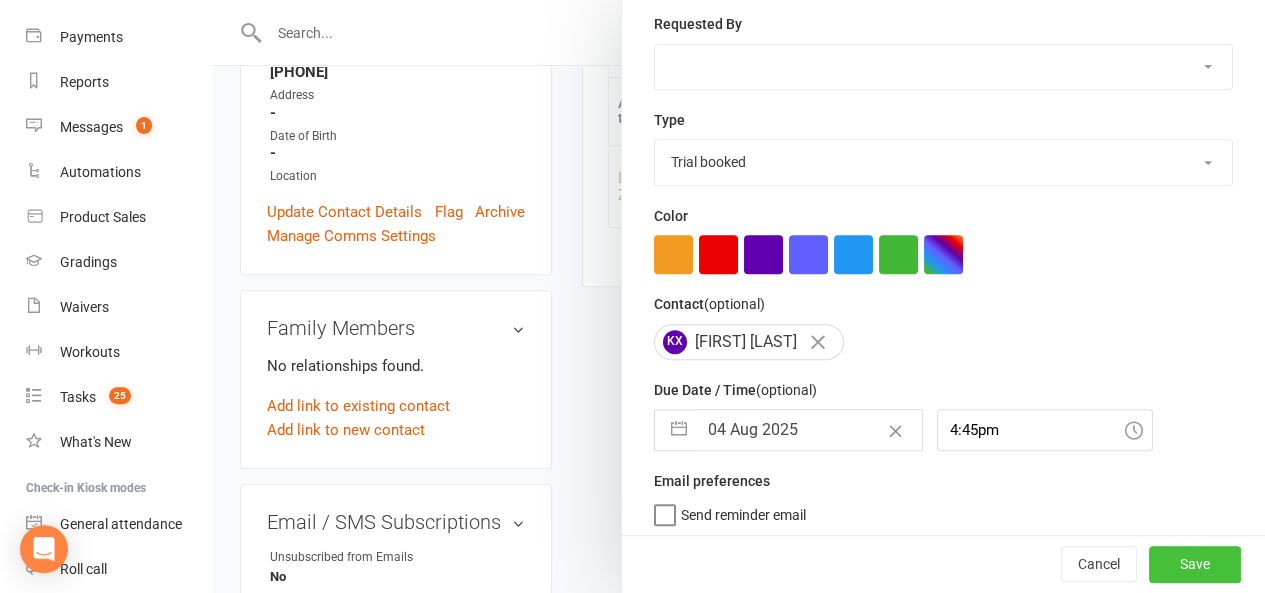click on "Save" at bounding box center [1195, 565] 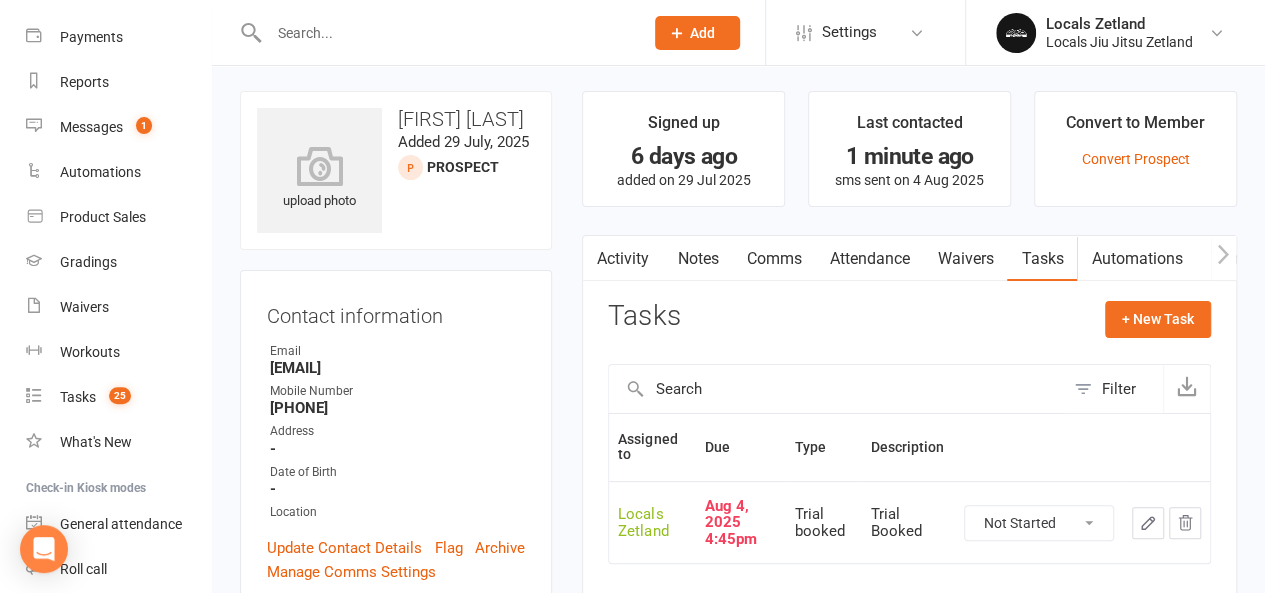 scroll, scrollTop: 0, scrollLeft: 0, axis: both 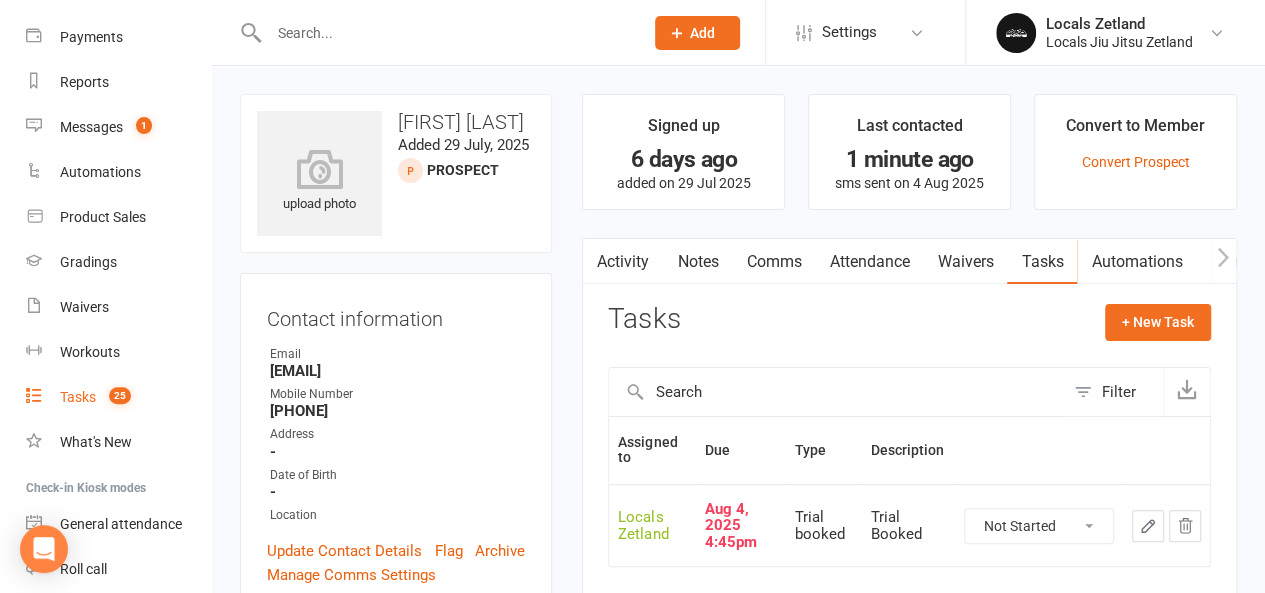 click on "25" at bounding box center (115, 397) 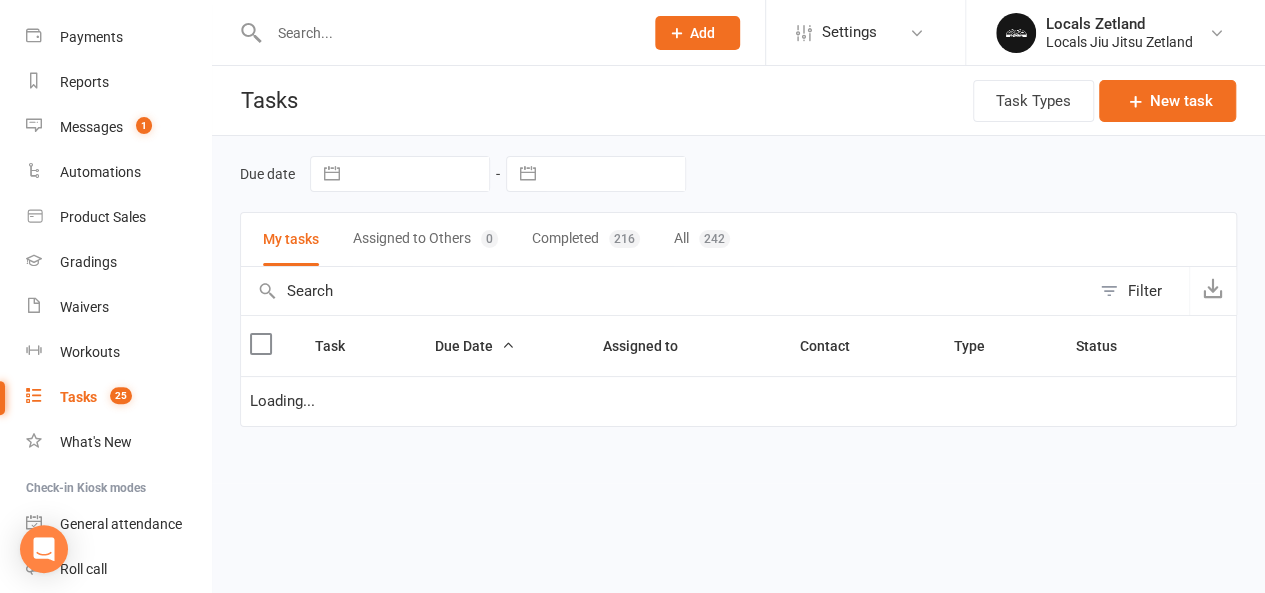 select on "waiting" 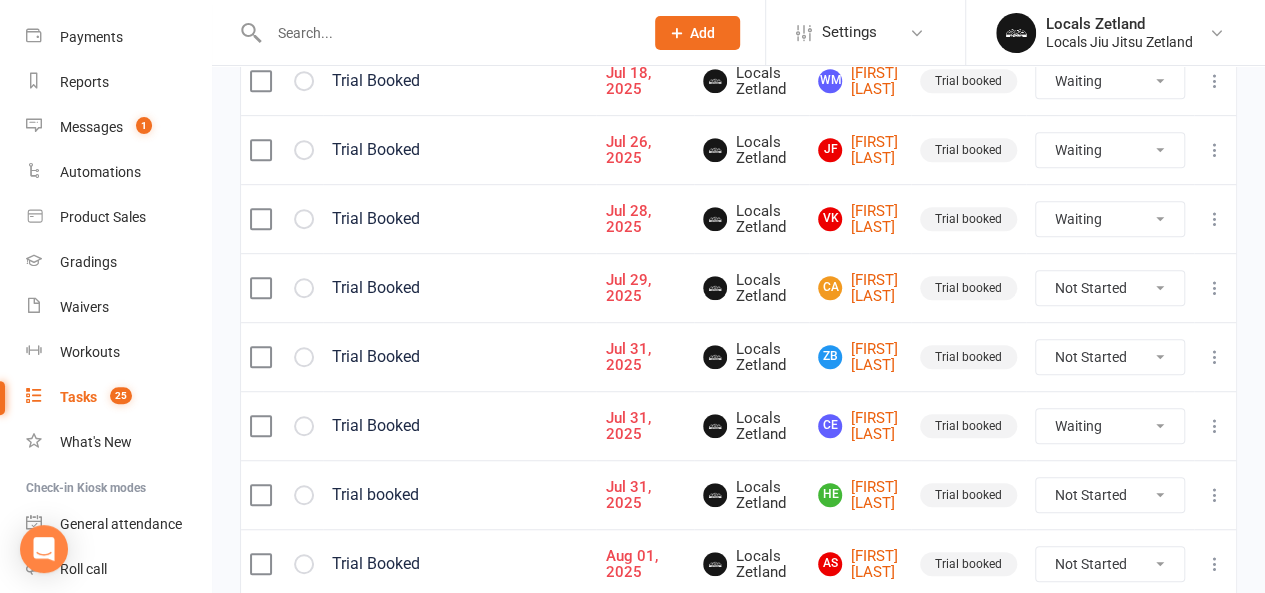 scroll, scrollTop: 470, scrollLeft: 0, axis: vertical 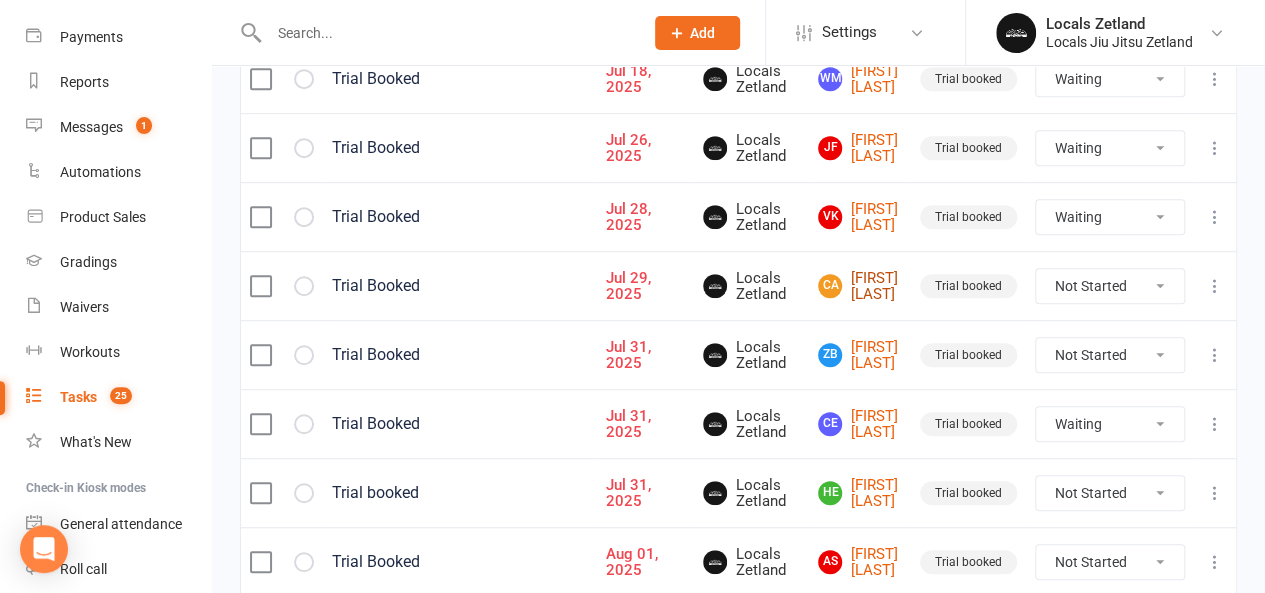 click on "[INITIALS] [FIRST] [LAST]" at bounding box center (860, 286) 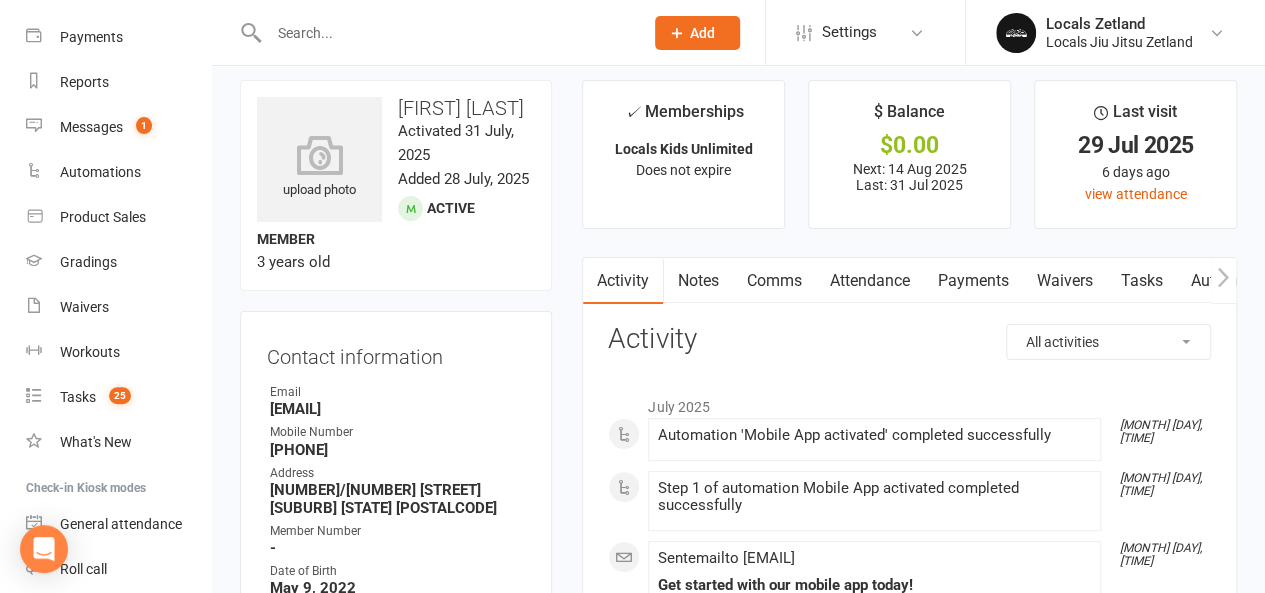 scroll, scrollTop: 0, scrollLeft: 0, axis: both 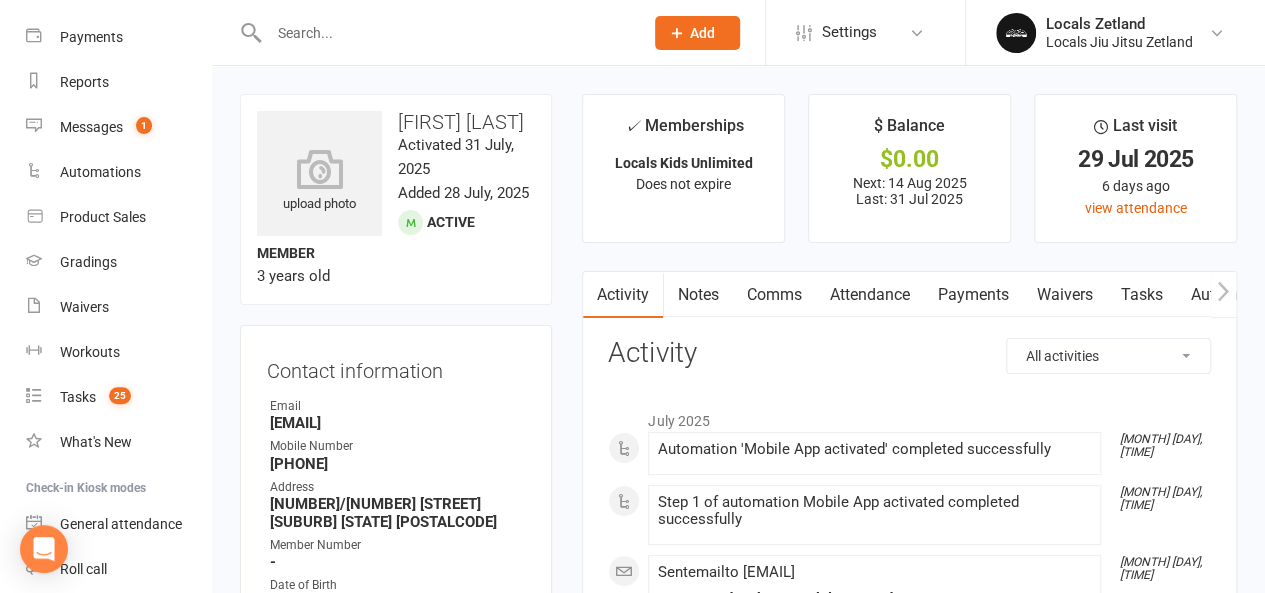 click on "Attendance" at bounding box center (869, 295) 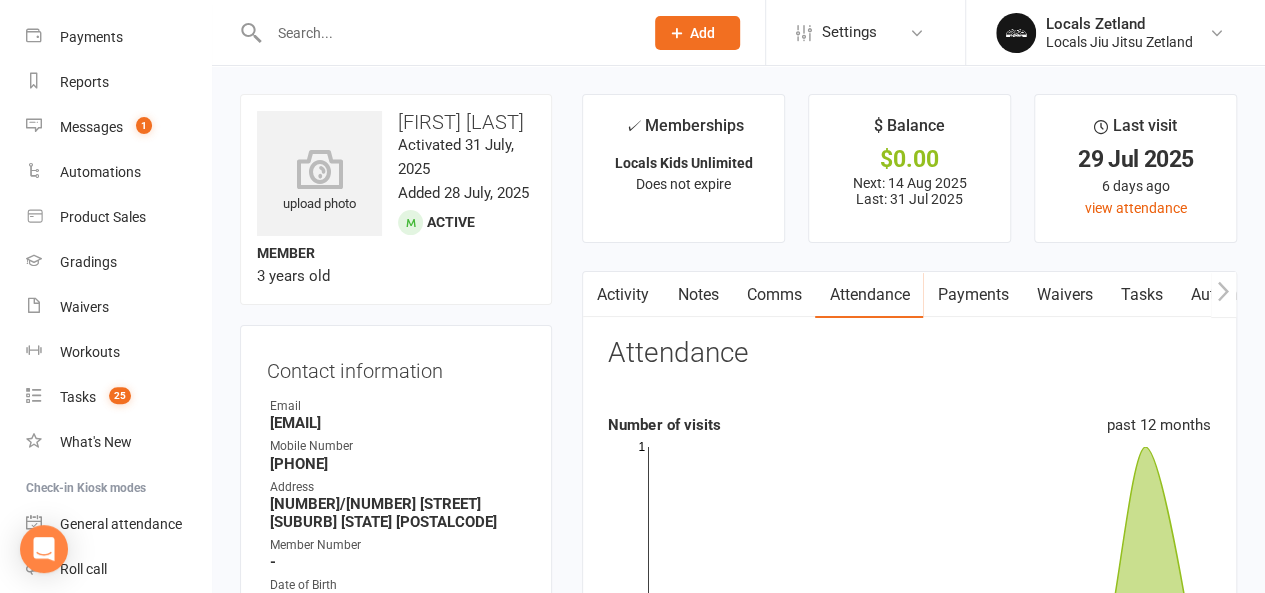scroll, scrollTop: 0, scrollLeft: 62, axis: horizontal 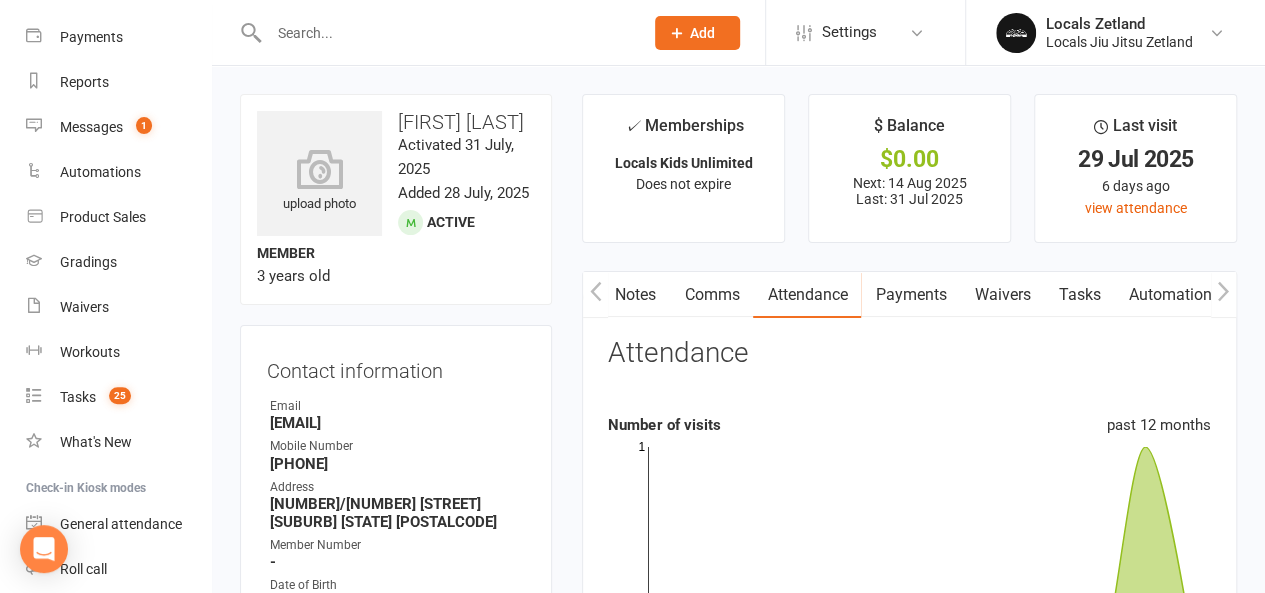 click on "Tasks" at bounding box center [1079, 295] 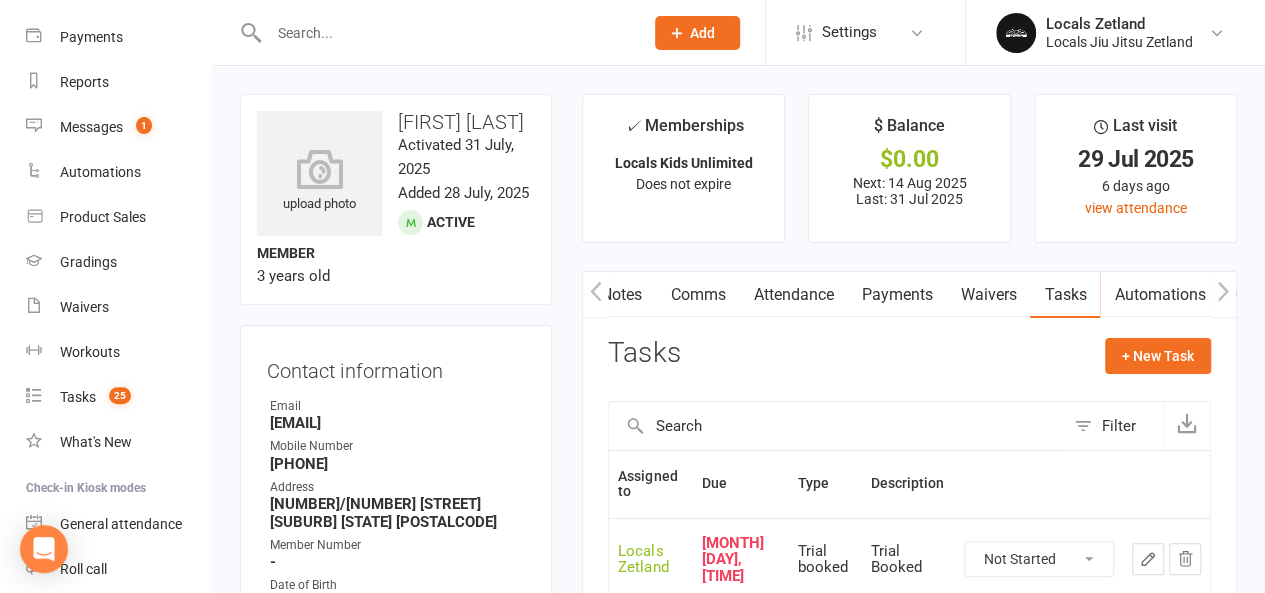 scroll, scrollTop: 0, scrollLeft: 74, axis: horizontal 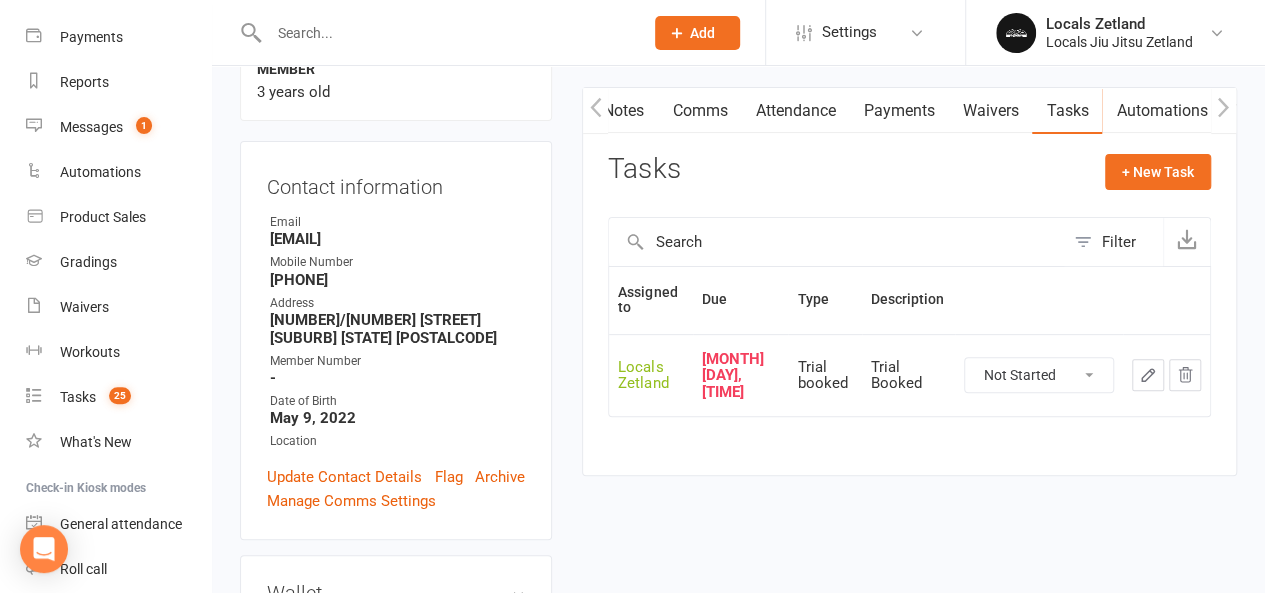 click on "Not Started In Progress Waiting Complete" at bounding box center [1039, 375] 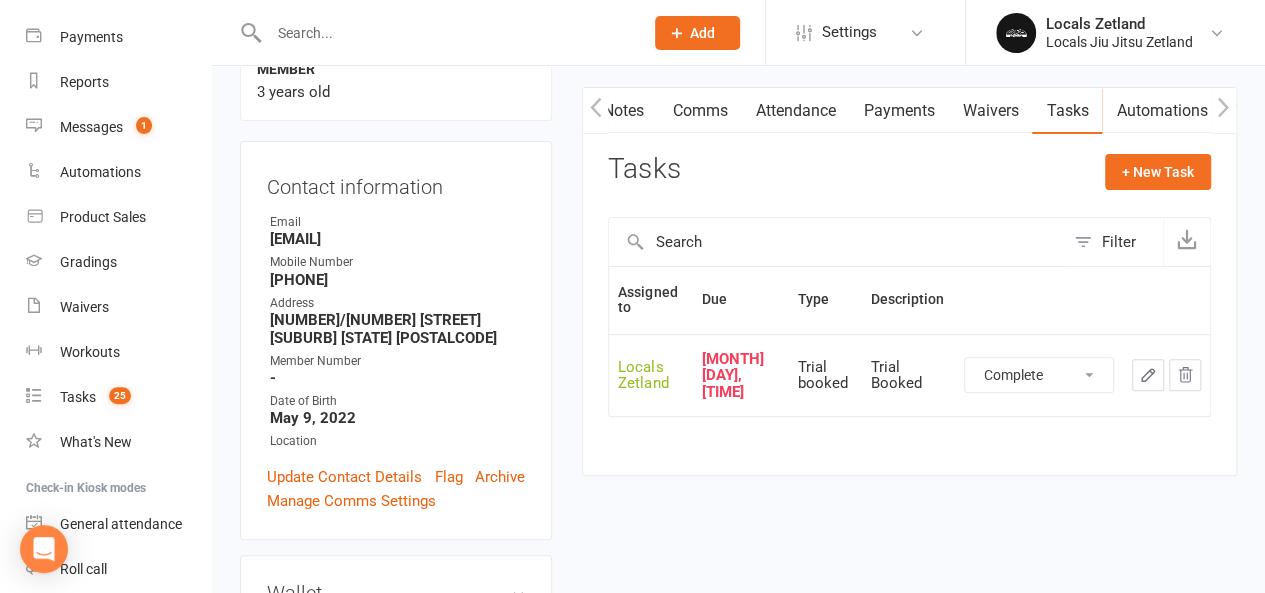 click on "Not Started In Progress Waiting Complete" at bounding box center [1039, 375] 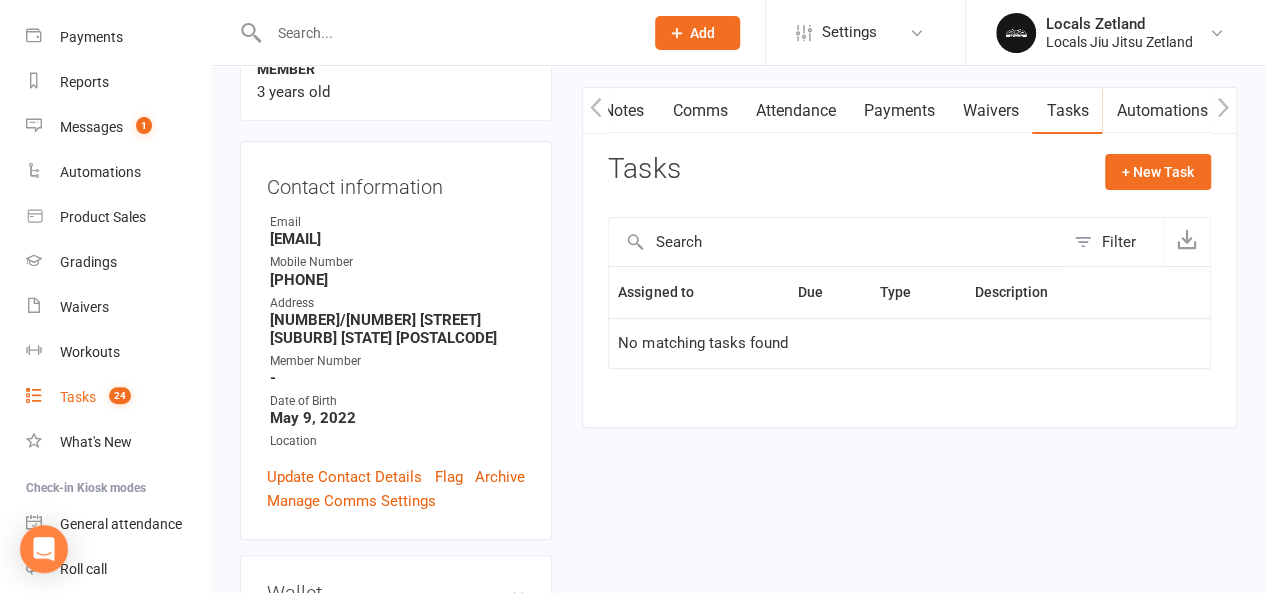 click on "Tasks" at bounding box center (78, 397) 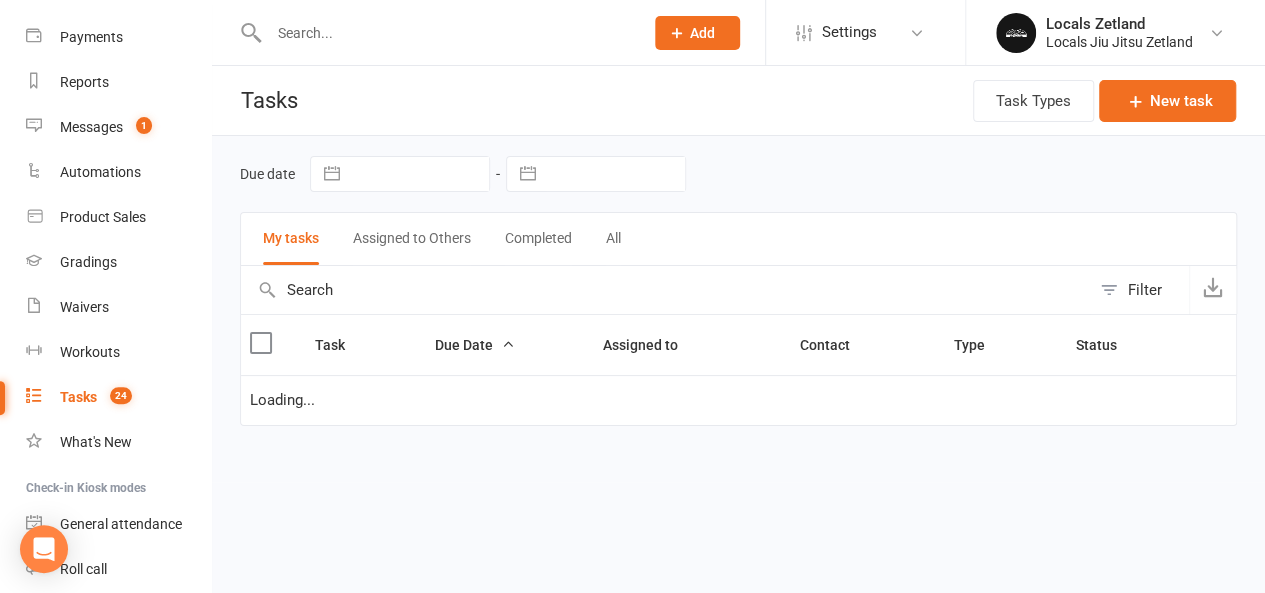 scroll, scrollTop: 0, scrollLeft: 0, axis: both 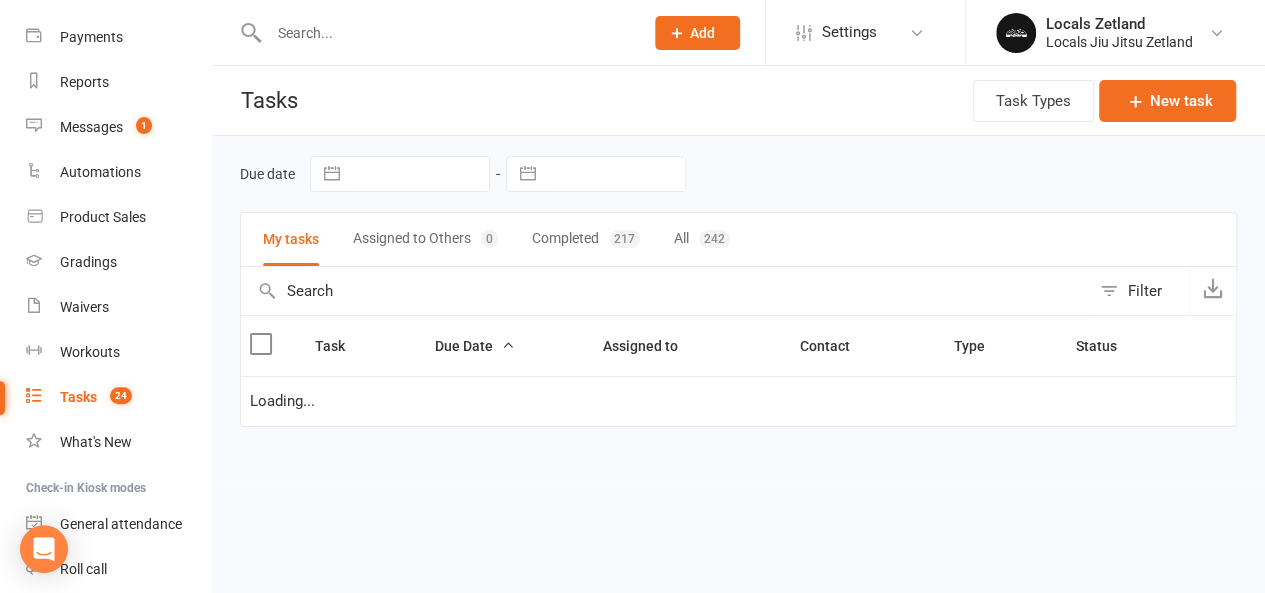 select on "waiting" 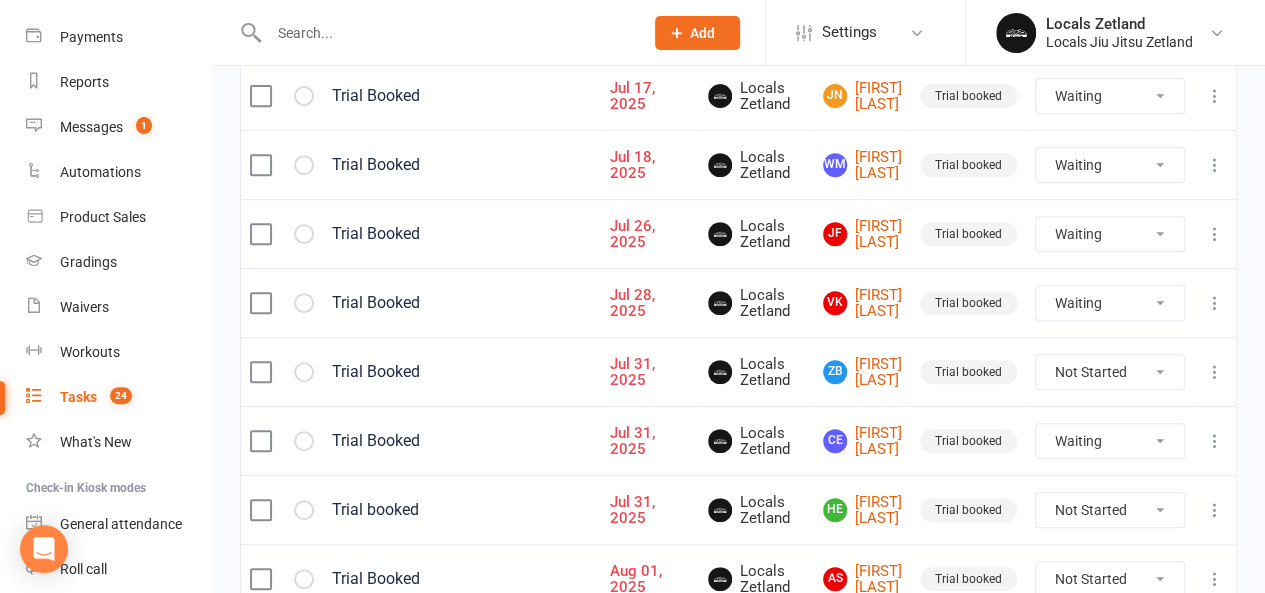 scroll, scrollTop: 385, scrollLeft: 0, axis: vertical 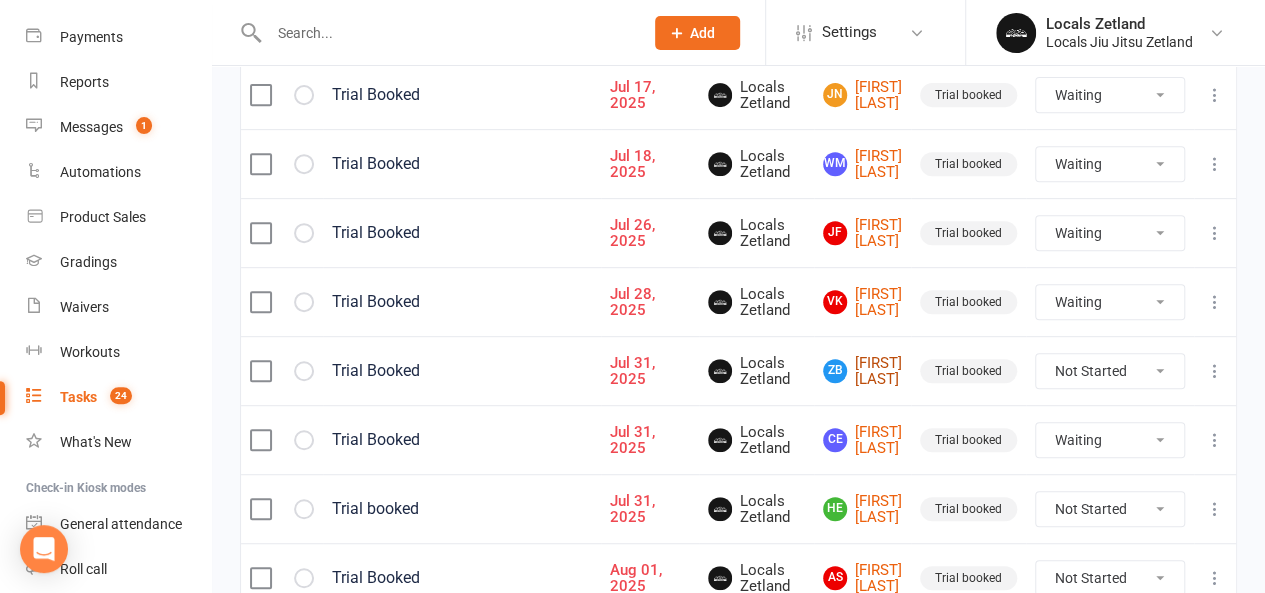 click on "[FIRST] [LAST]" at bounding box center [862, 371] 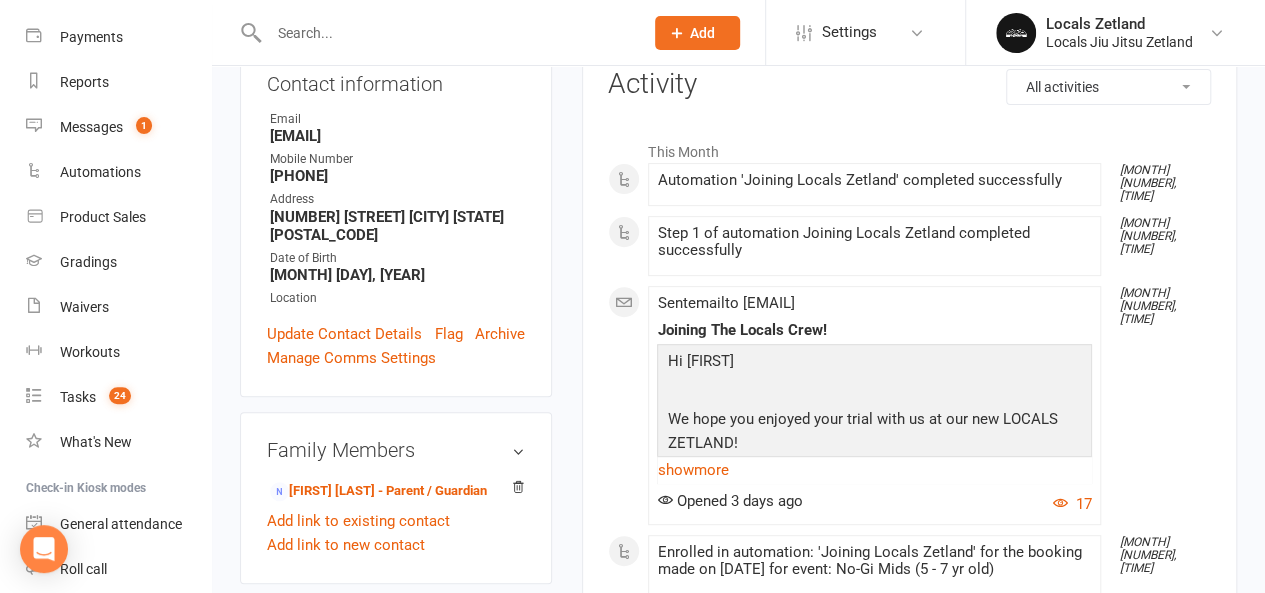 scroll, scrollTop: 251, scrollLeft: 0, axis: vertical 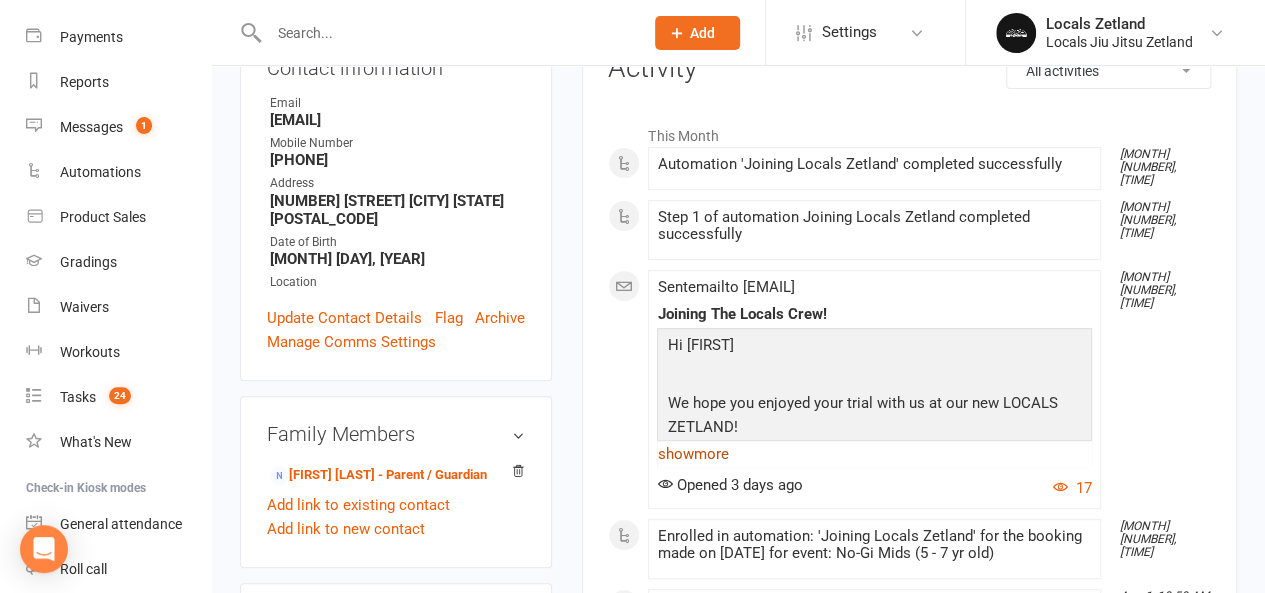click on "show  more" at bounding box center (874, 454) 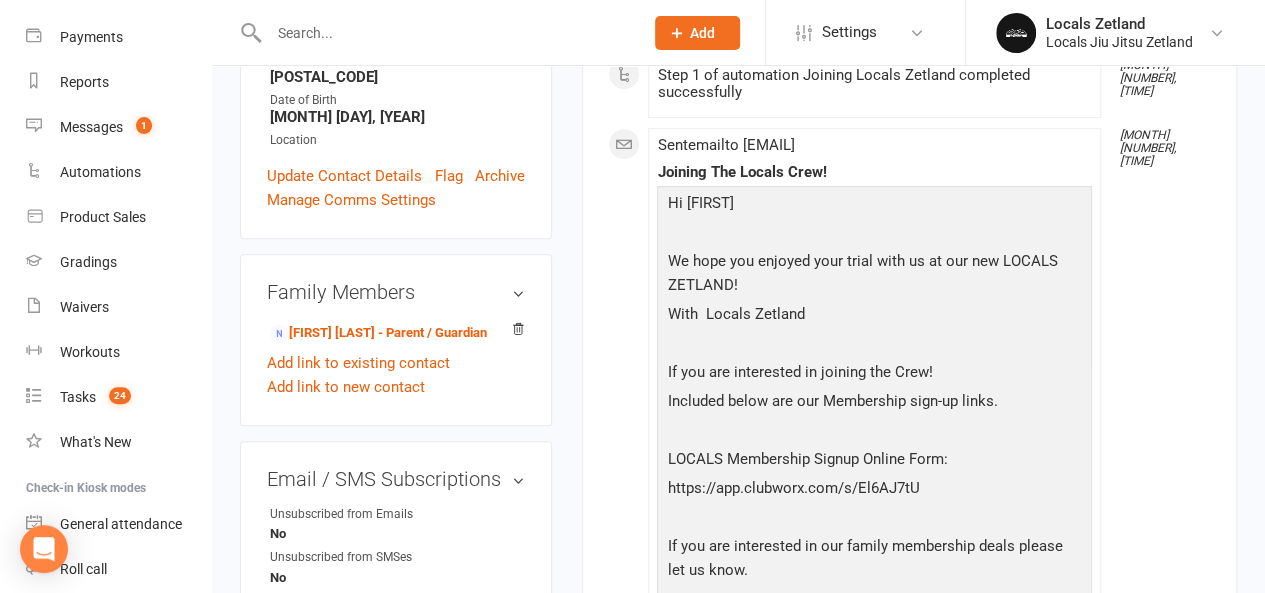 scroll, scrollTop: 378, scrollLeft: 0, axis: vertical 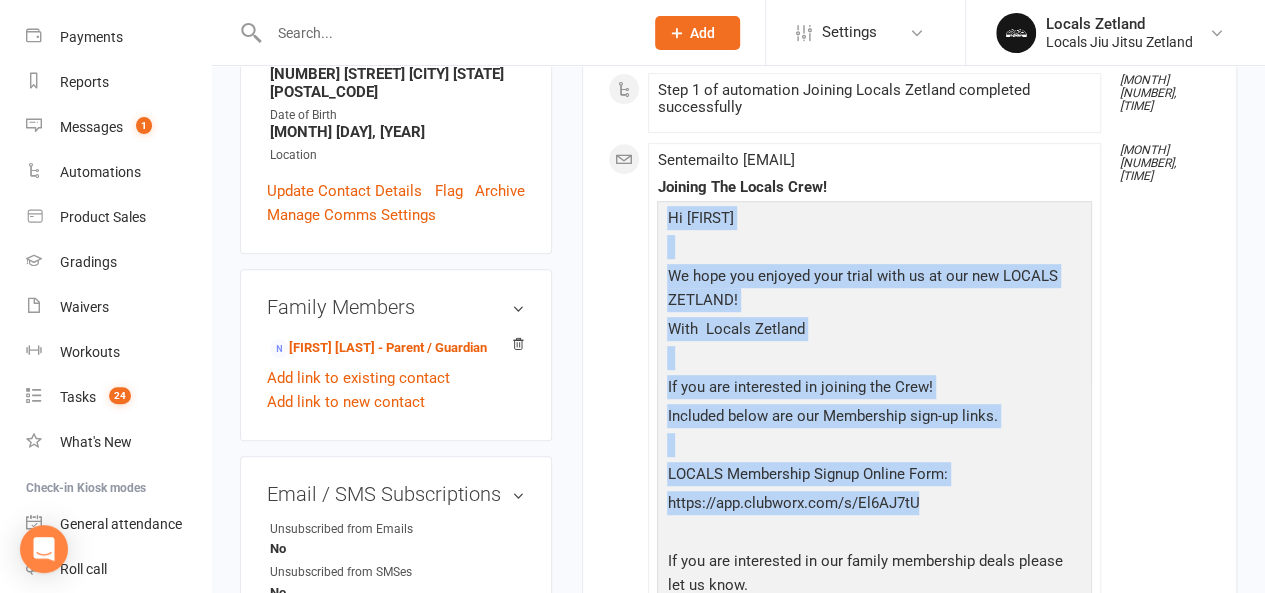 drag, startPoint x: 670, startPoint y: 214, endPoint x: 920, endPoint y: 507, distance: 385.161 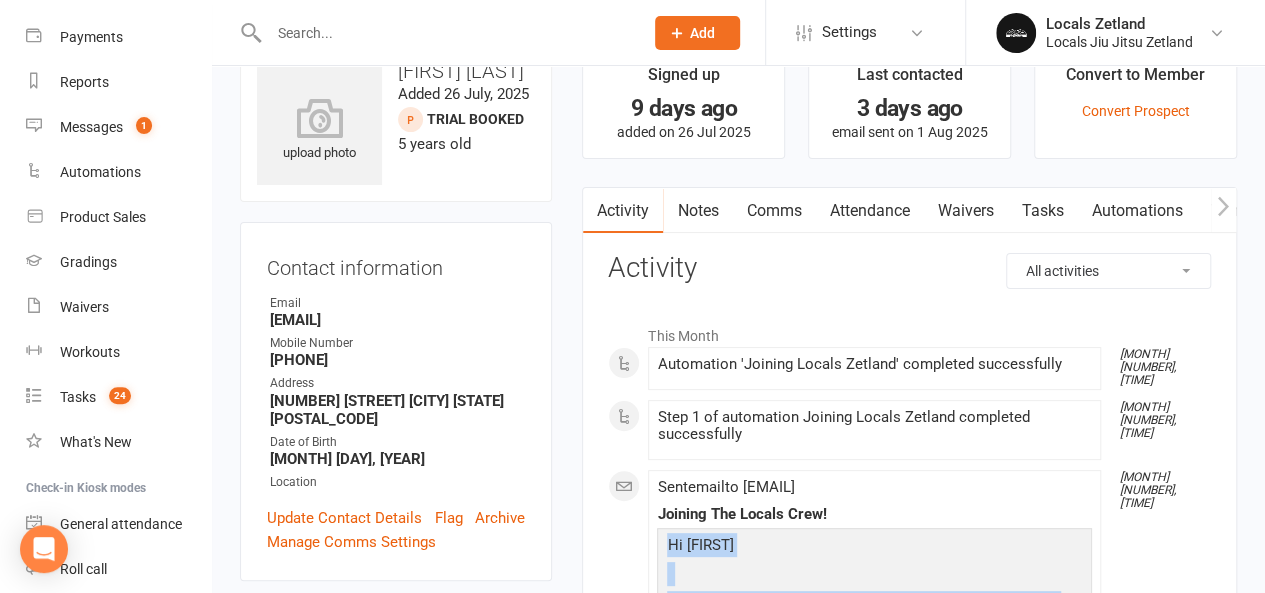 scroll, scrollTop: 47, scrollLeft: 0, axis: vertical 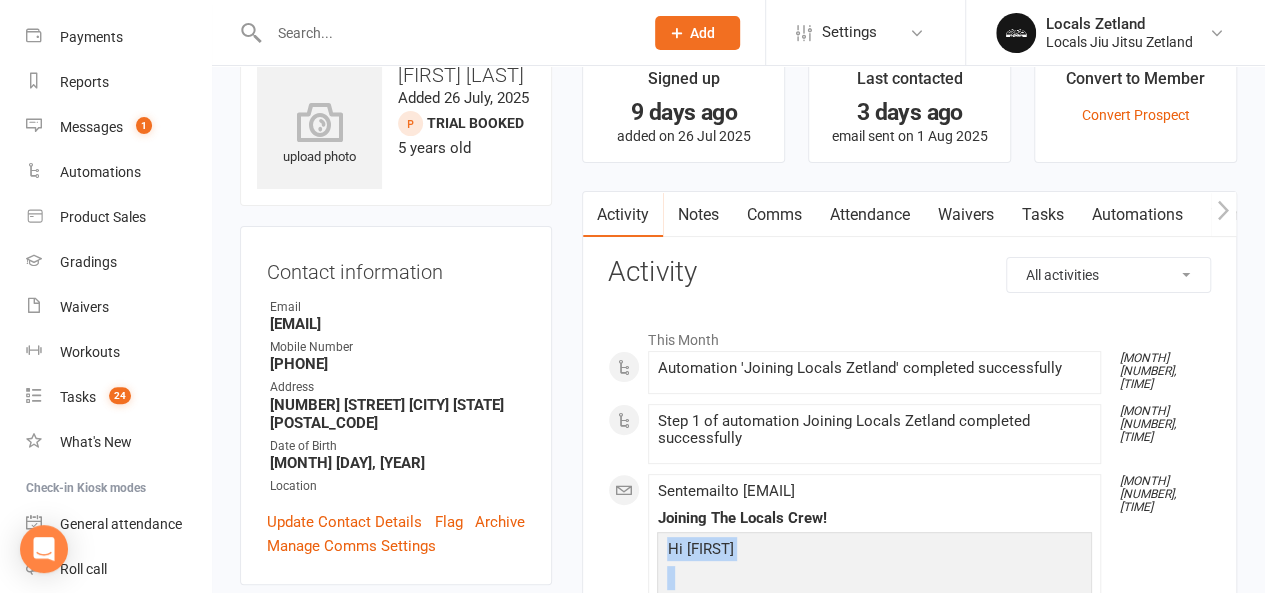 click on "Comms" at bounding box center [773, 215] 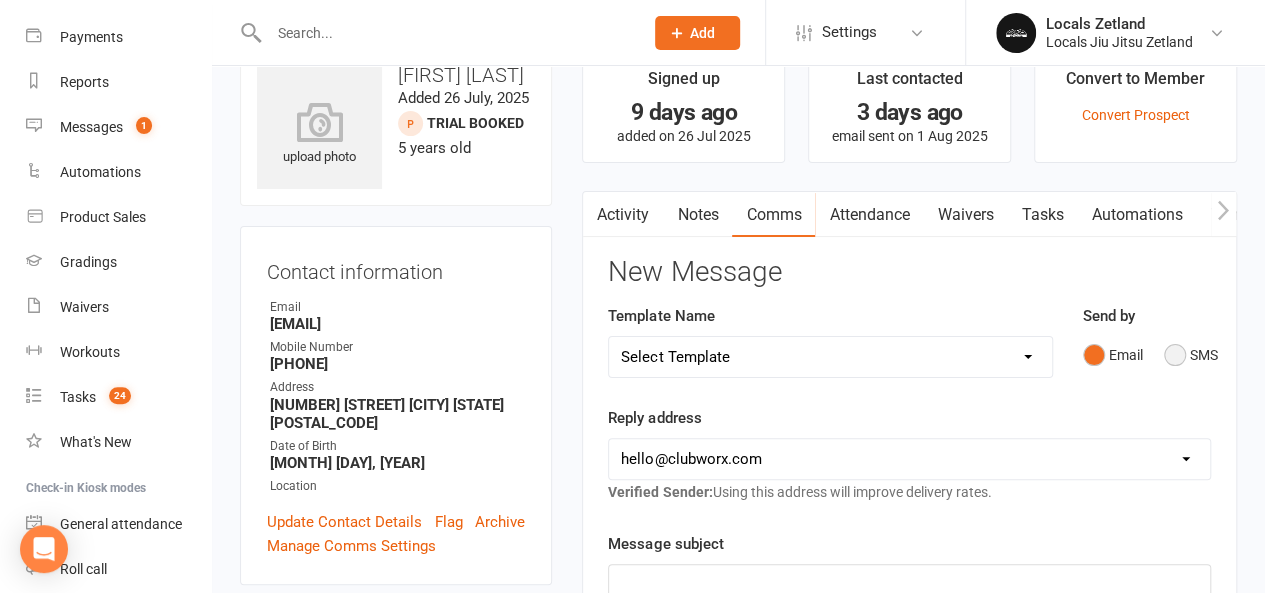 click on "SMS" at bounding box center (1191, 355) 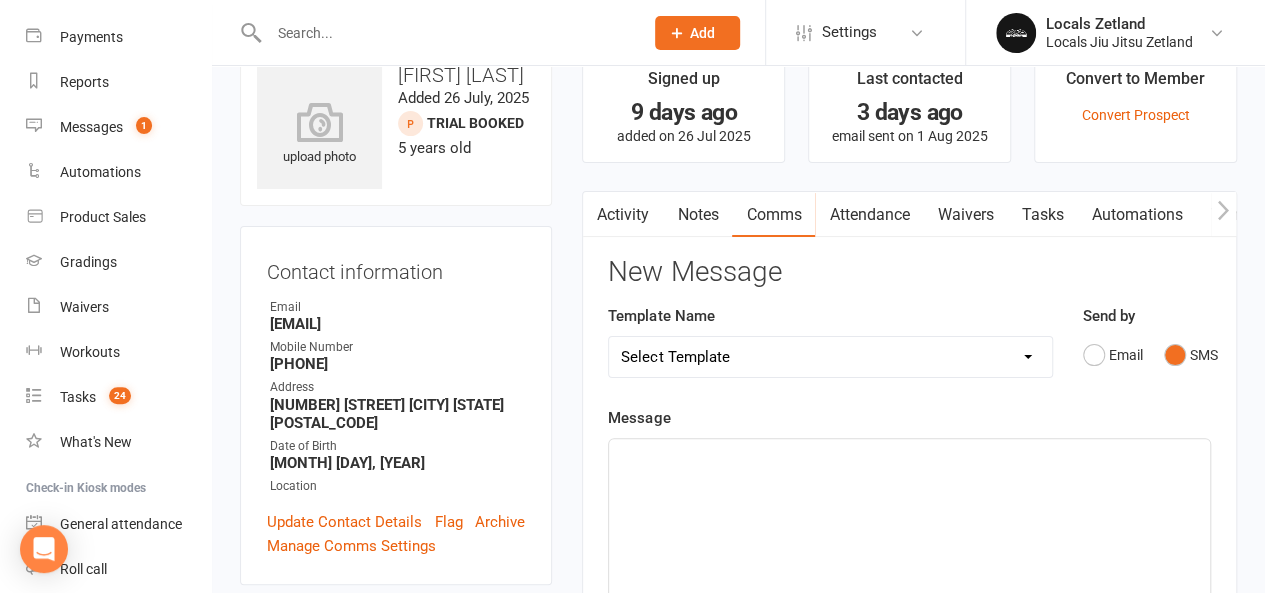 click on "﻿" 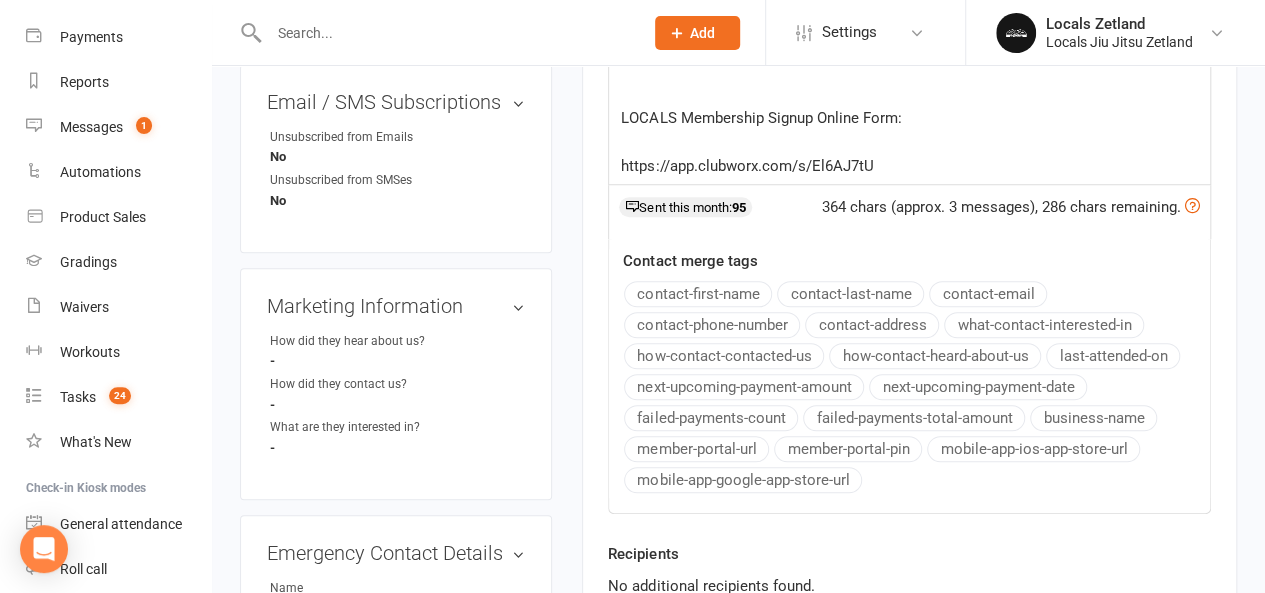 scroll, scrollTop: 768, scrollLeft: 0, axis: vertical 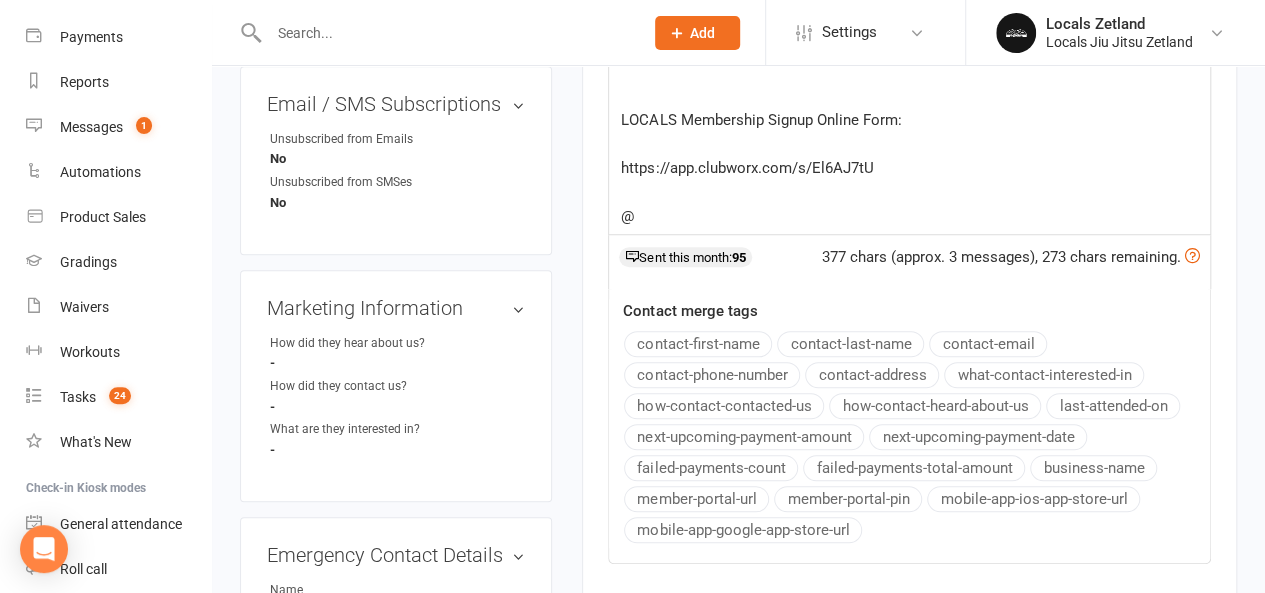 type 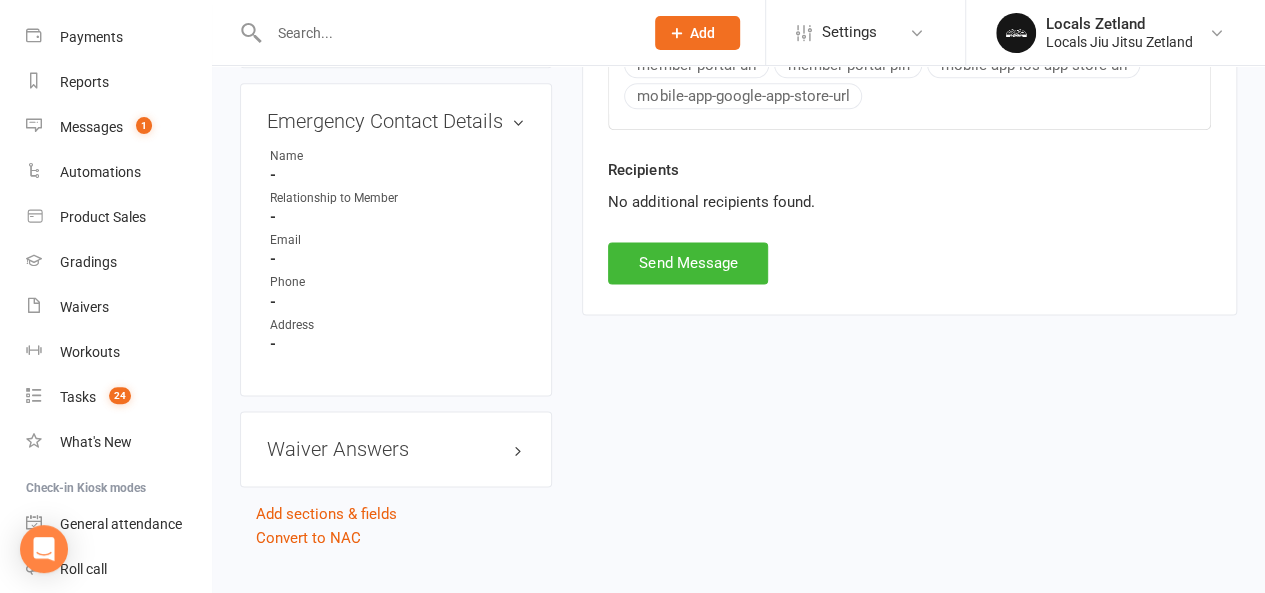 scroll, scrollTop: 1197, scrollLeft: 0, axis: vertical 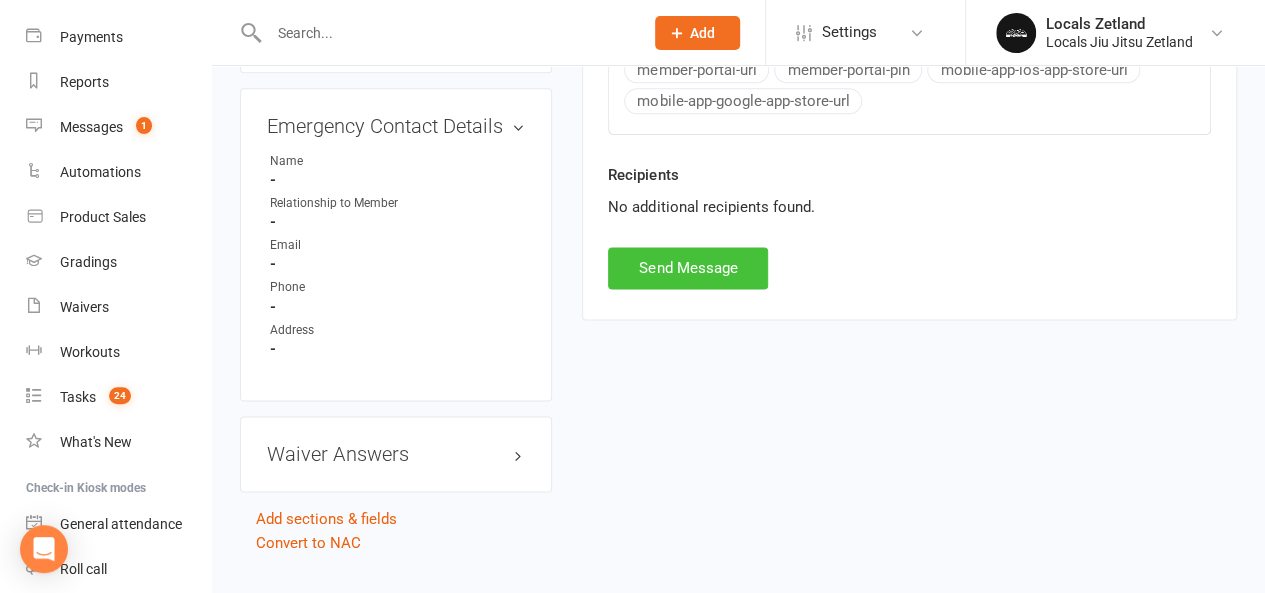 click on "Send Message" at bounding box center (688, 268) 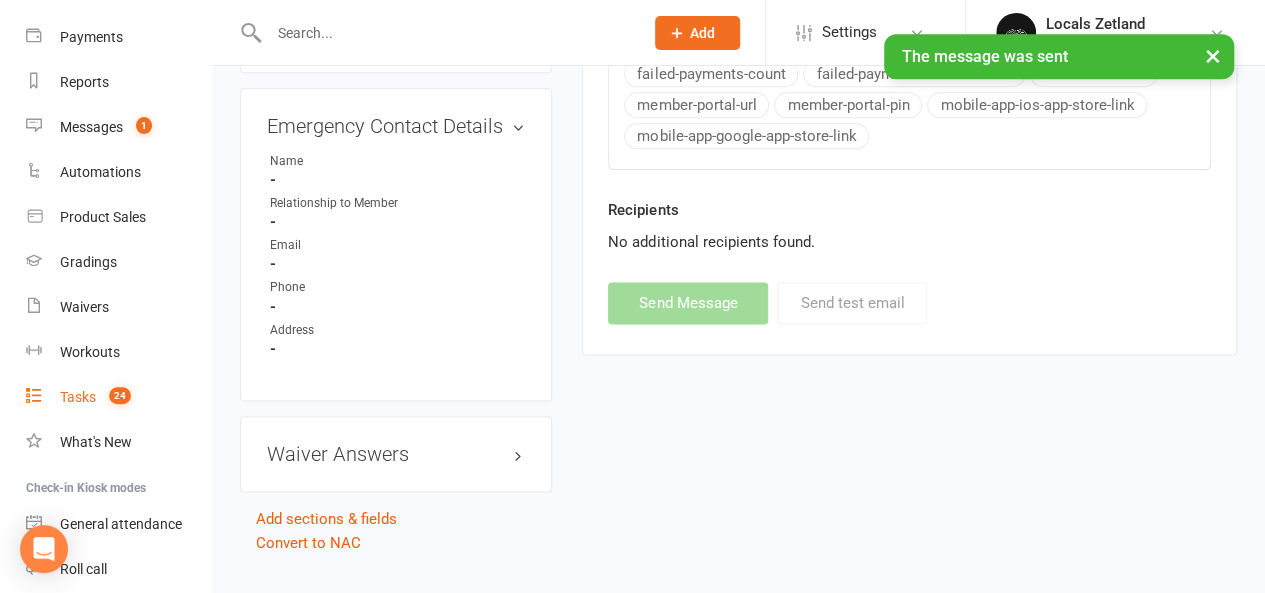 click on "Tasks" at bounding box center (78, 397) 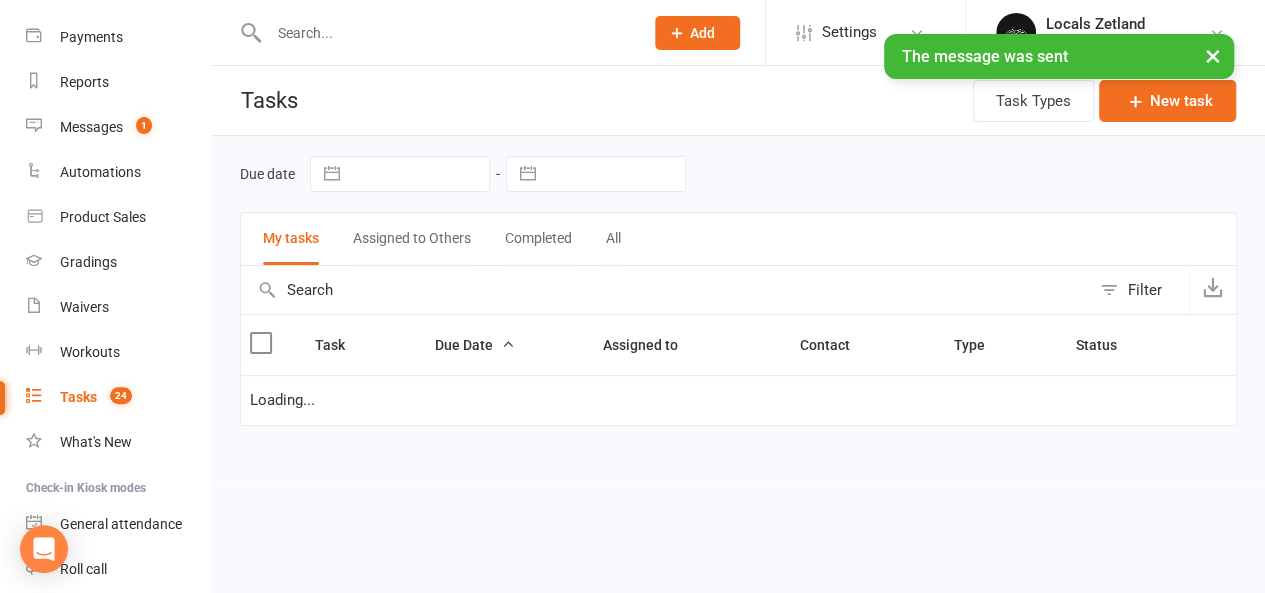 scroll, scrollTop: 0, scrollLeft: 0, axis: both 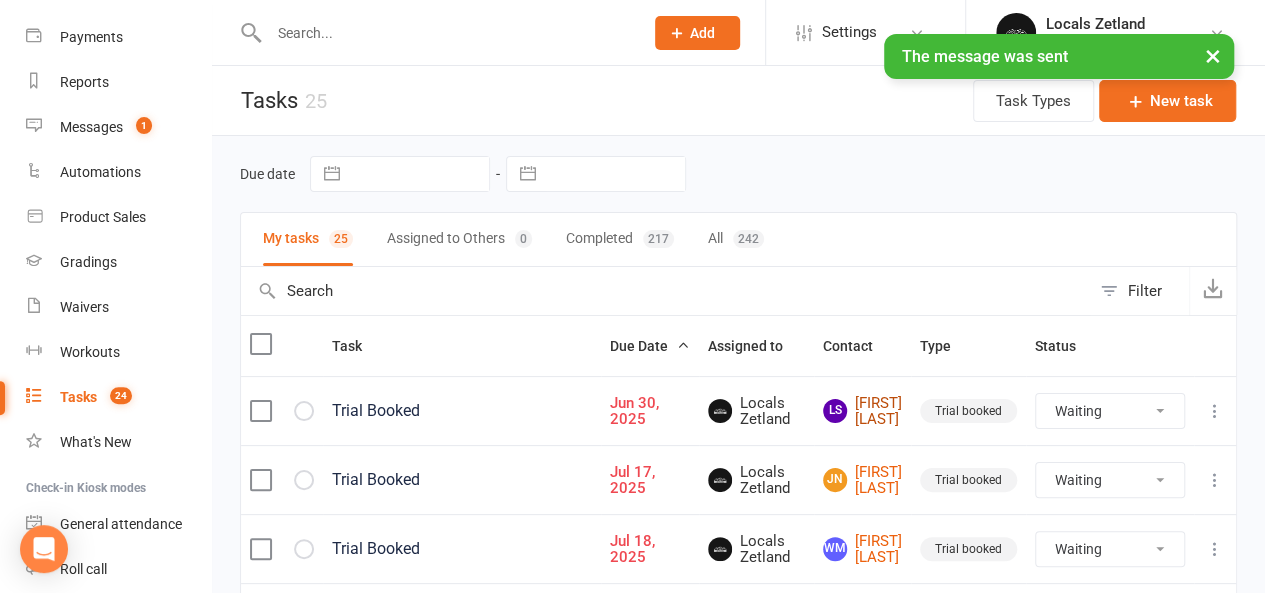 click on "[INITIALS] [FIRST] [LAST]" at bounding box center [862, 411] 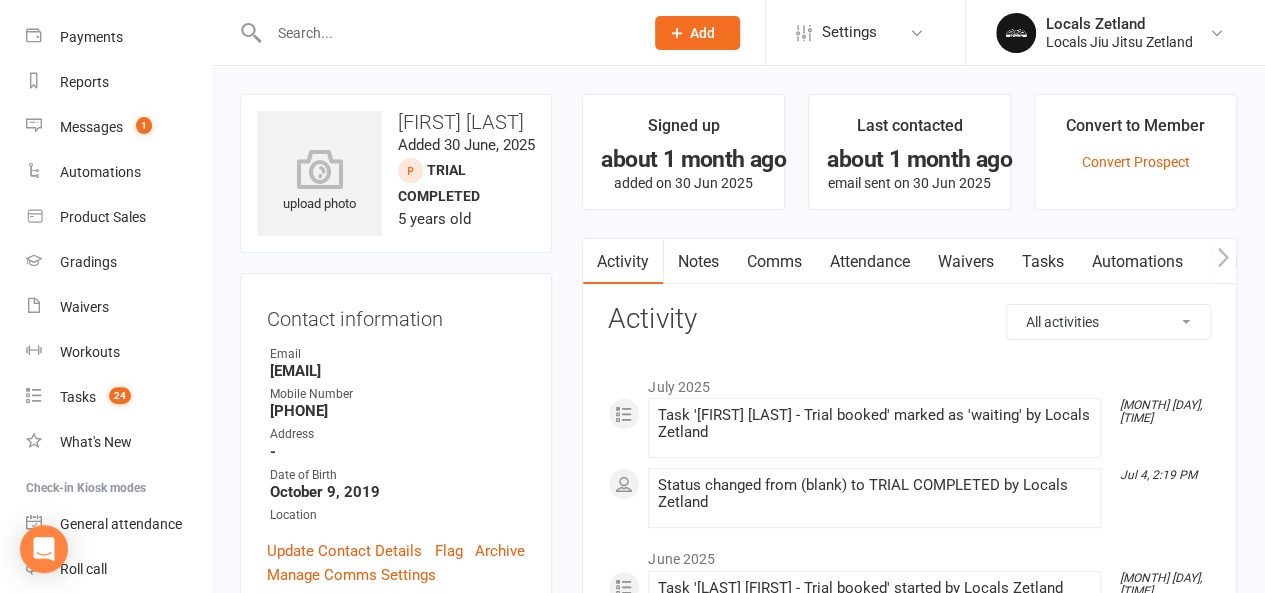 drag, startPoint x: 850, startPoint y: 401, endPoint x: 725, endPoint y: 351, distance: 134.62912 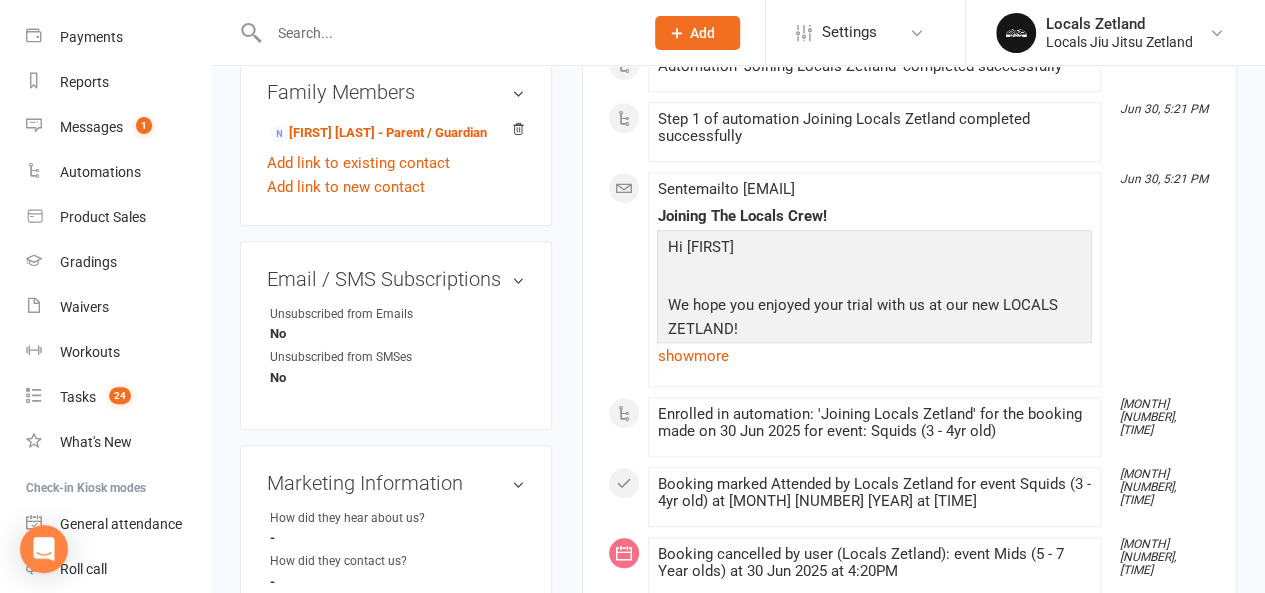 scroll, scrollTop: 573, scrollLeft: 0, axis: vertical 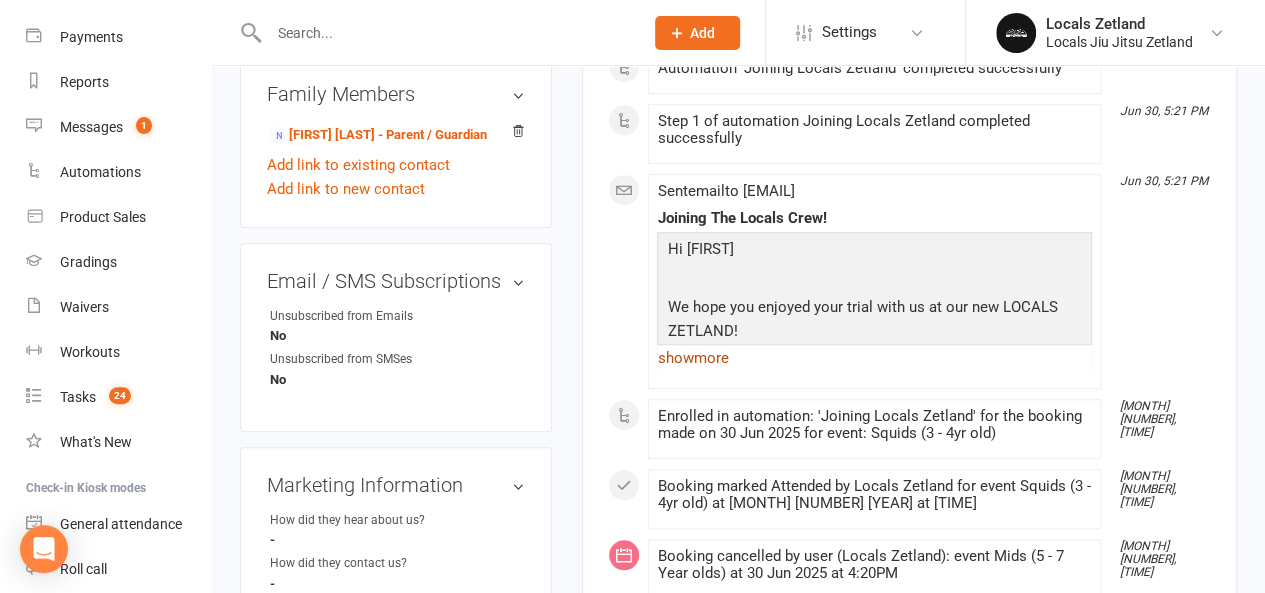 click on "show  more" at bounding box center [874, 358] 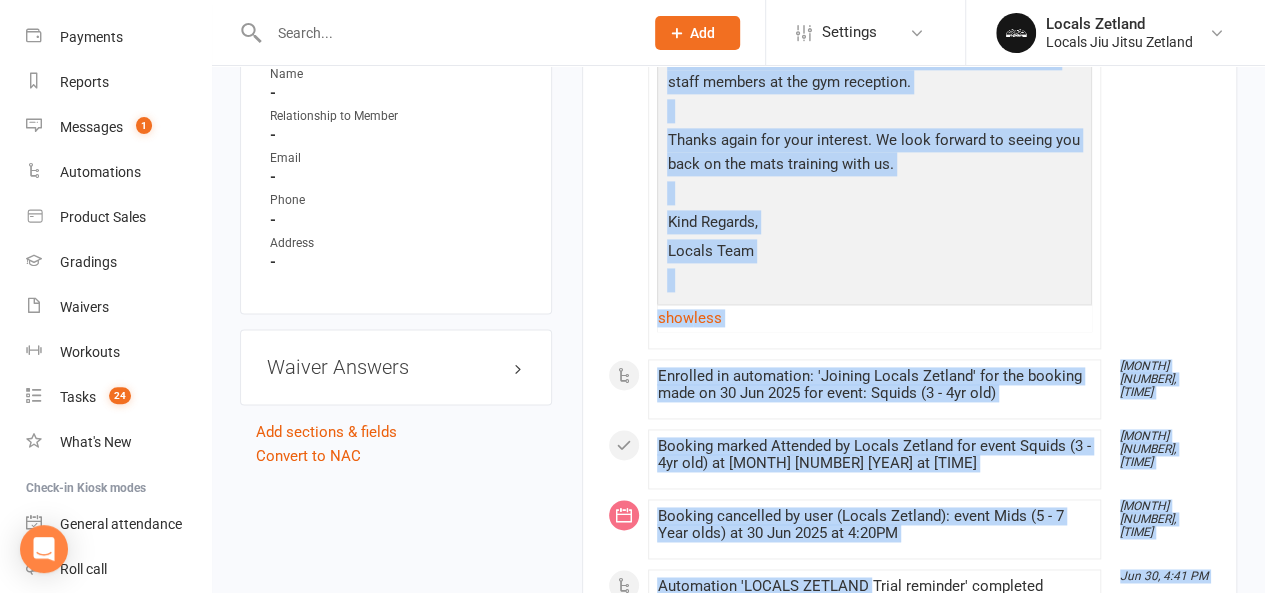 scroll, scrollTop: 1376, scrollLeft: 0, axis: vertical 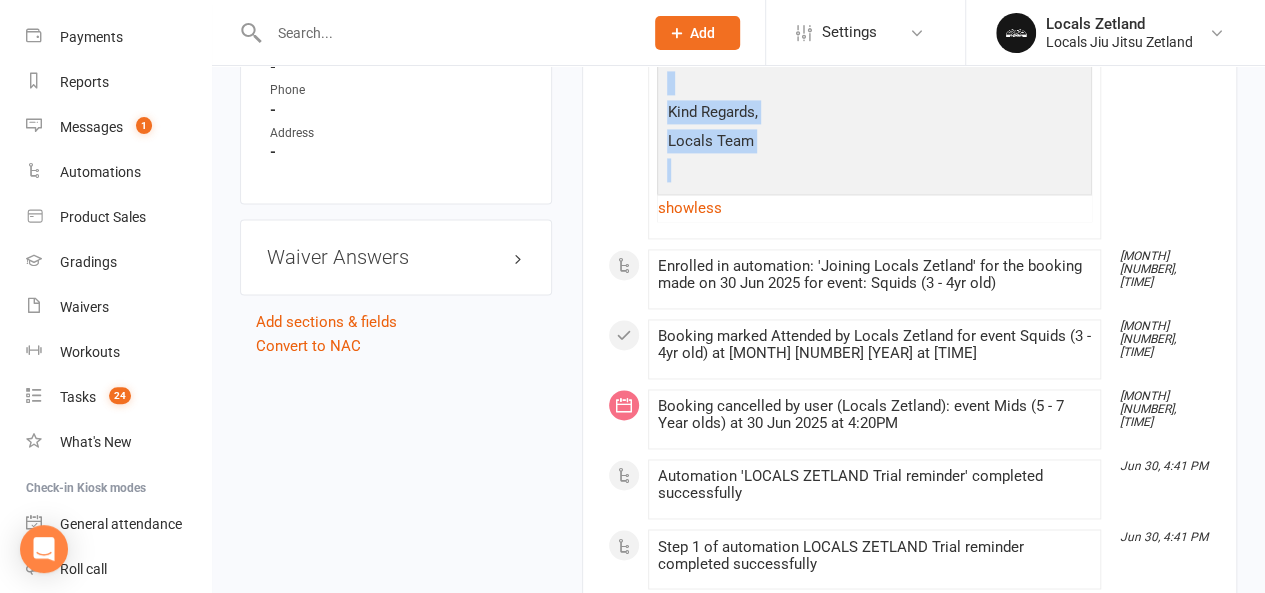 drag, startPoint x: 669, startPoint y: 245, endPoint x: 851, endPoint y: 175, distance: 194.99744 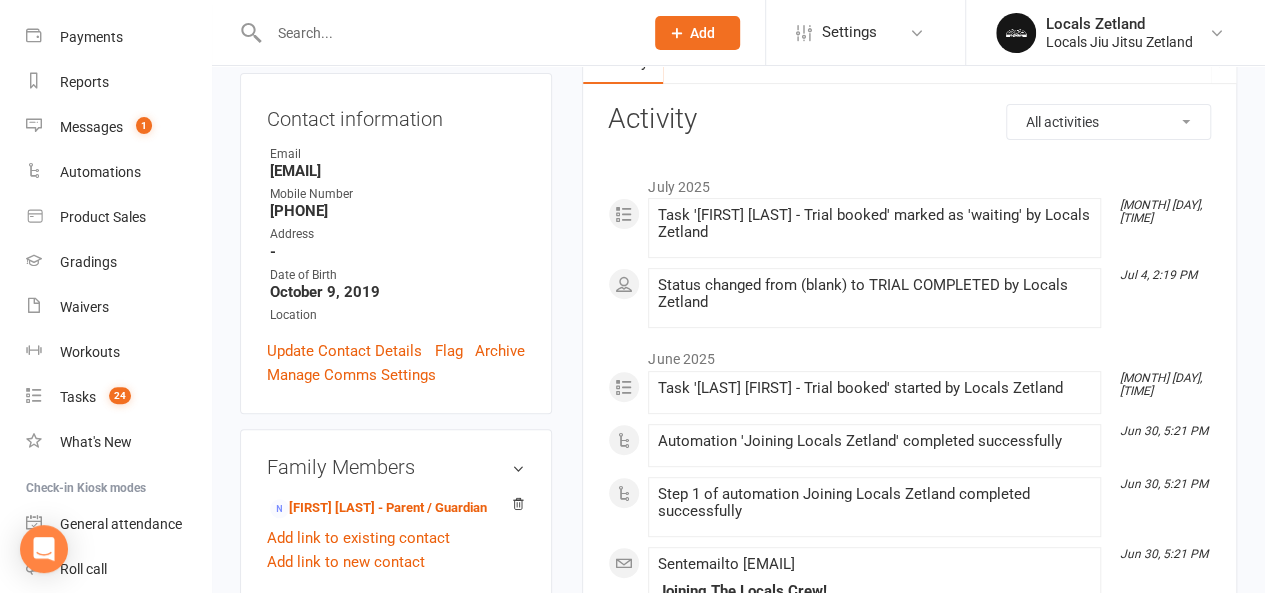 scroll, scrollTop: 0, scrollLeft: 0, axis: both 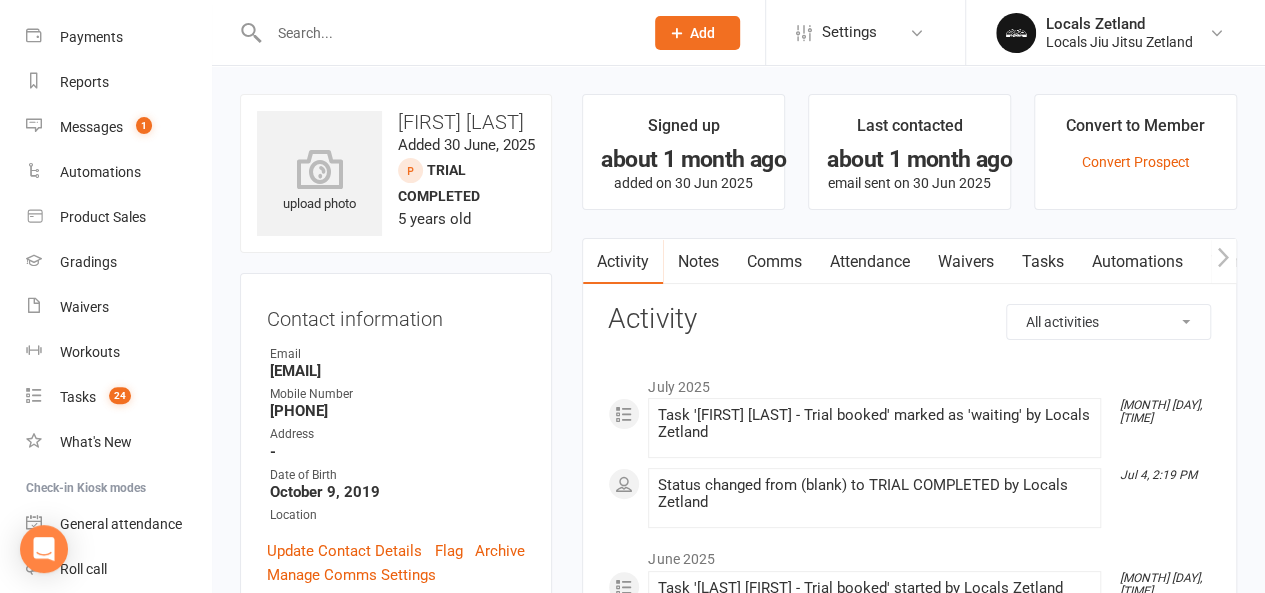 click on "Comms" at bounding box center (773, 262) 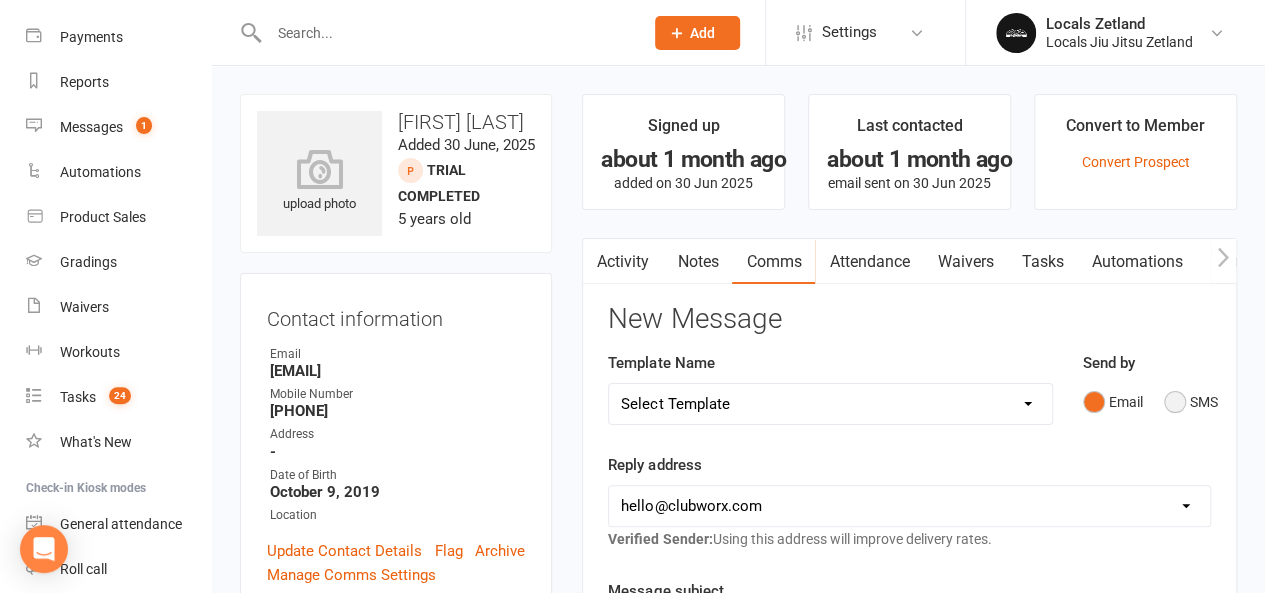 click on "SMS" at bounding box center [1191, 402] 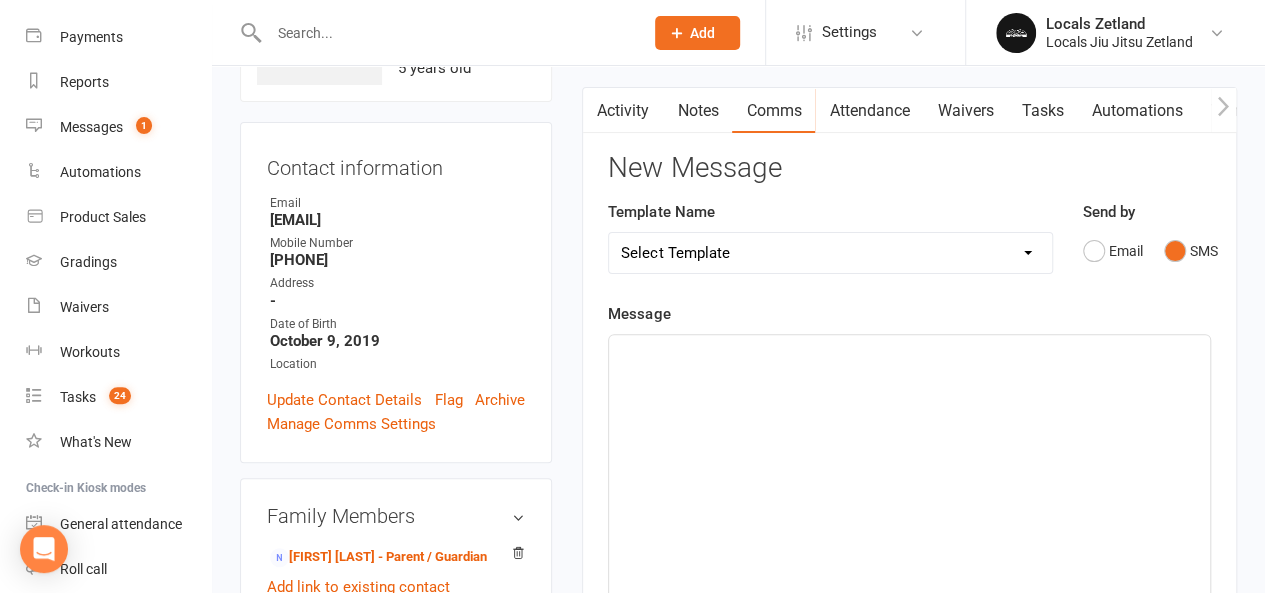 scroll, scrollTop: 157, scrollLeft: 0, axis: vertical 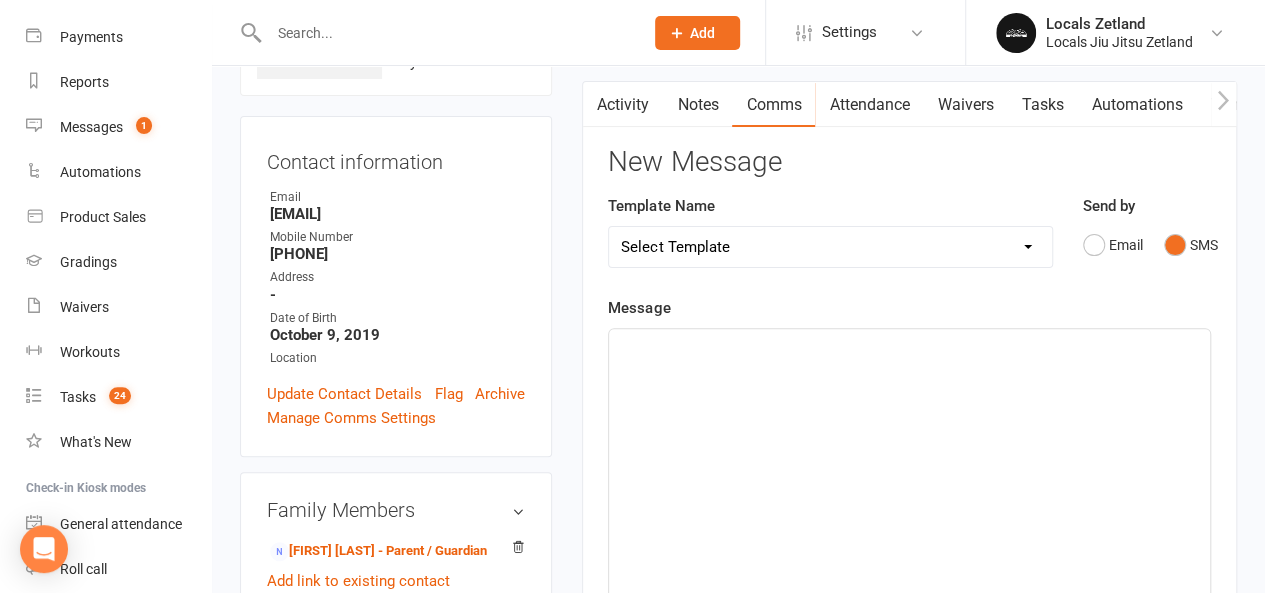 click on "﻿" 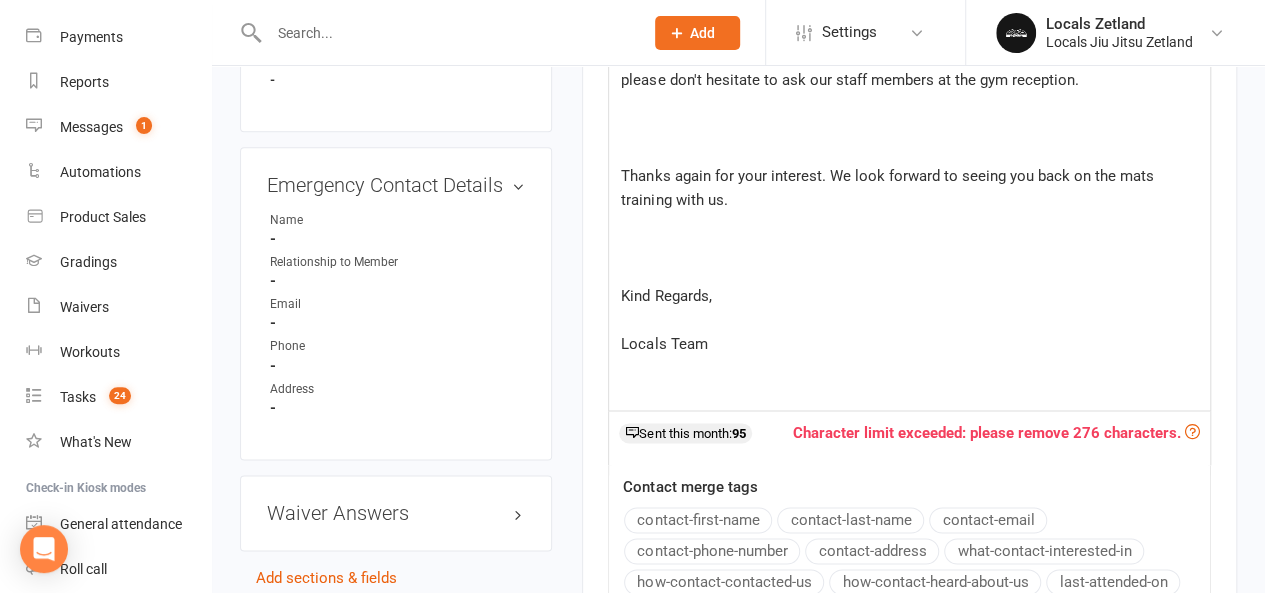 scroll, scrollTop: 1115, scrollLeft: 0, axis: vertical 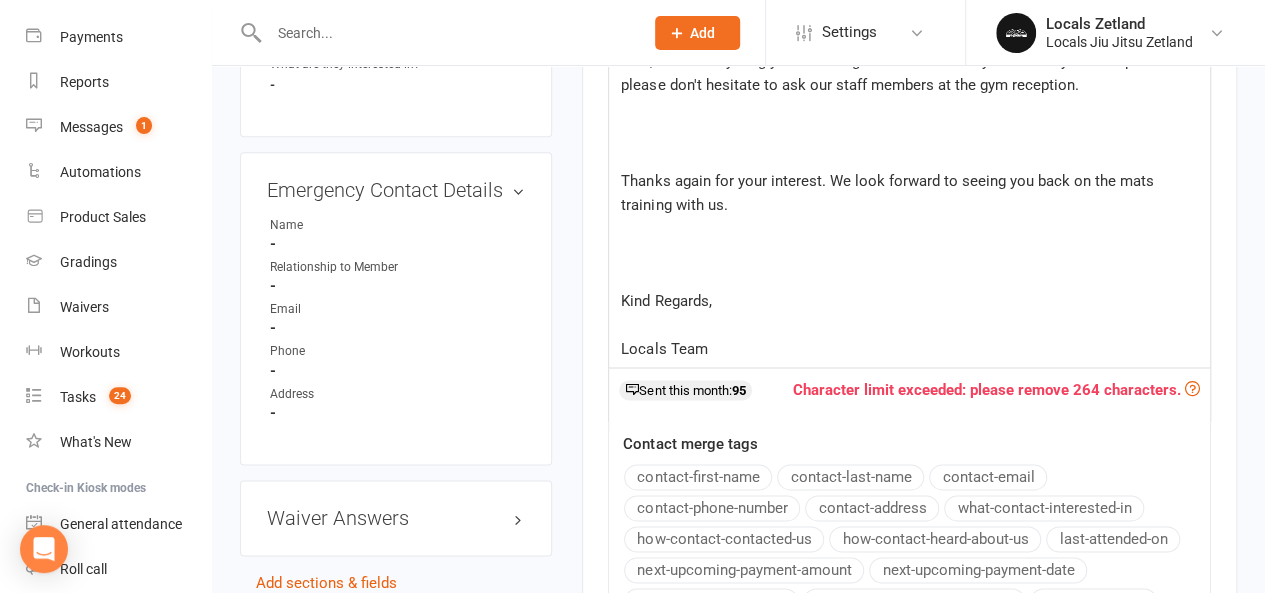 click on "﻿" 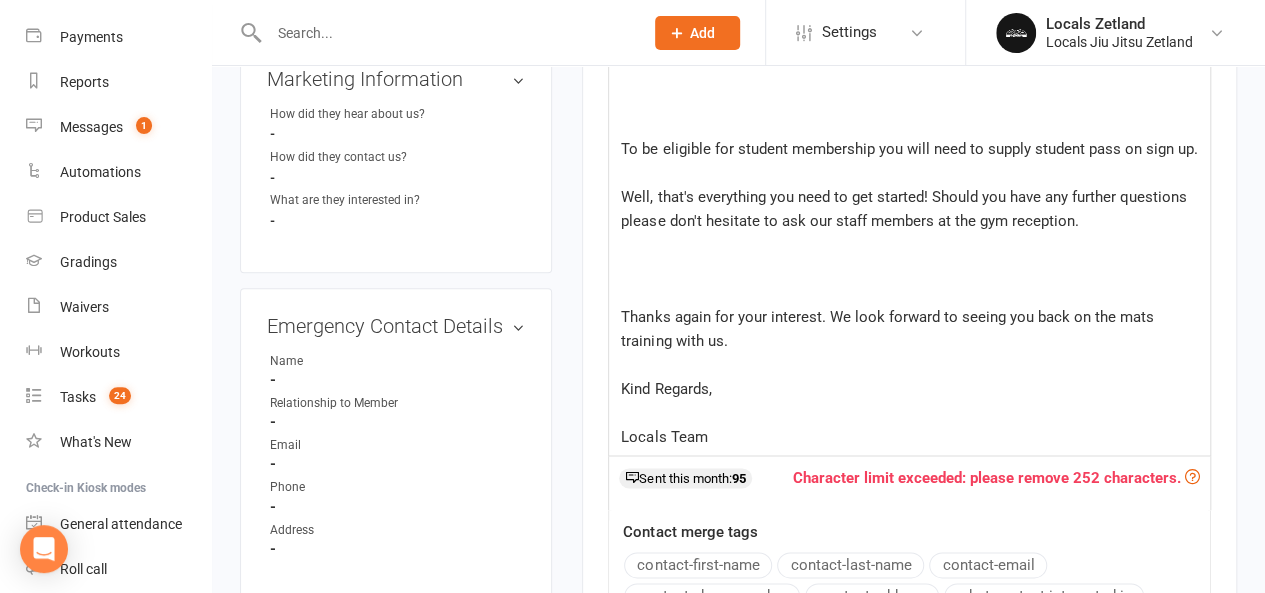 scroll, scrollTop: 973, scrollLeft: 0, axis: vertical 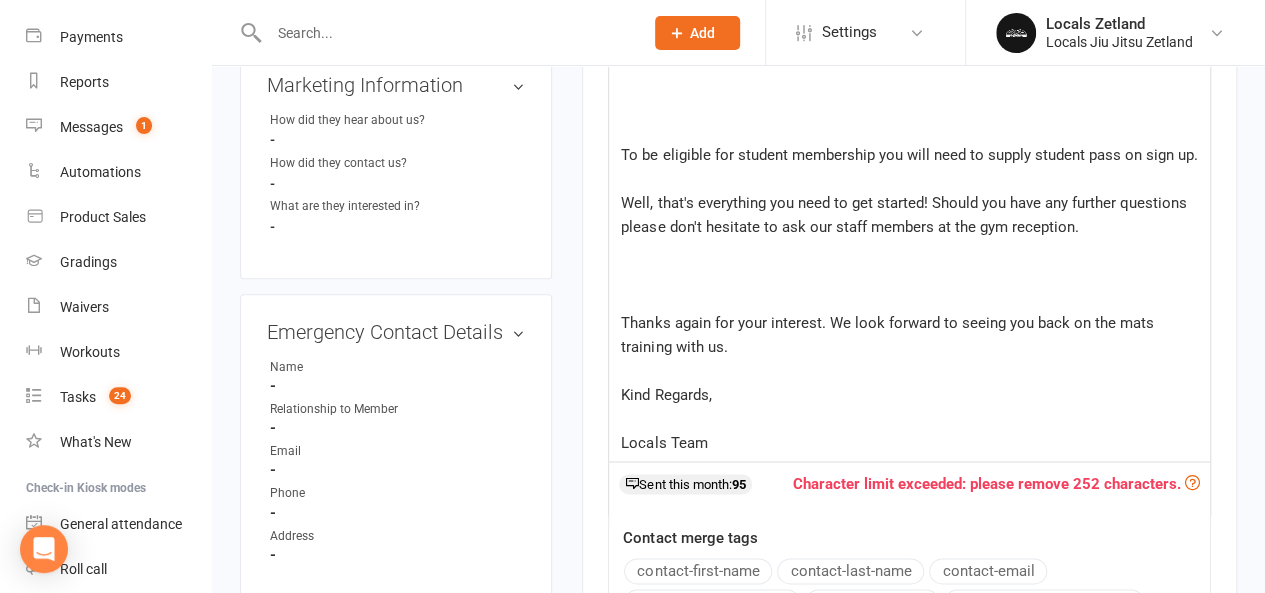 click on "﻿" 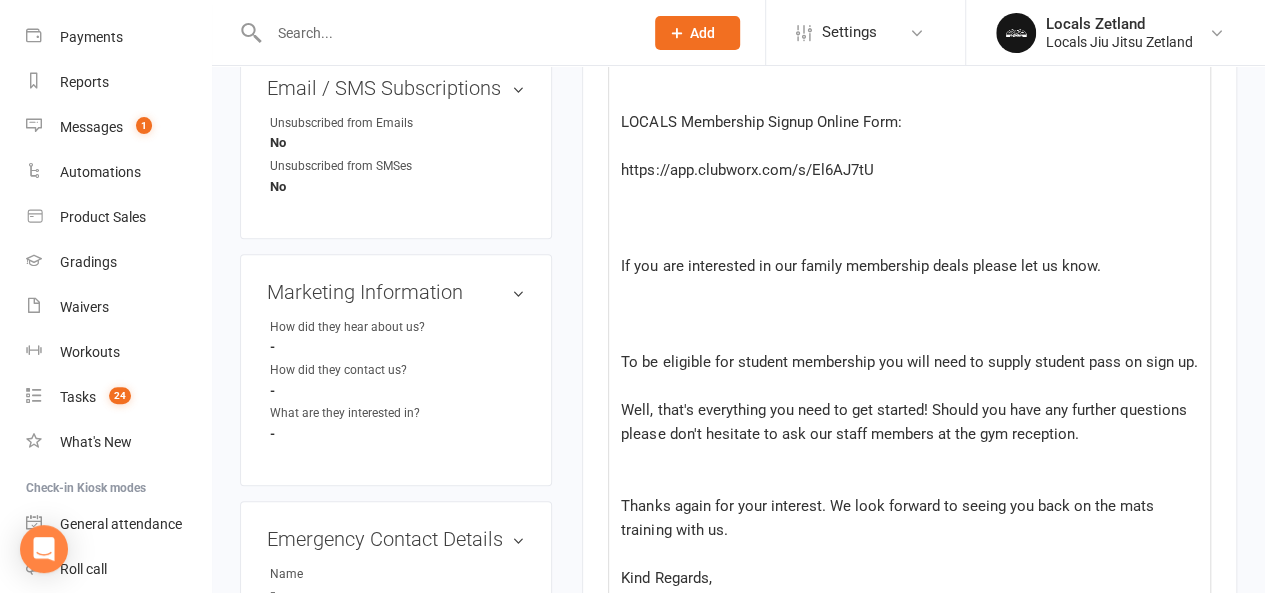 scroll, scrollTop: 759, scrollLeft: 0, axis: vertical 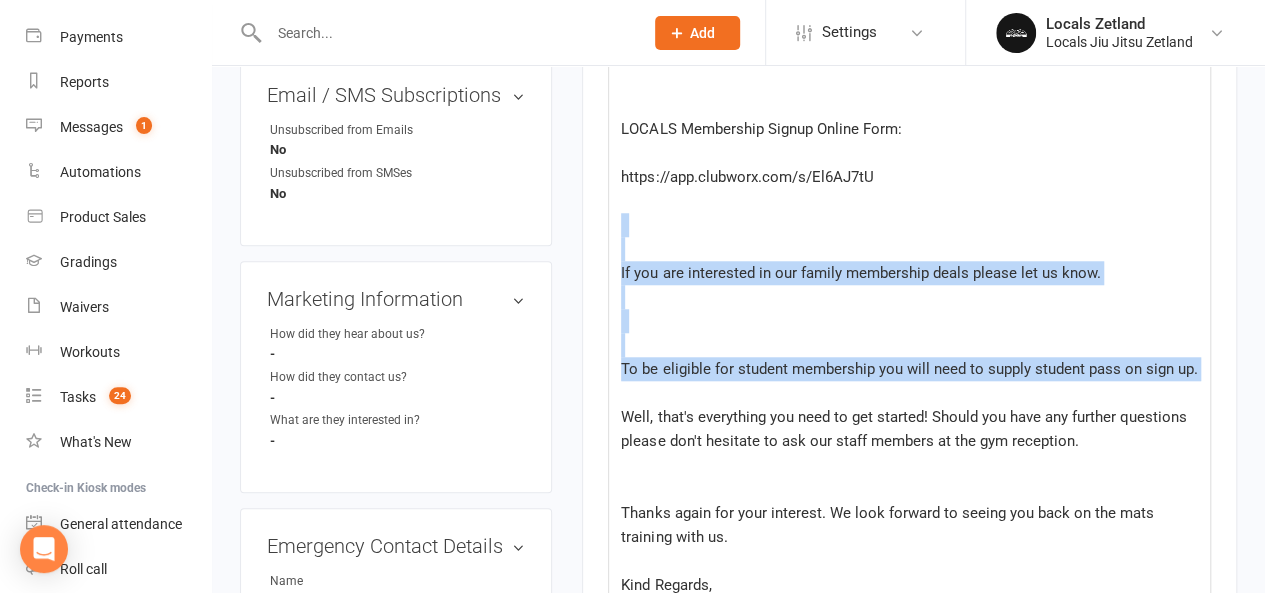 drag, startPoint x: 918, startPoint y: 385, endPoint x: 621, endPoint y: 212, distance: 343.7121 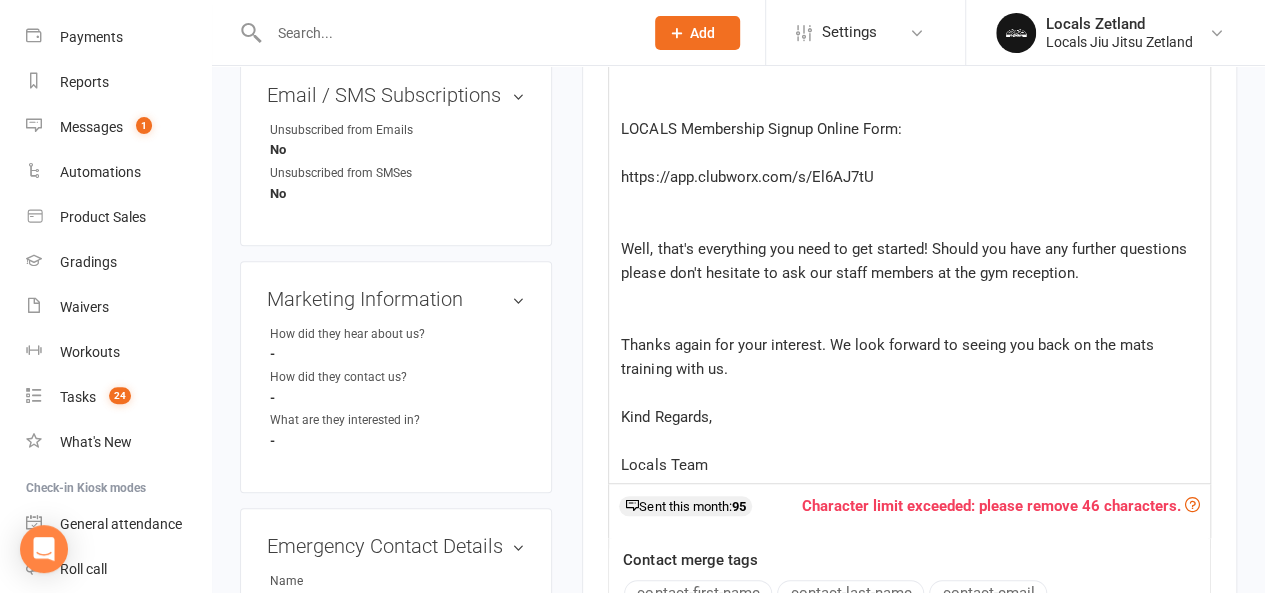 scroll, scrollTop: 619, scrollLeft: 0, axis: vertical 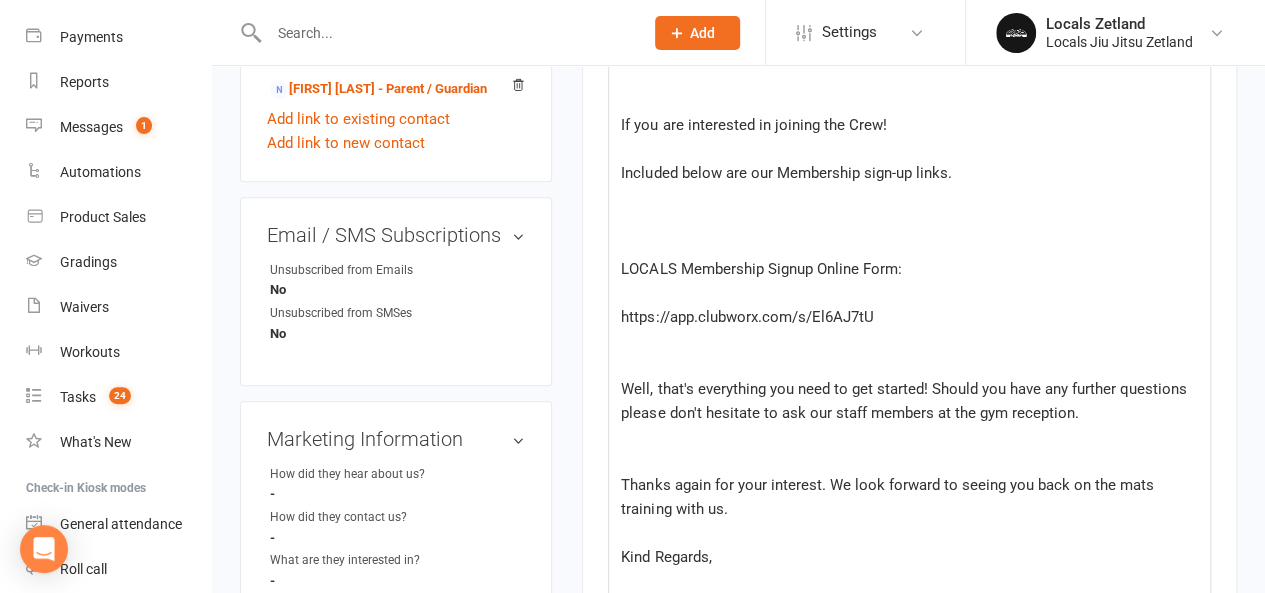 click 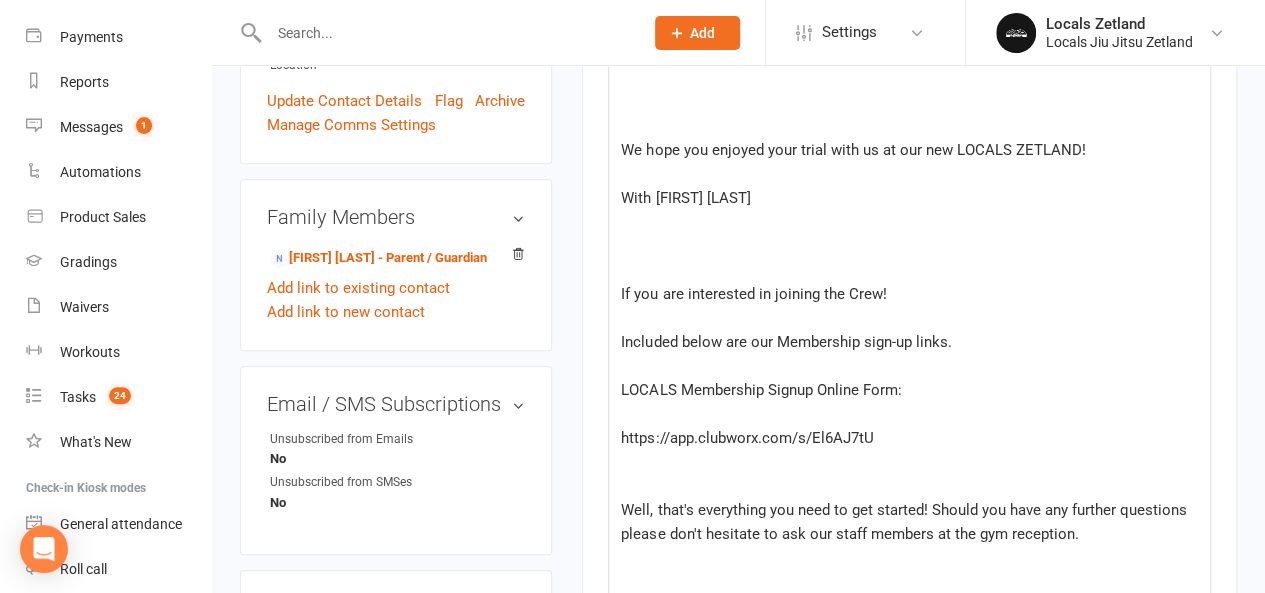scroll, scrollTop: 449, scrollLeft: 0, axis: vertical 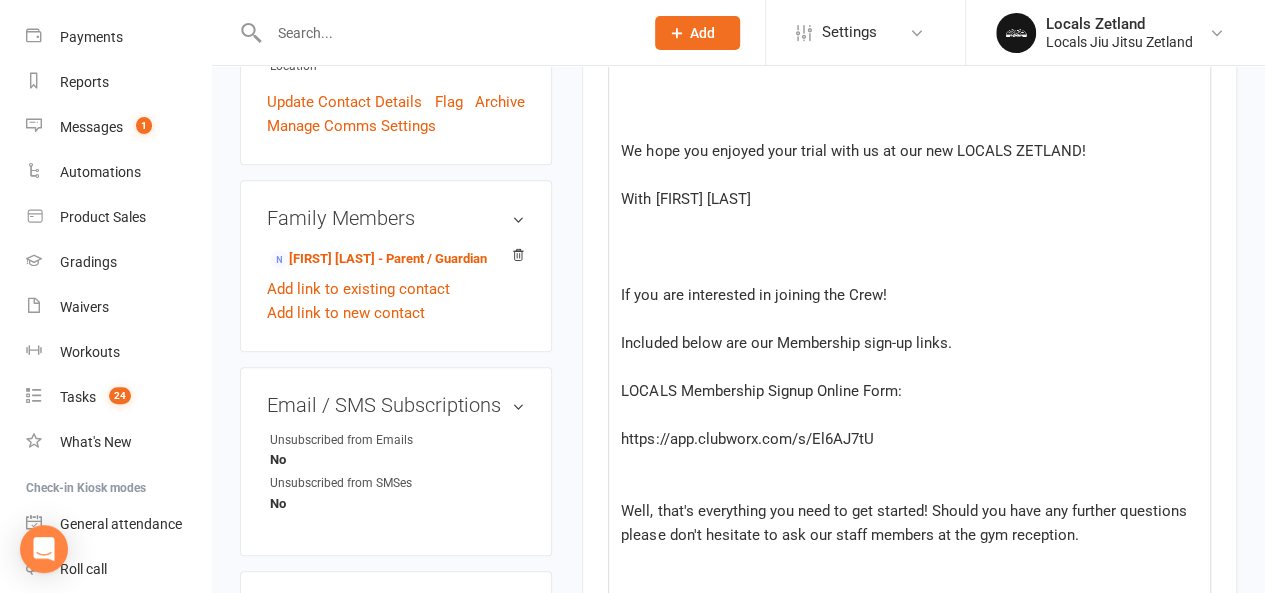 click 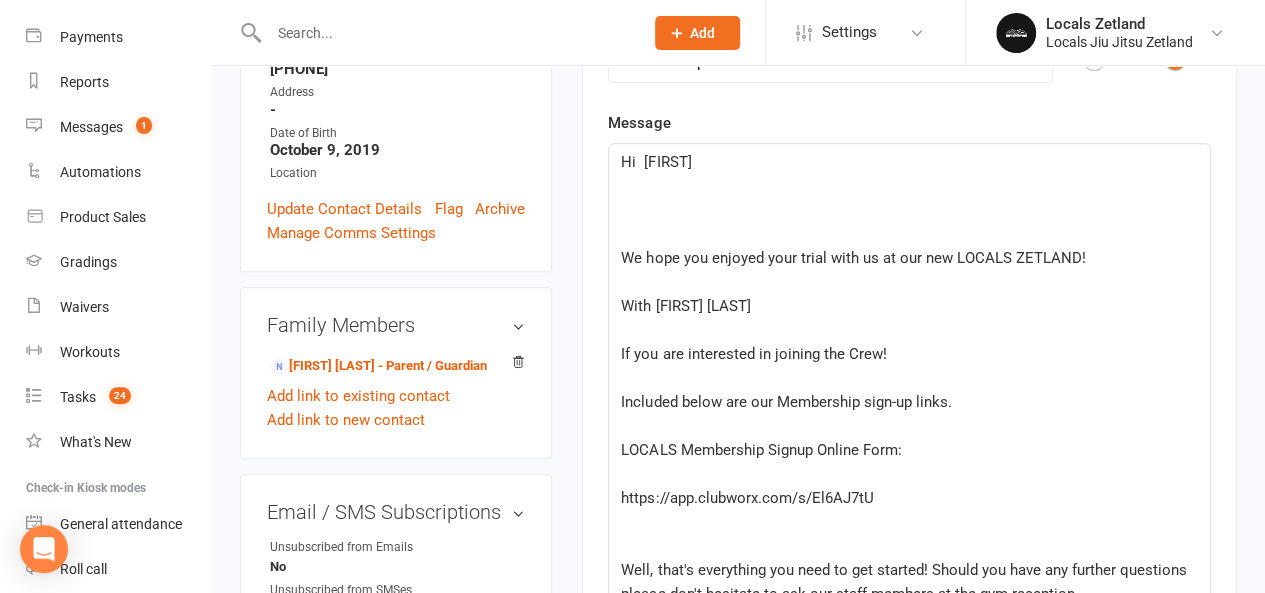 scroll, scrollTop: 341, scrollLeft: 0, axis: vertical 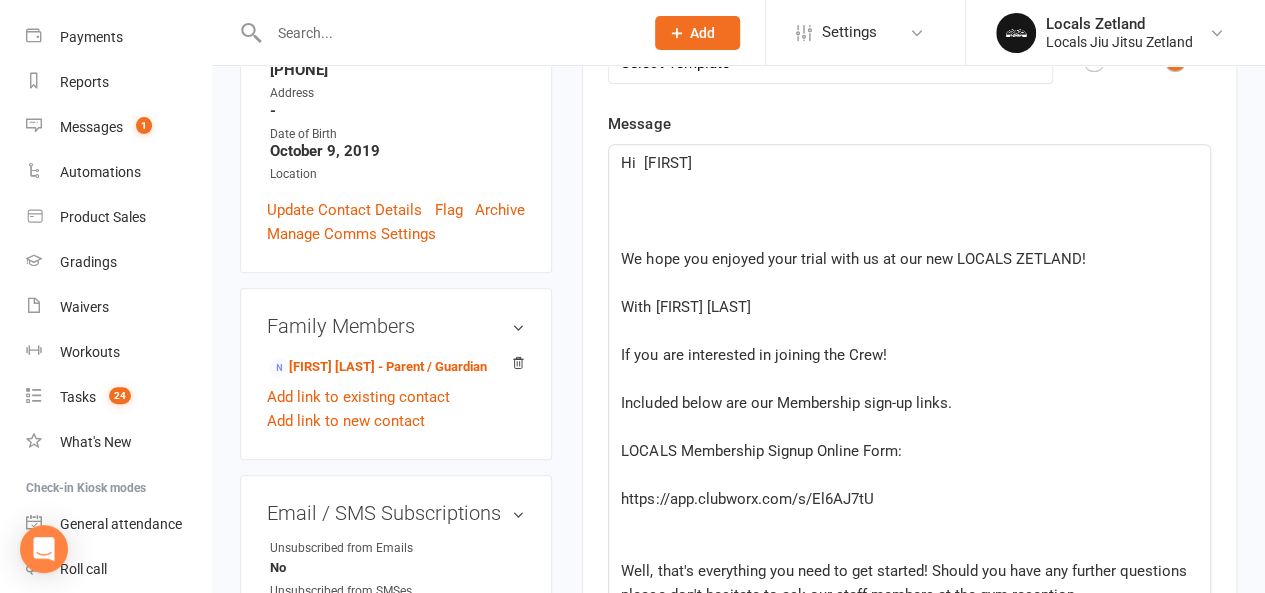 click on "﻿" 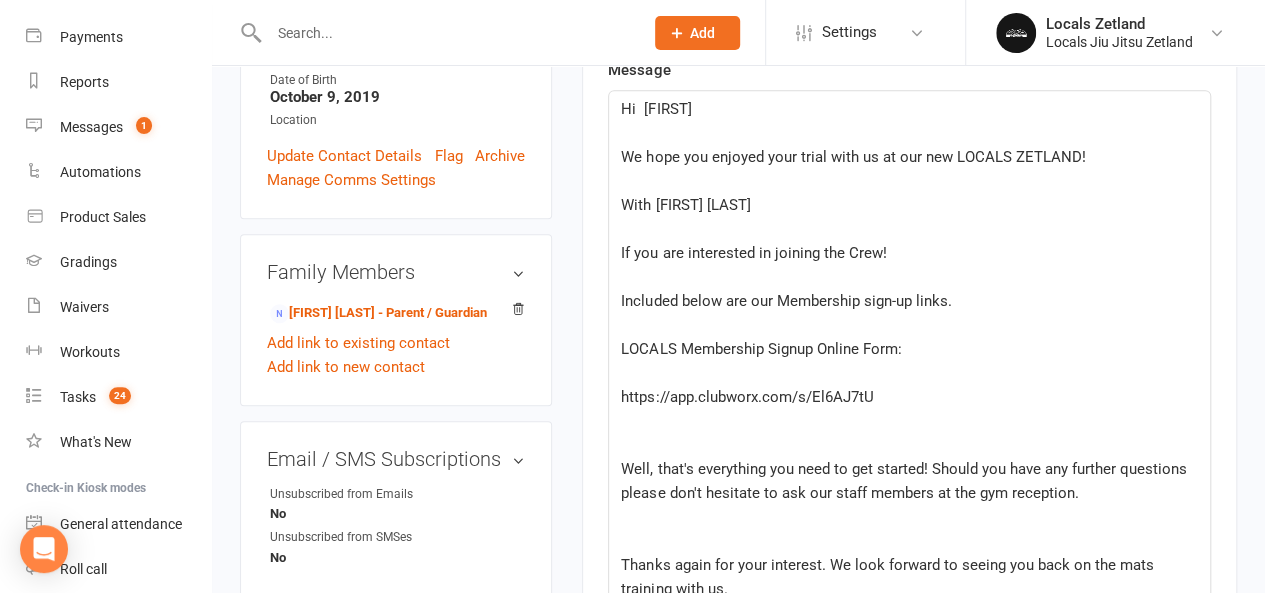 scroll, scrollTop: 394, scrollLeft: 0, axis: vertical 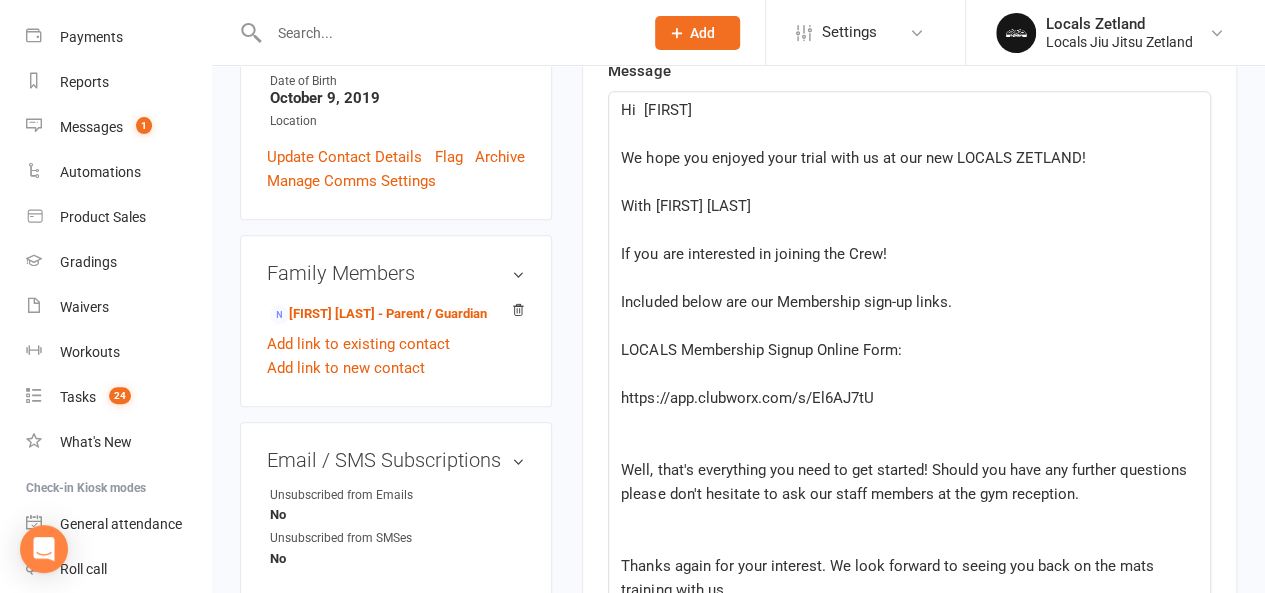 click on "With [FIRST] [LAST]" 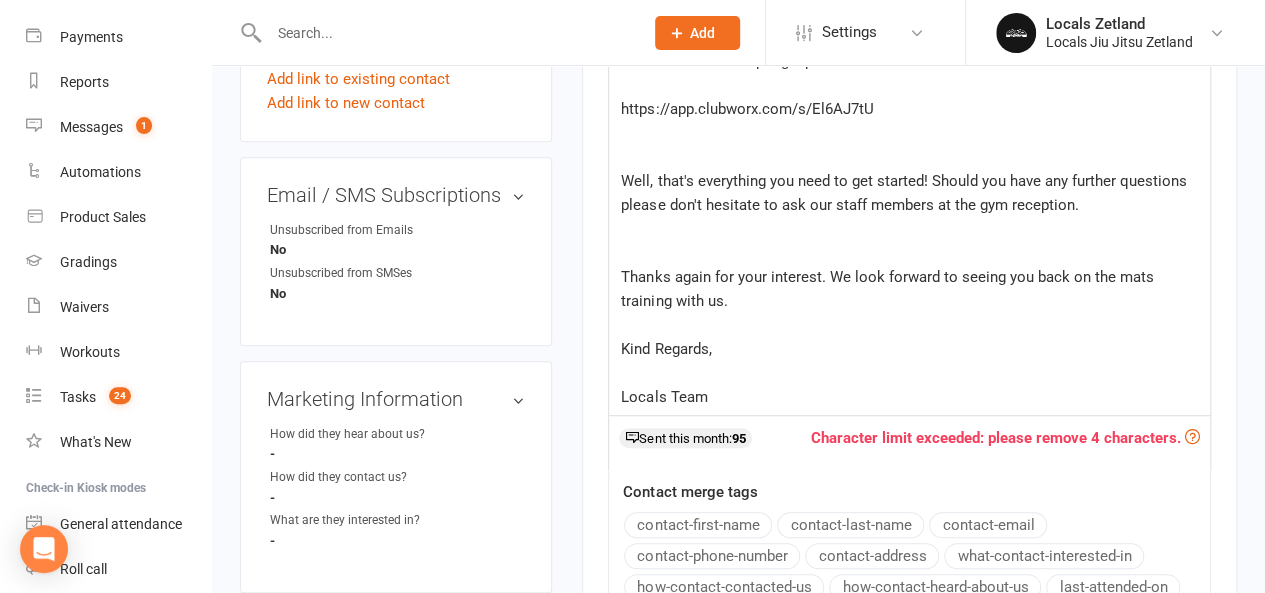 scroll, scrollTop: 608, scrollLeft: 0, axis: vertical 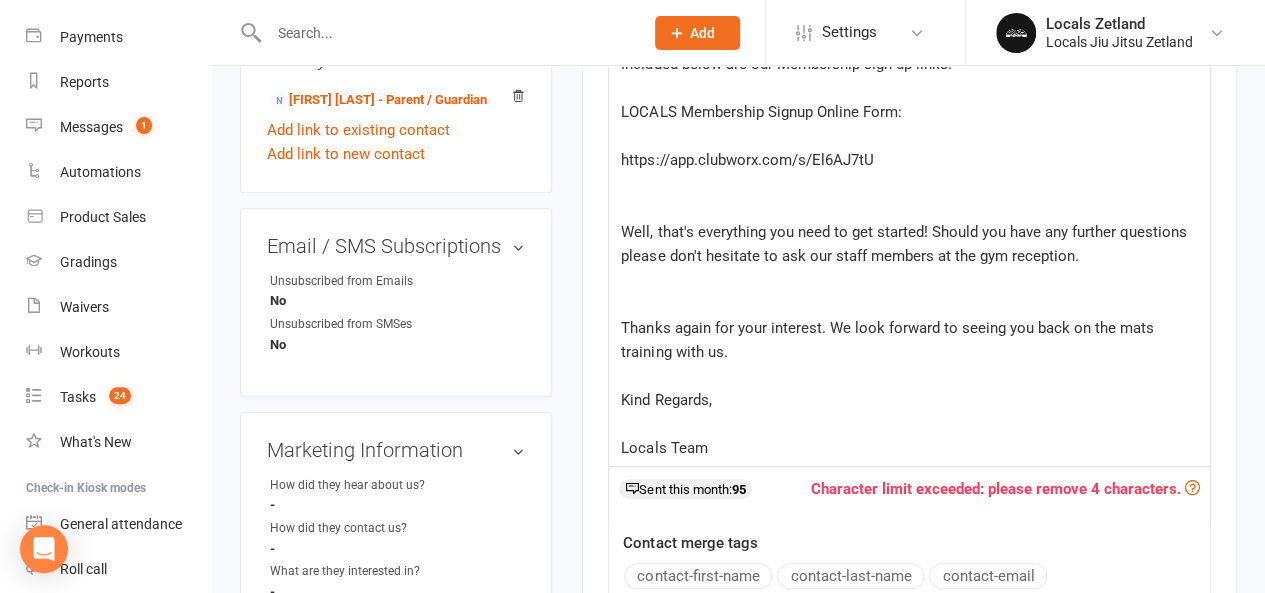 click on "﻿" 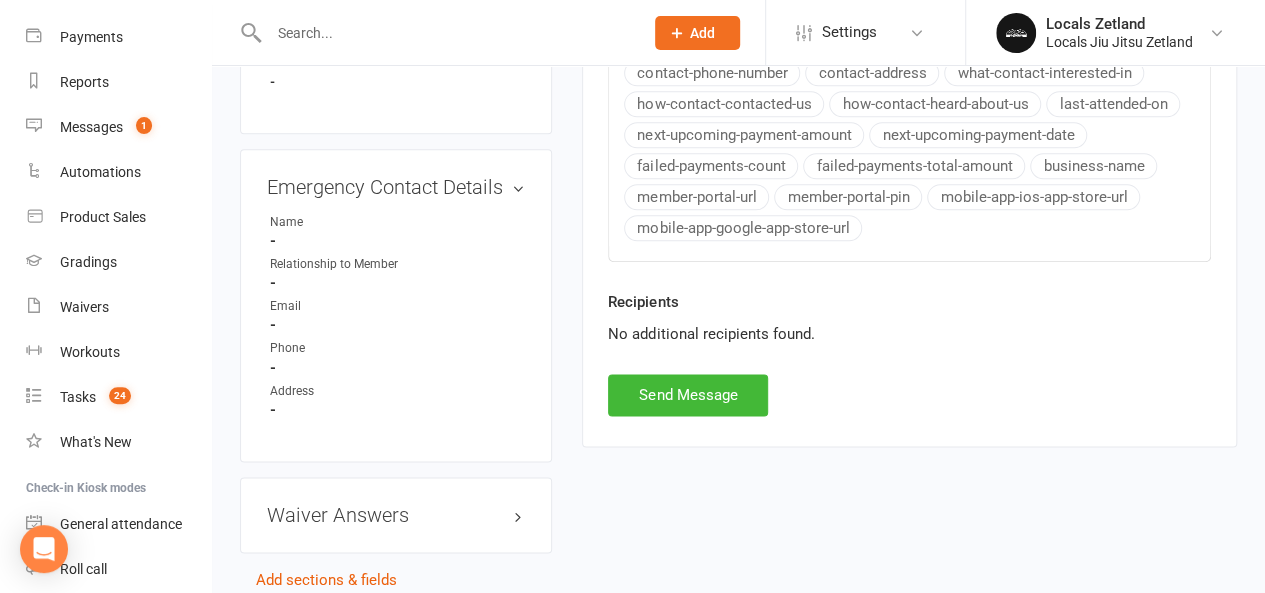 scroll, scrollTop: 1159, scrollLeft: 0, axis: vertical 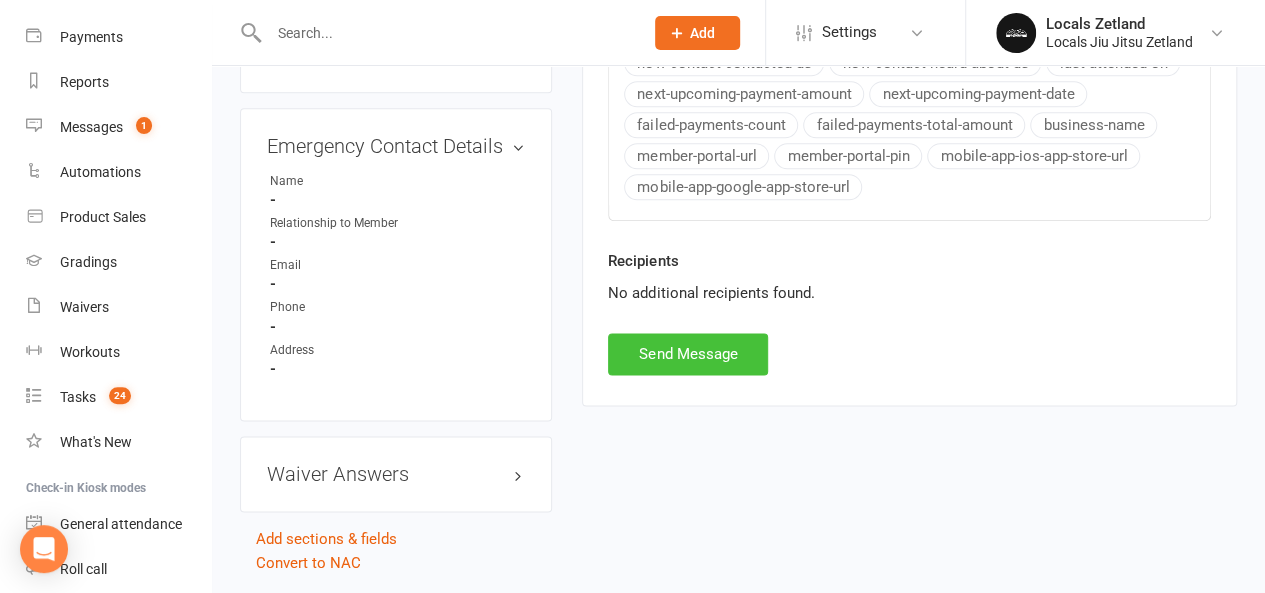 click on "Send Message" at bounding box center (688, 354) 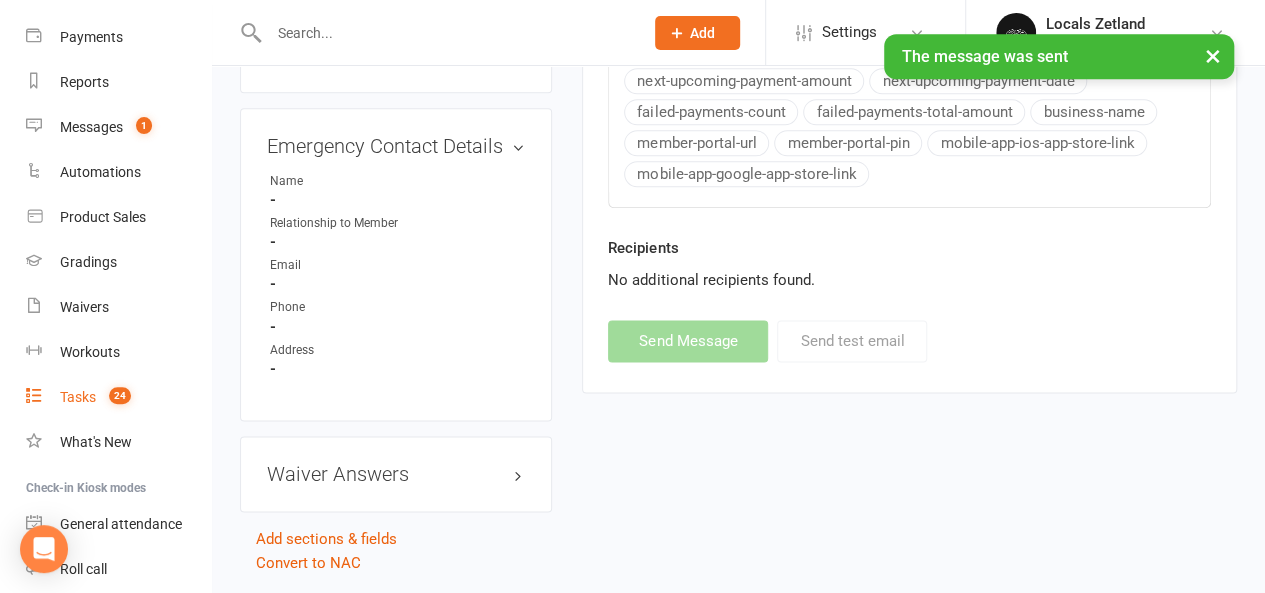 click on "Tasks" at bounding box center [78, 397] 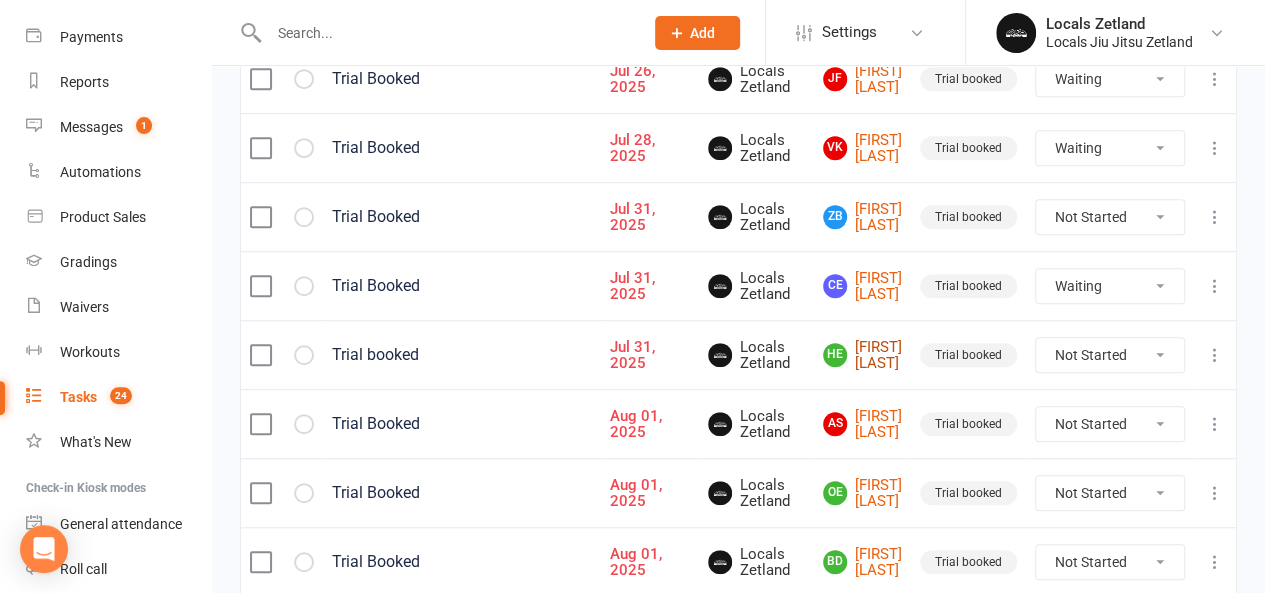 scroll, scrollTop: 556, scrollLeft: 0, axis: vertical 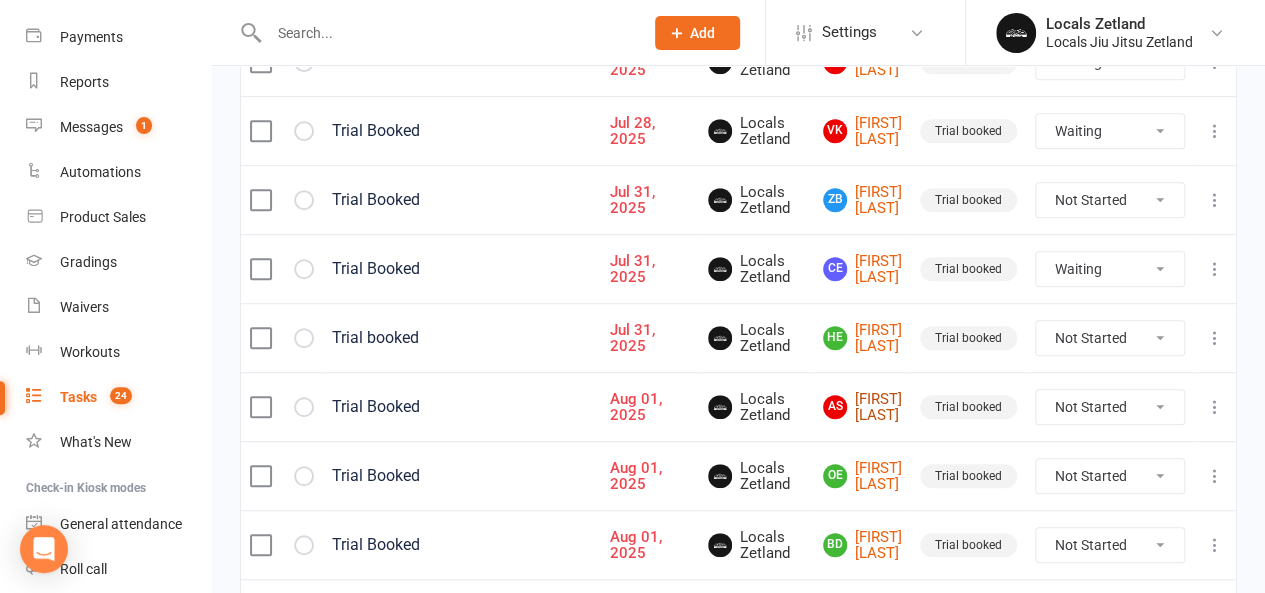 click on "[FIRST] [LAST]" at bounding box center (862, 407) 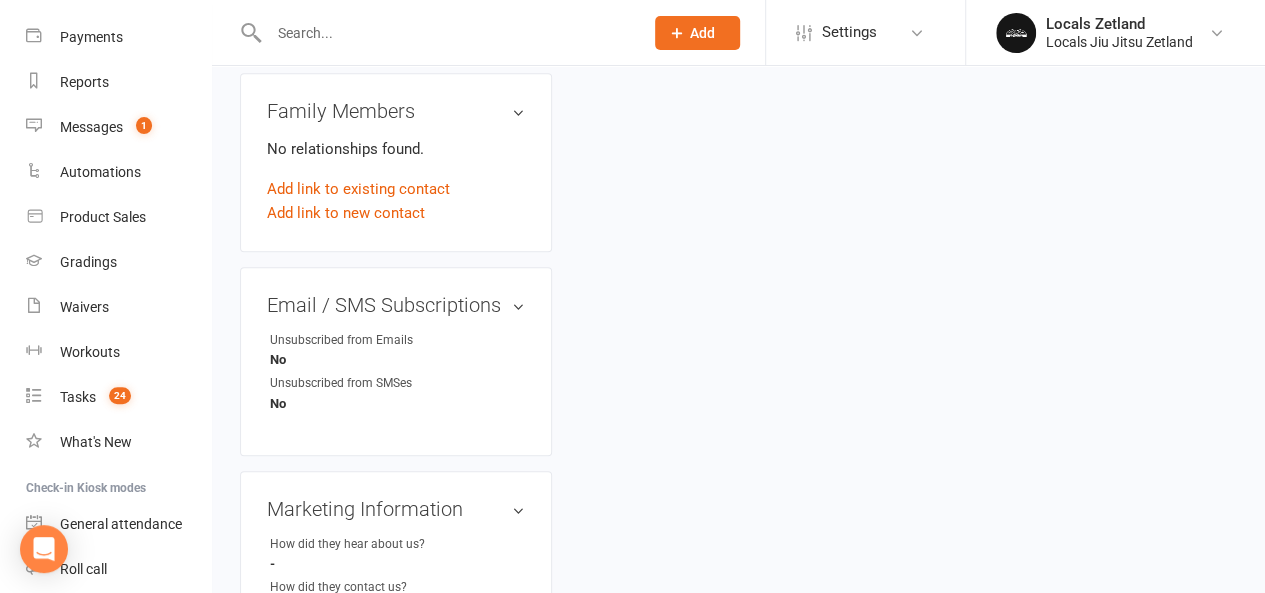 scroll, scrollTop: 0, scrollLeft: 0, axis: both 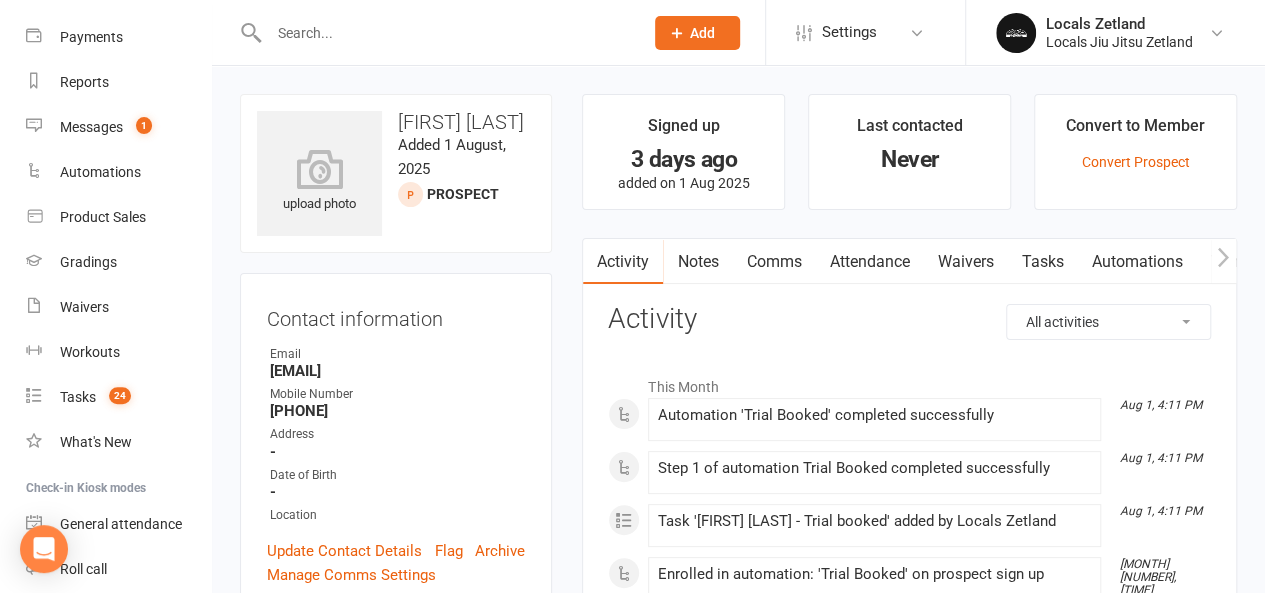 click on "This Month" at bounding box center [909, 382] 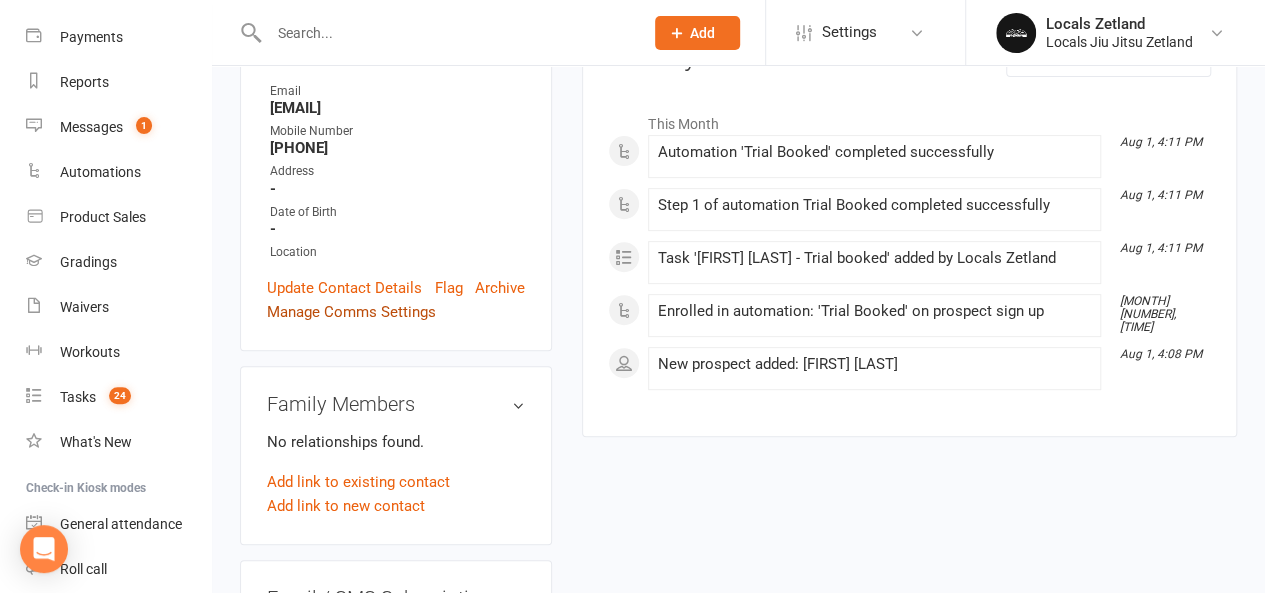 scroll, scrollTop: 0, scrollLeft: 0, axis: both 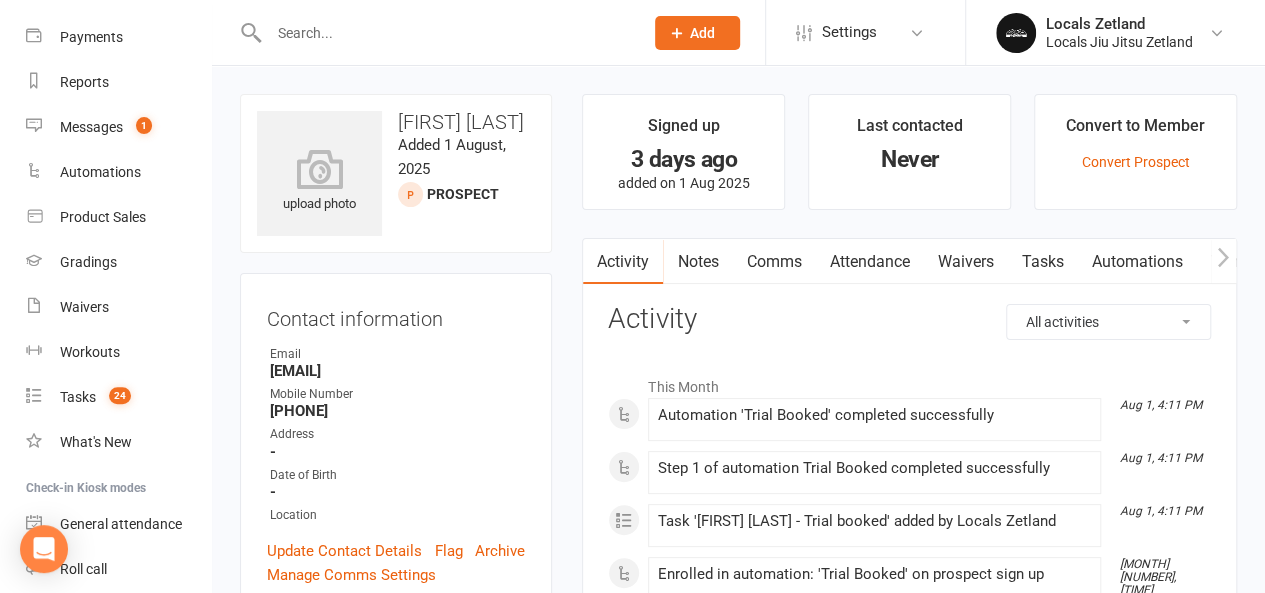 click on "Attendance" at bounding box center (869, 262) 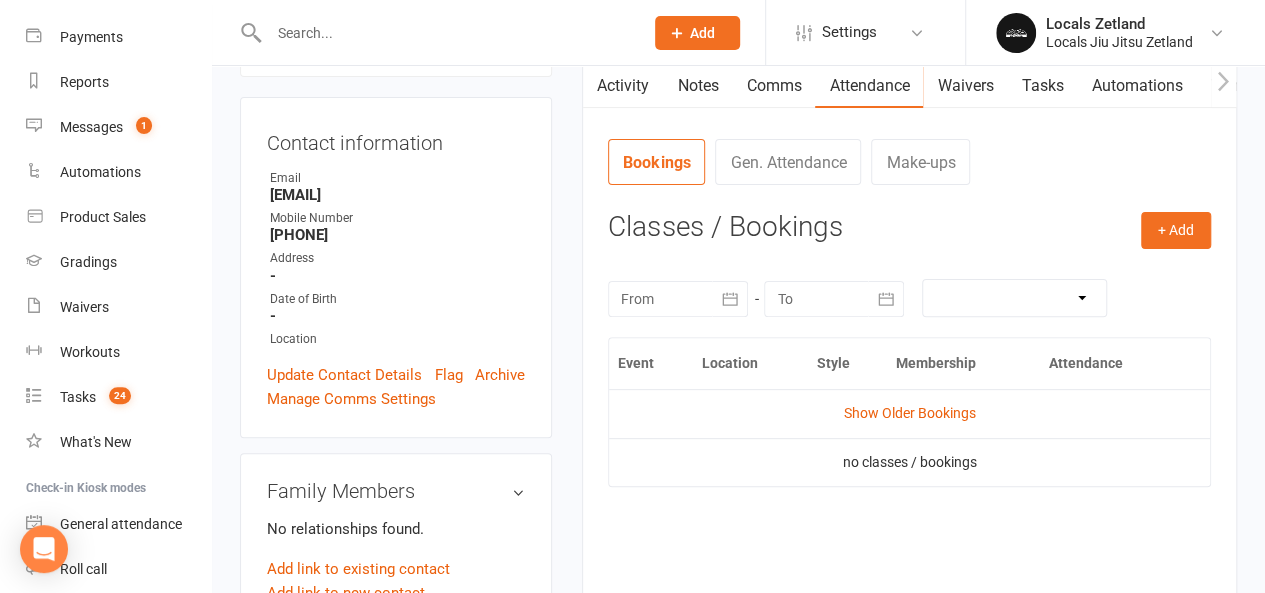 scroll, scrollTop: 187, scrollLeft: 0, axis: vertical 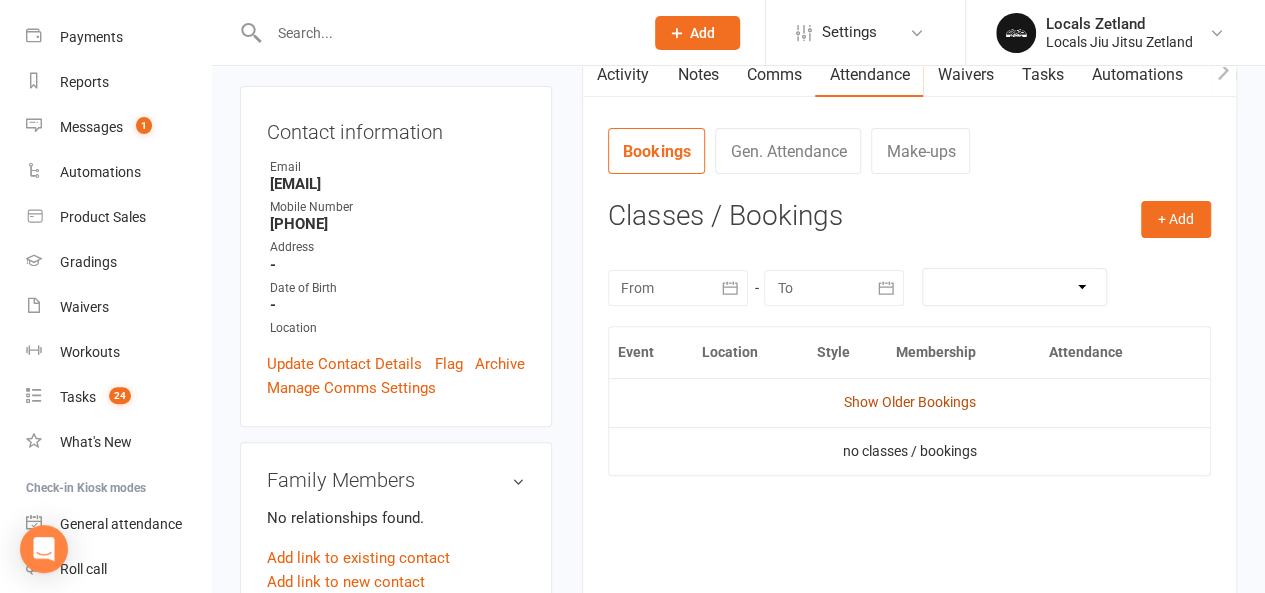 click on "Show Older Bookings" at bounding box center [910, 402] 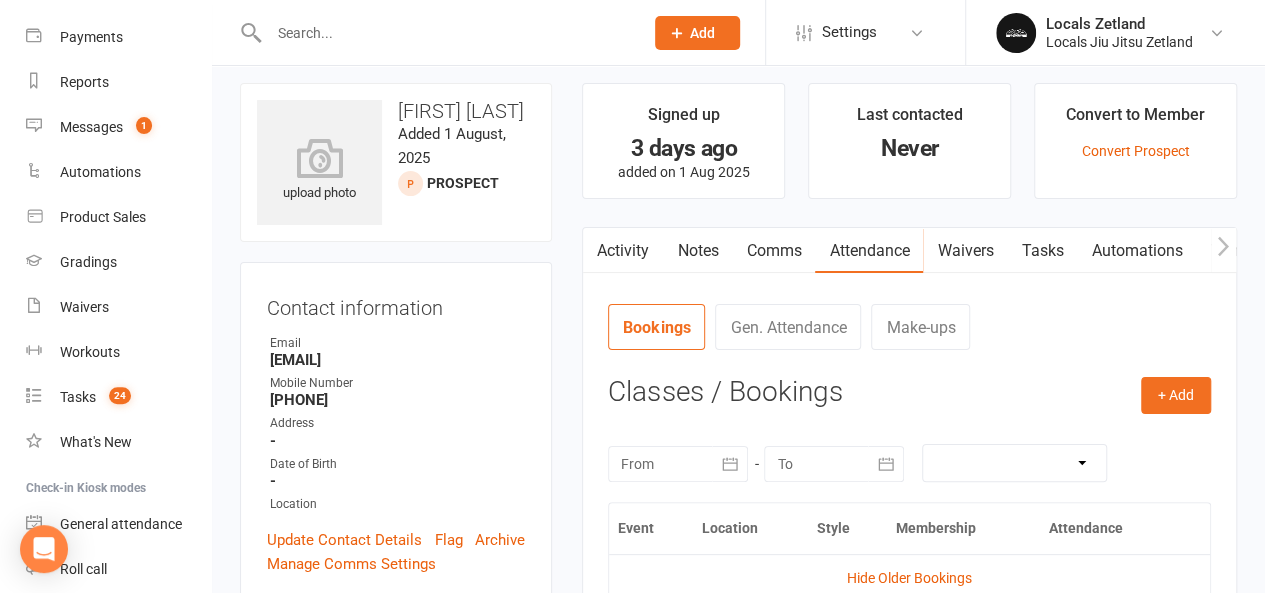 scroll, scrollTop: 0, scrollLeft: 0, axis: both 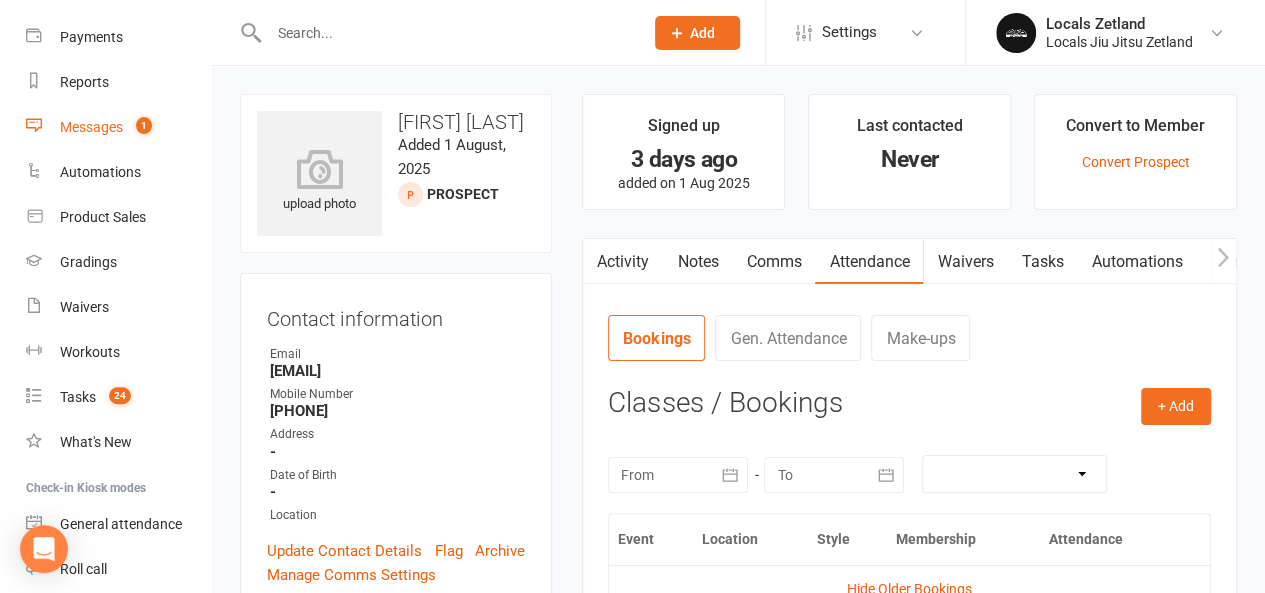 click on "Messages" at bounding box center (91, 127) 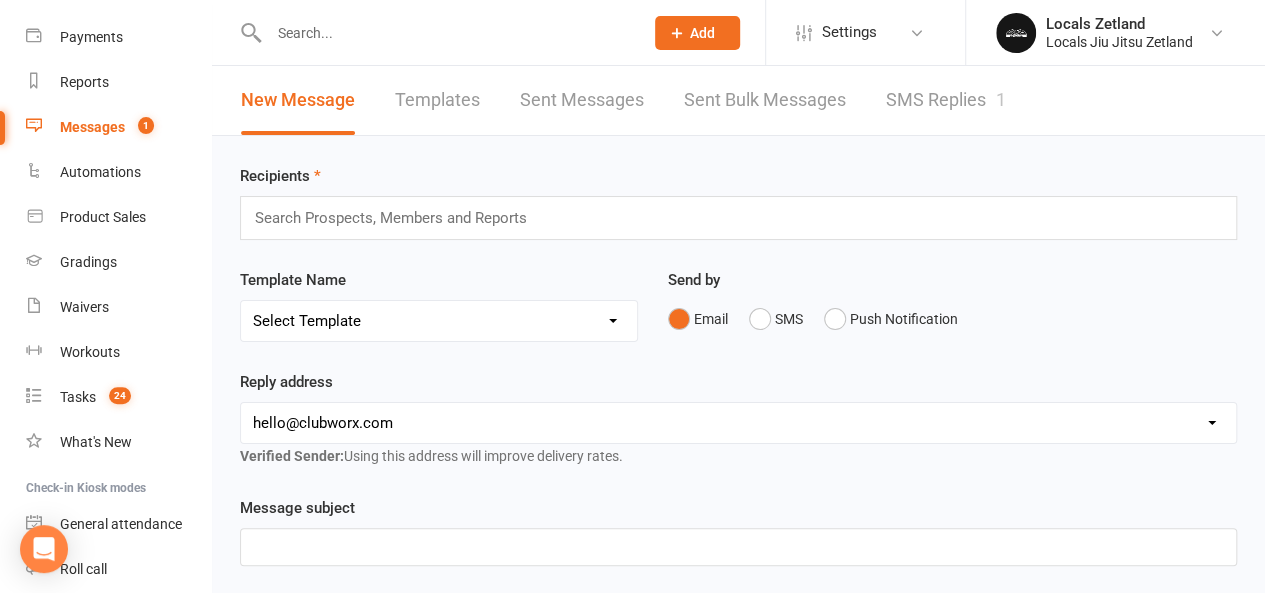 click on "SMS Replies  1" at bounding box center [946, 100] 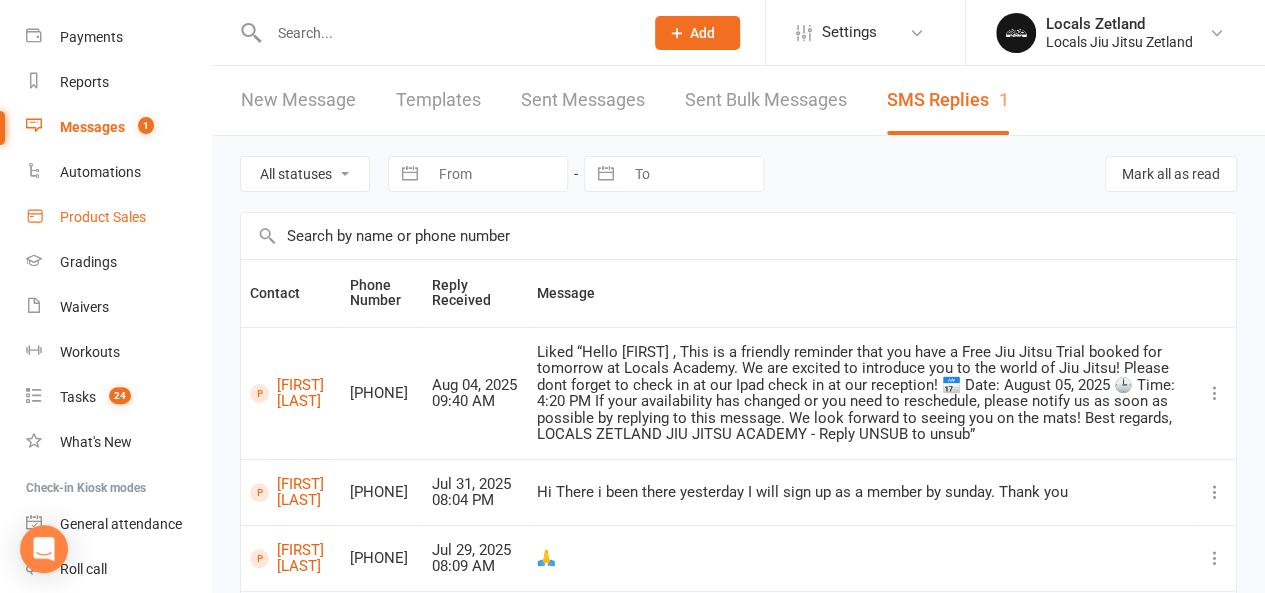 scroll, scrollTop: 0, scrollLeft: 0, axis: both 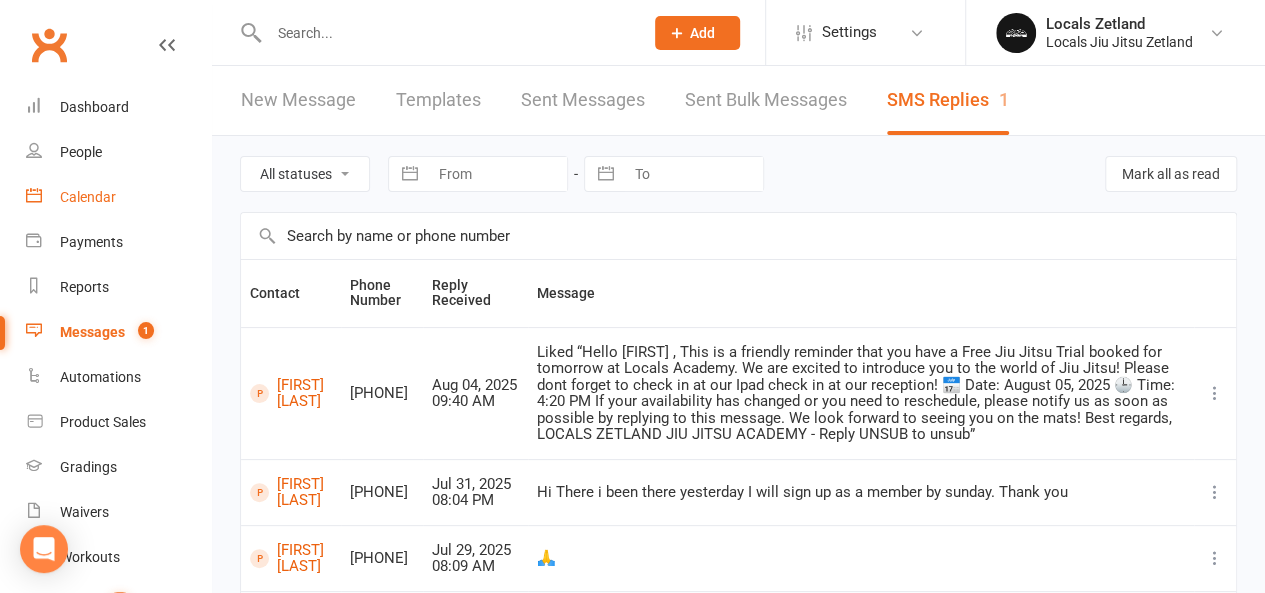 click on "Calendar" at bounding box center (88, 197) 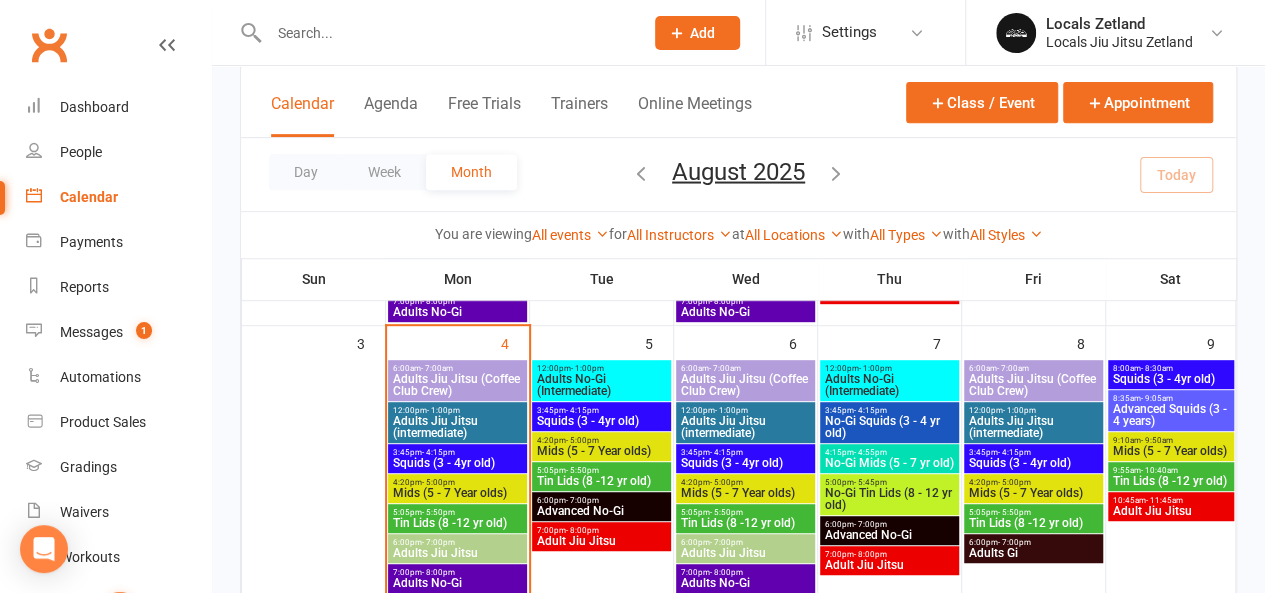 scroll, scrollTop: 370, scrollLeft: 0, axis: vertical 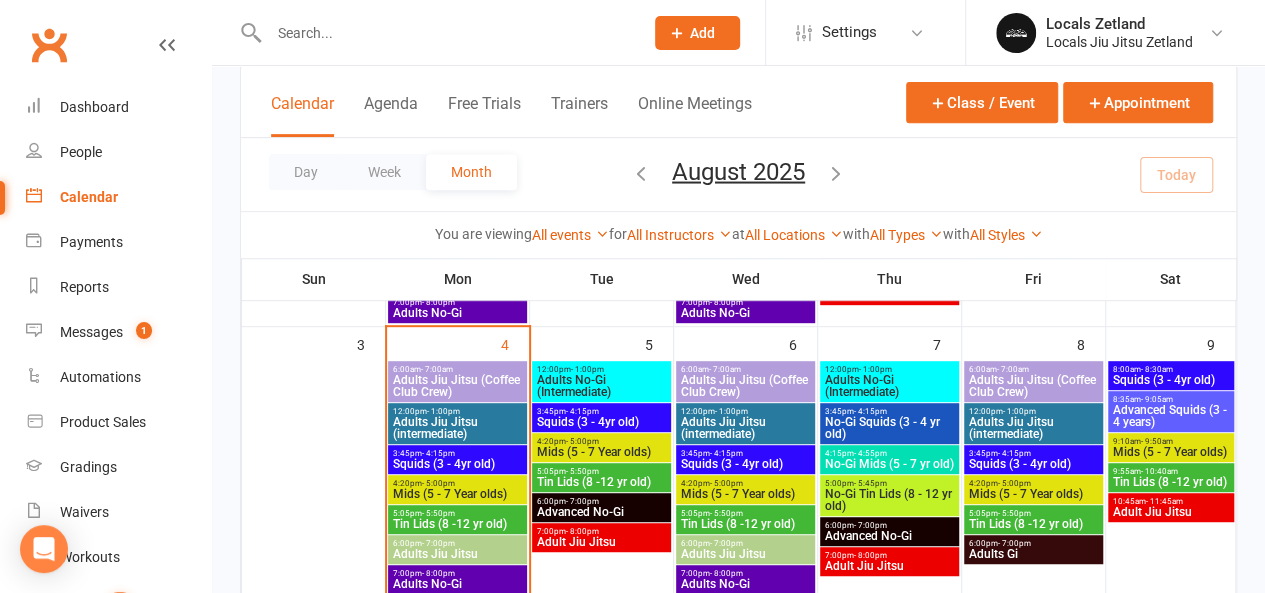 click on "Squids  (3 - 4yr old)" at bounding box center [457, 464] 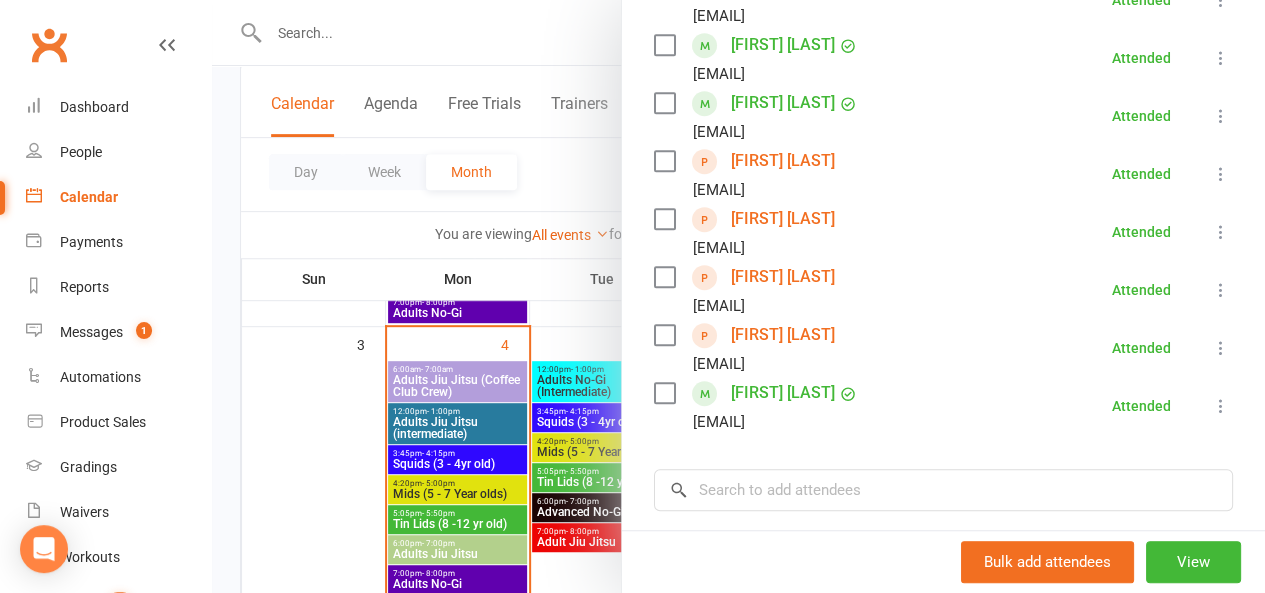 scroll, scrollTop: 468, scrollLeft: 0, axis: vertical 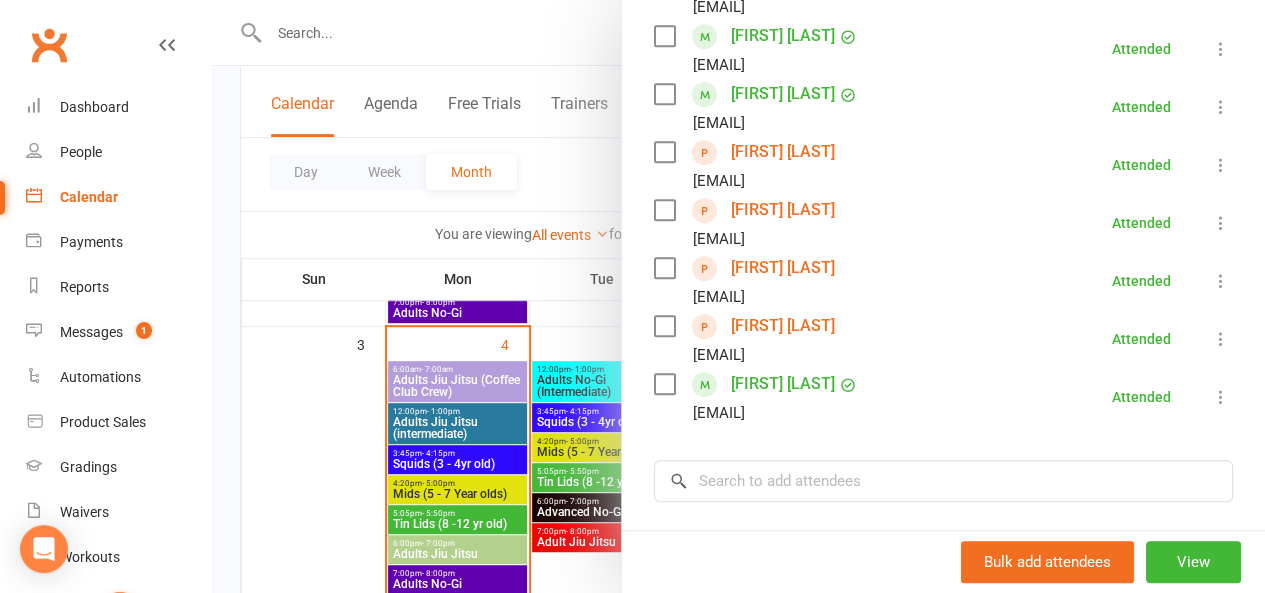 click at bounding box center (738, 296) 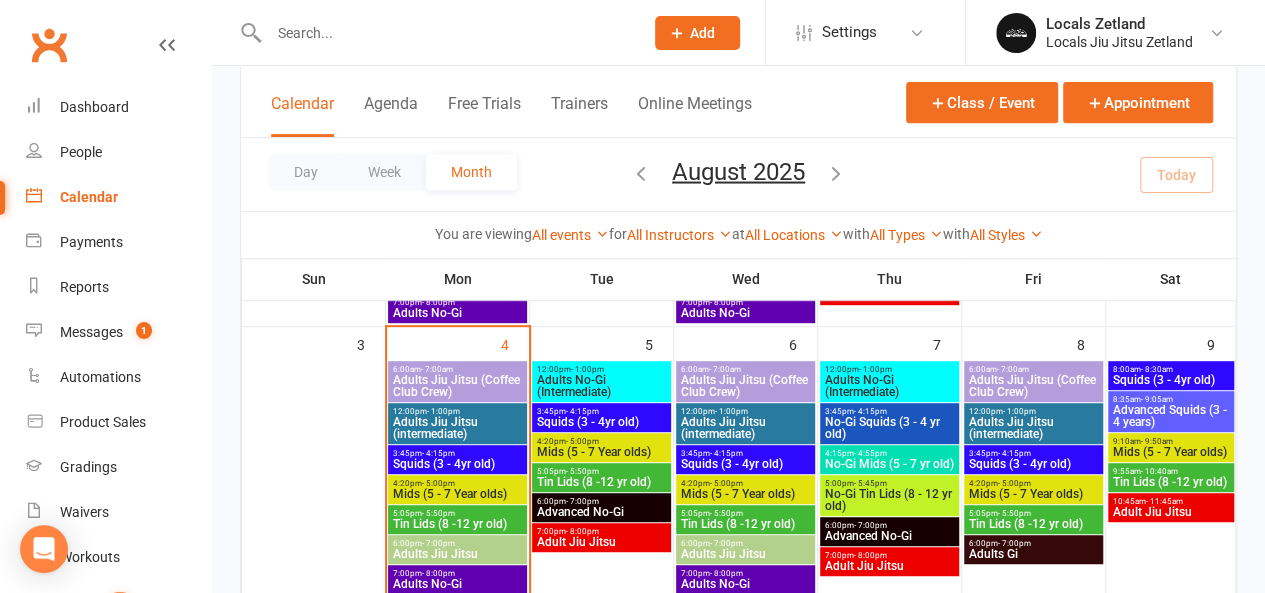 click on "- 5:00pm" at bounding box center [438, 483] 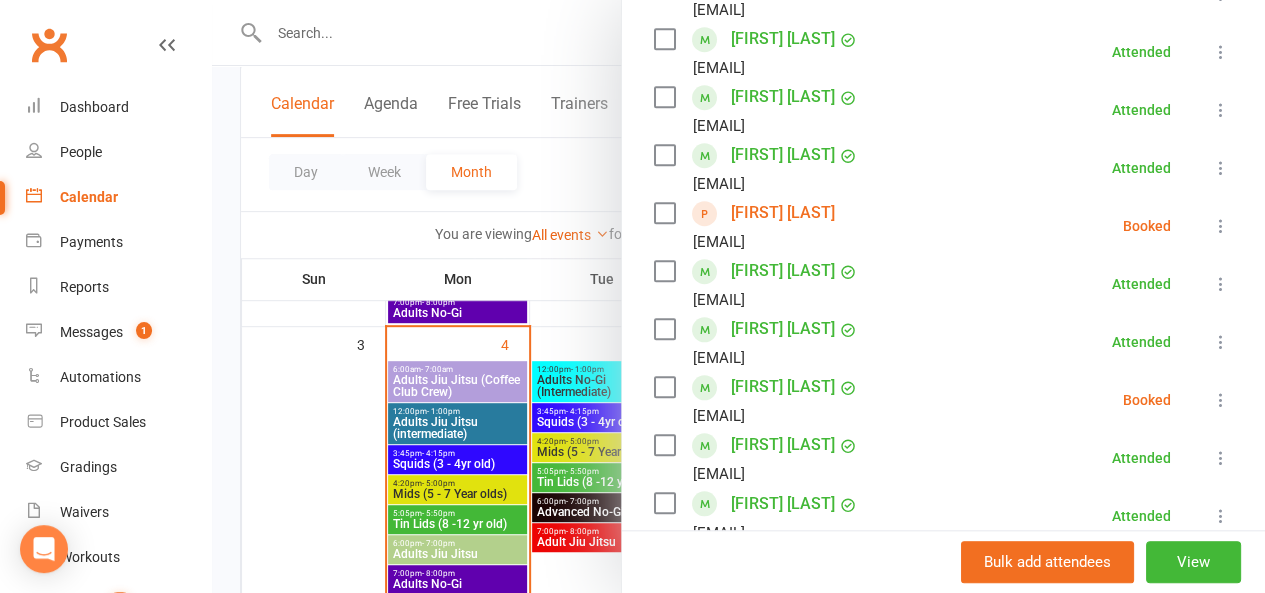 scroll, scrollTop: 755, scrollLeft: 0, axis: vertical 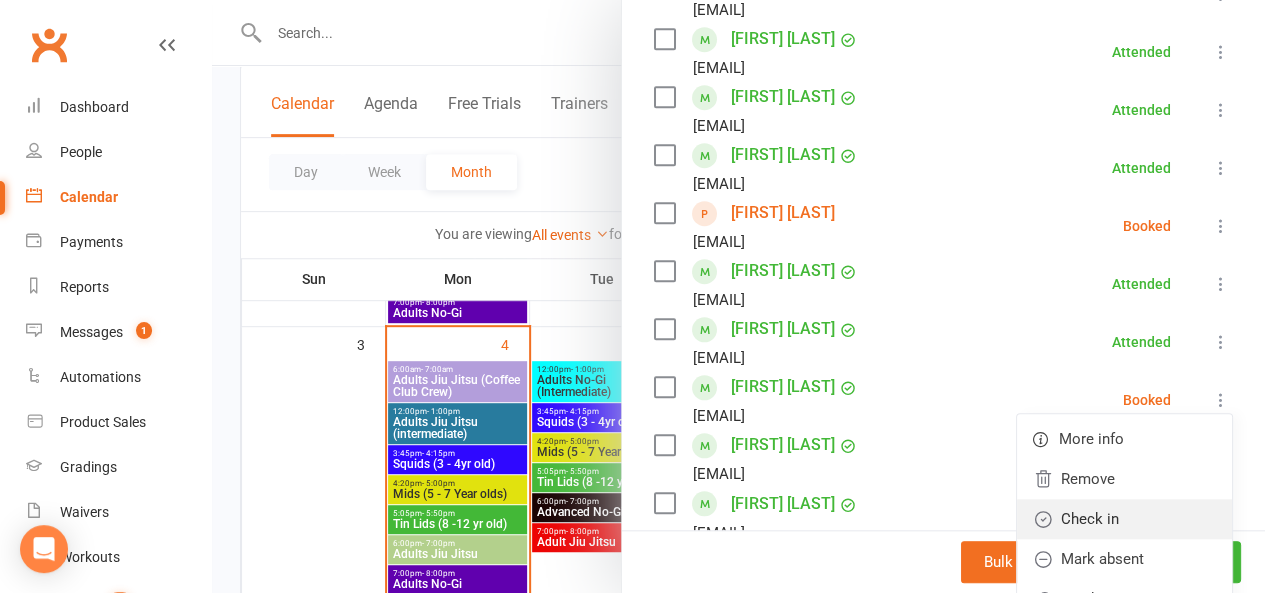 click on "Check in" at bounding box center (1124, 519) 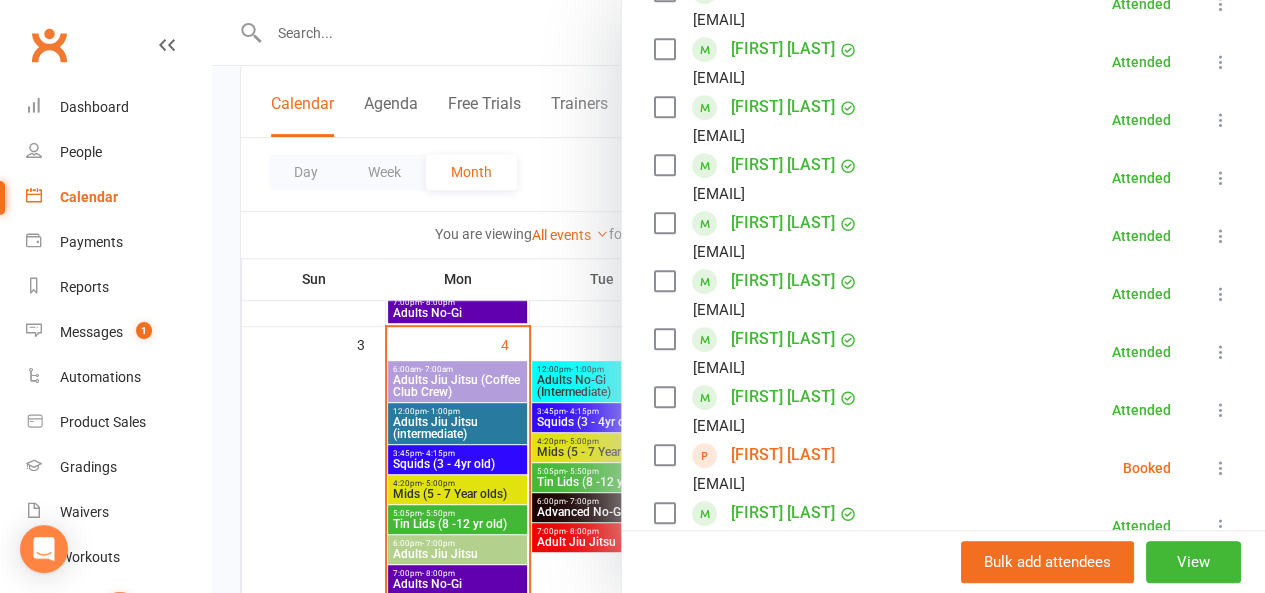 scroll, scrollTop: 539, scrollLeft: 0, axis: vertical 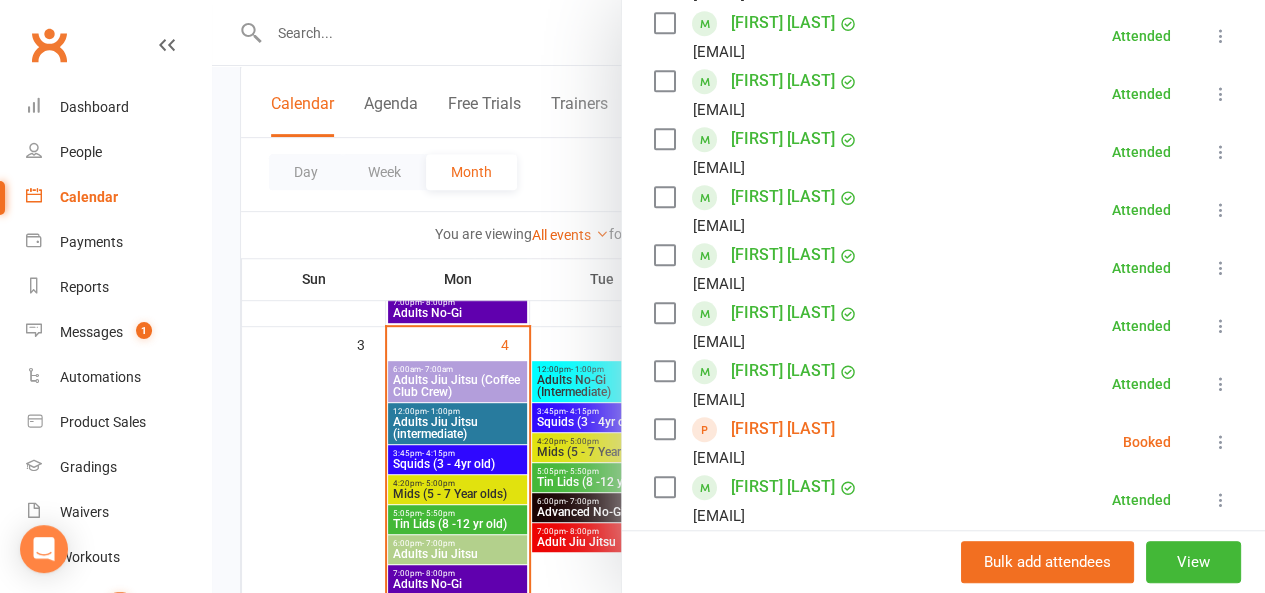click at bounding box center [738, 296] 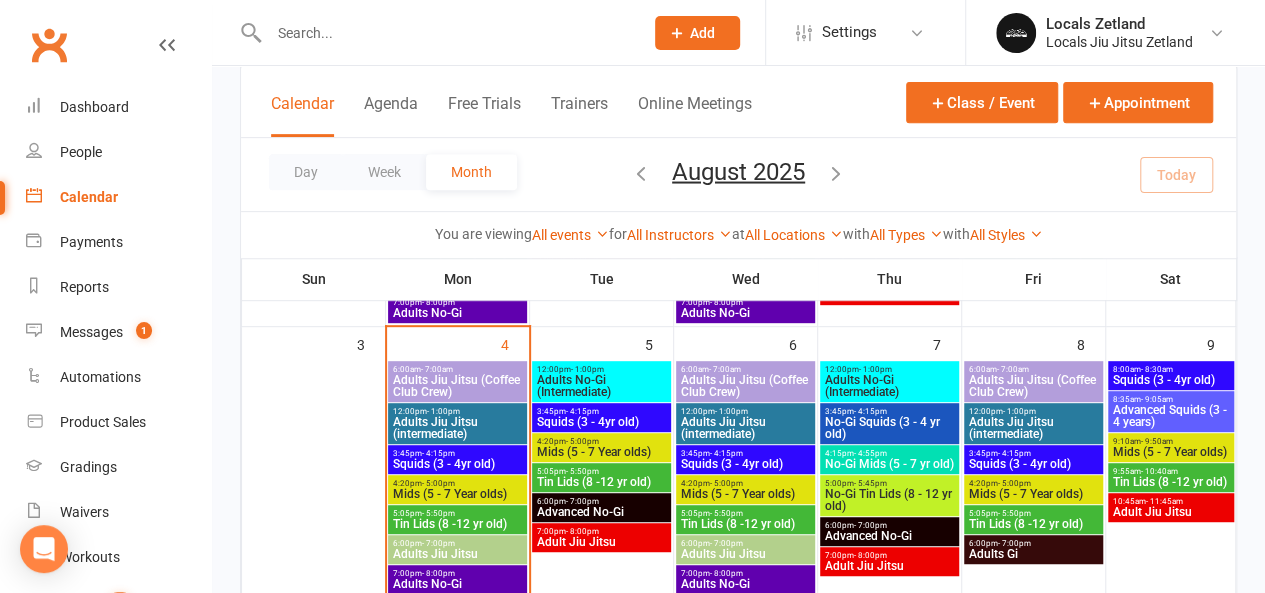 click on "Tin Lids (8 -12 yr old)" at bounding box center (457, 524) 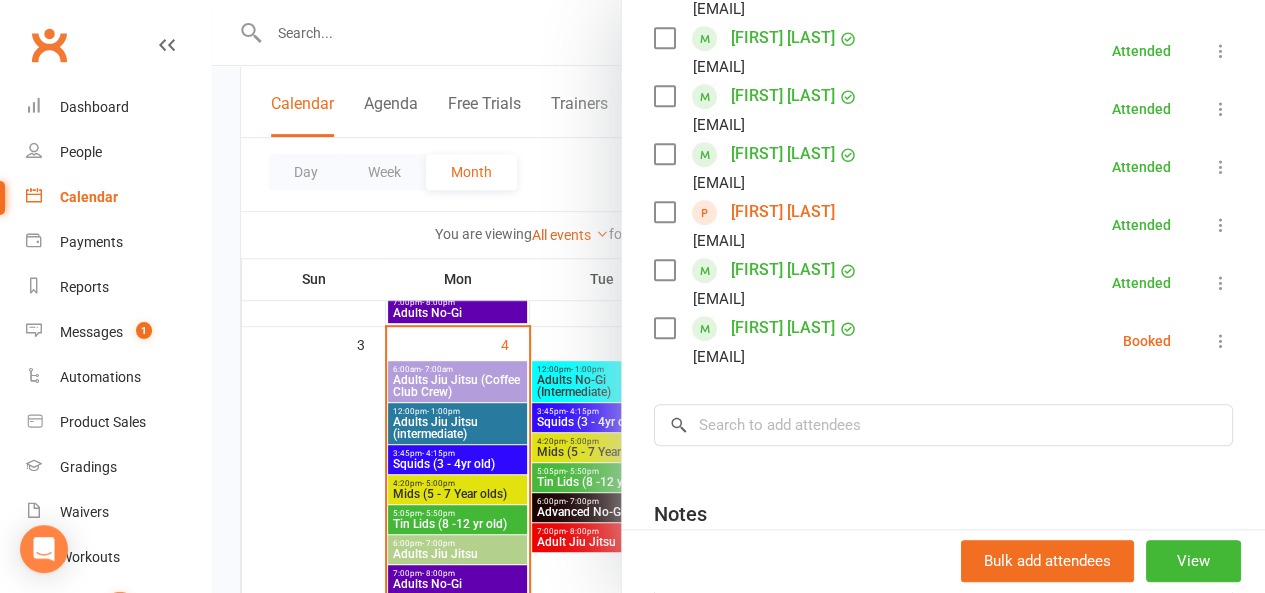 scroll, scrollTop: 697, scrollLeft: 0, axis: vertical 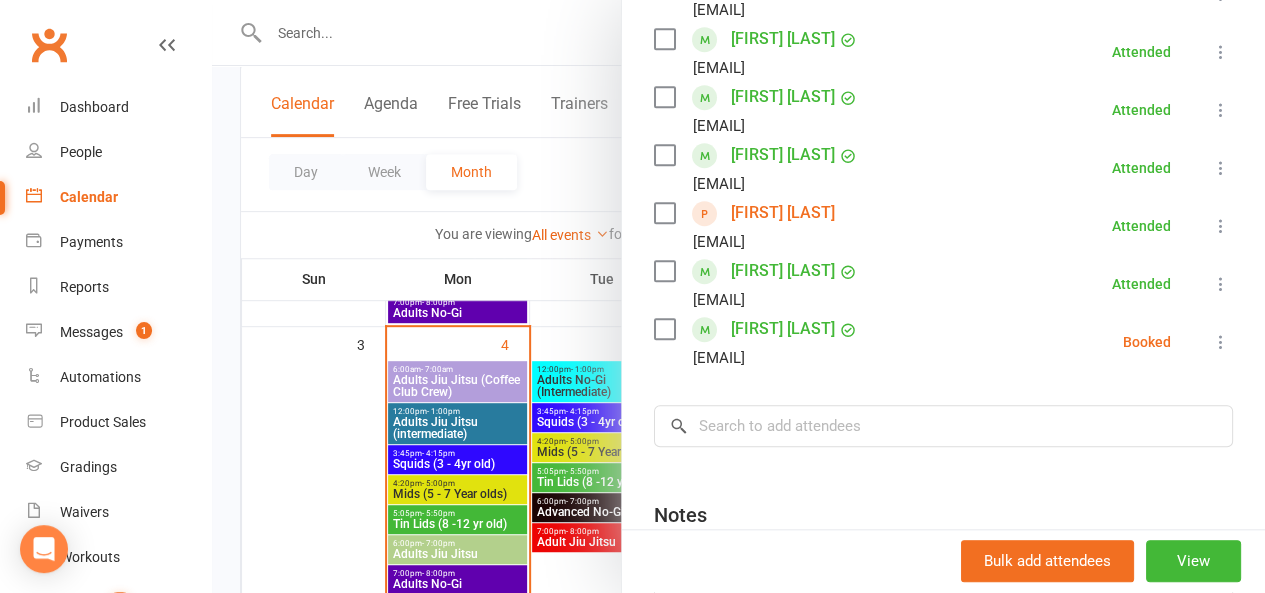 click at bounding box center [1221, 342] 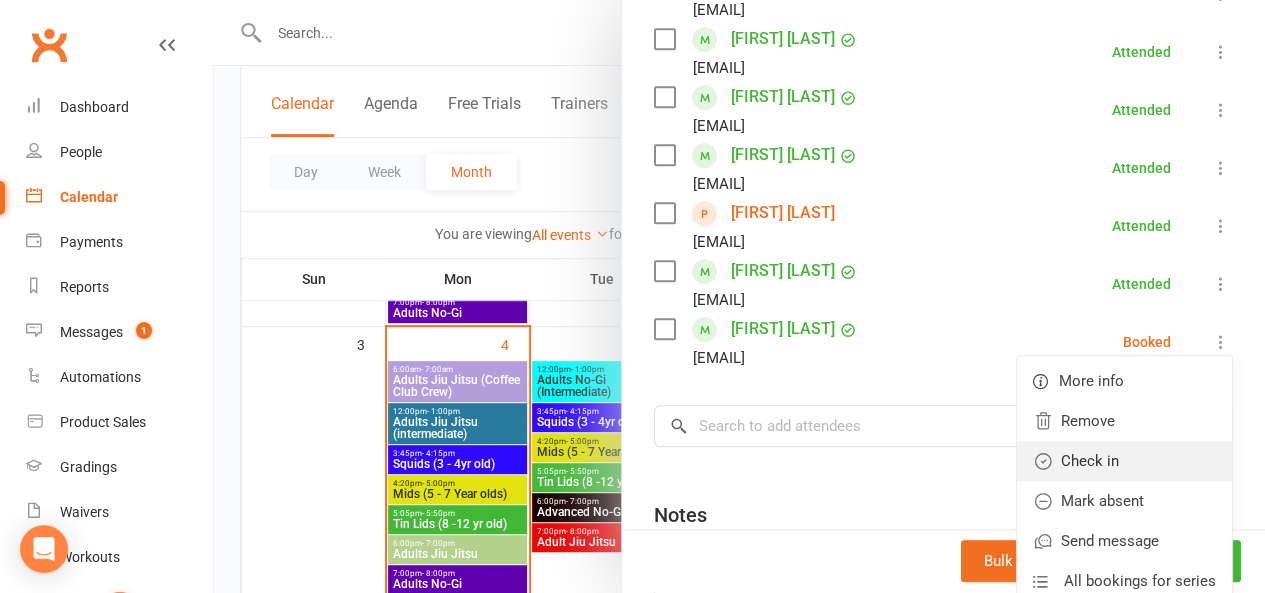 click on "Check in" at bounding box center (1124, 461) 